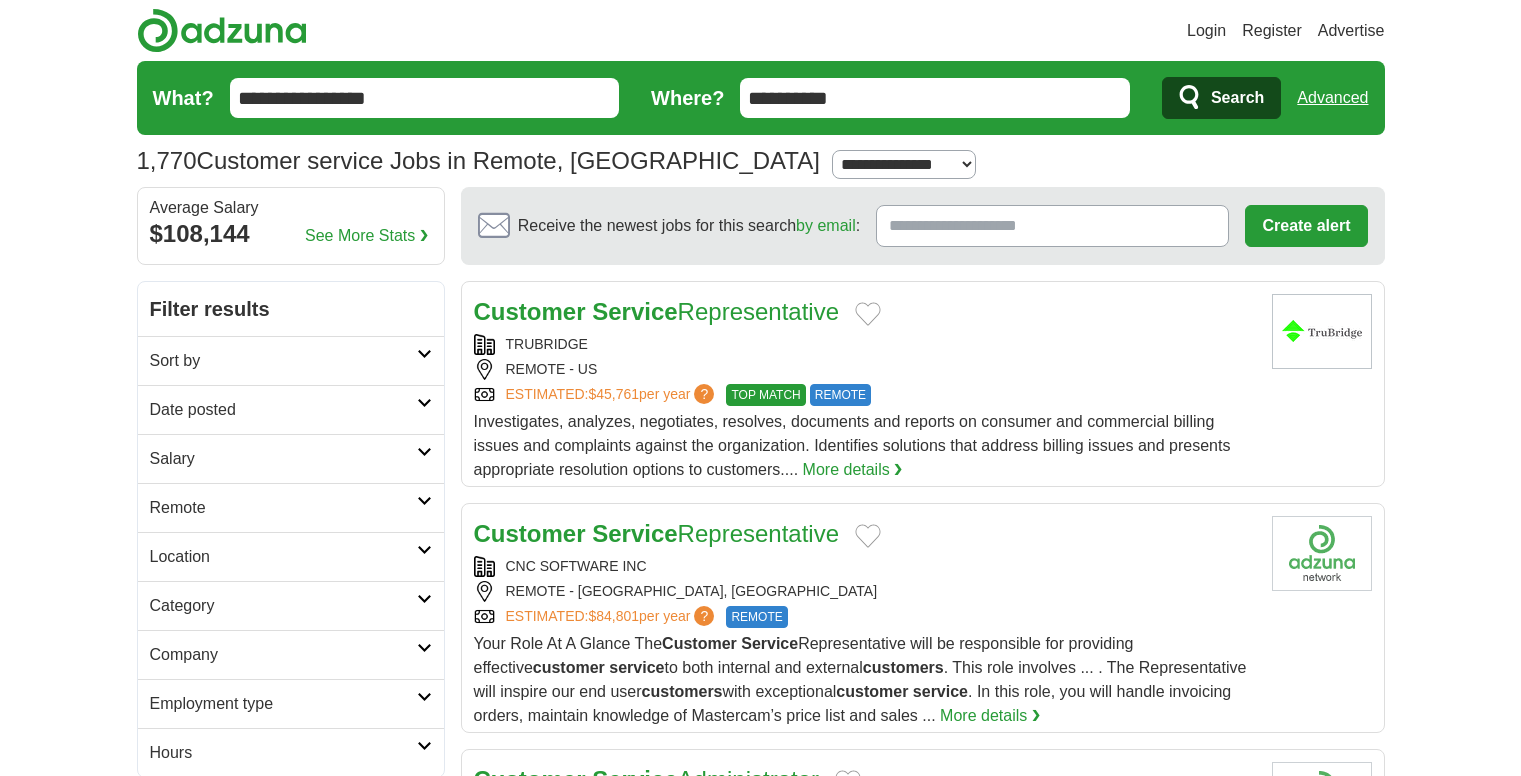 scroll, scrollTop: 0, scrollLeft: 0, axis: both 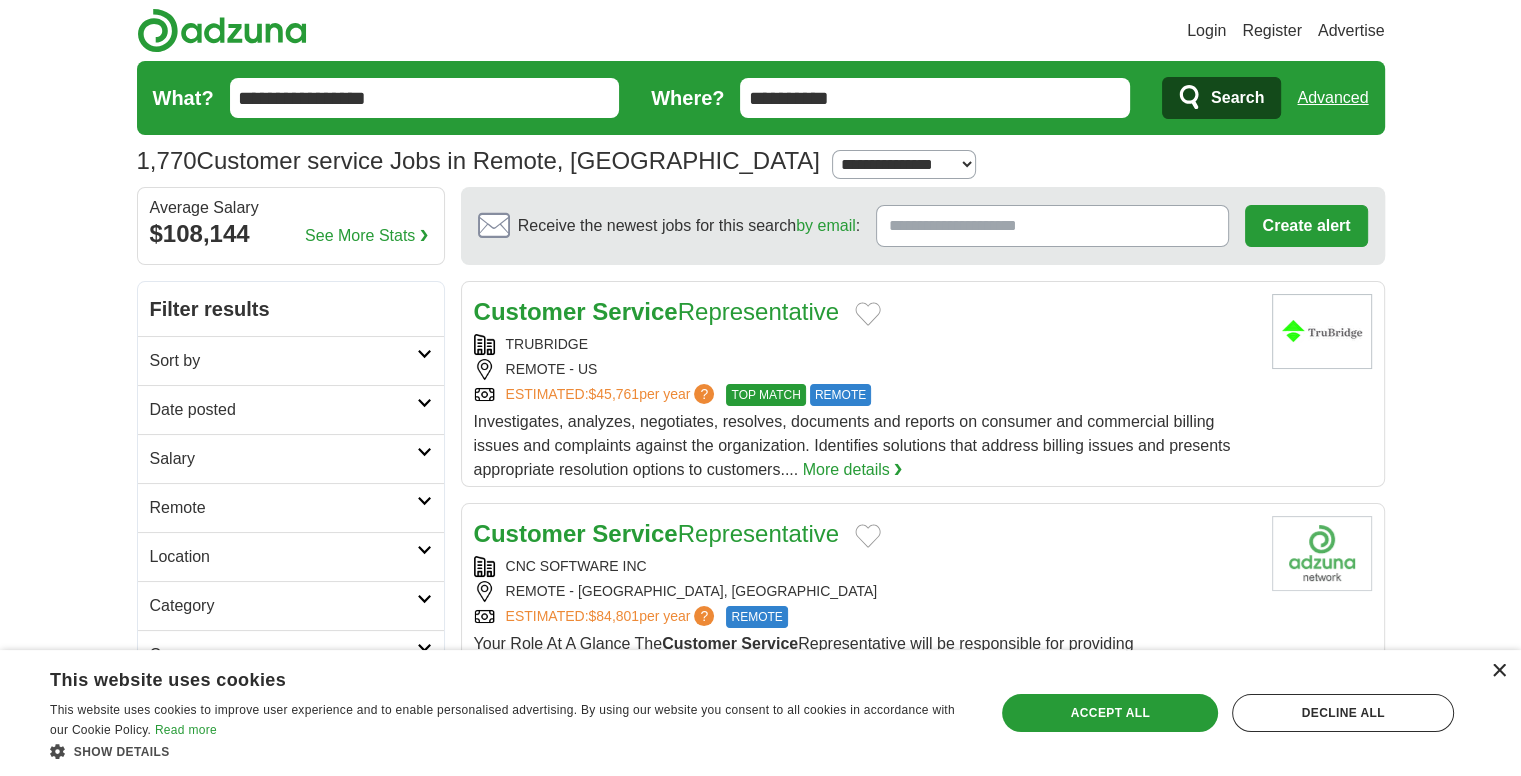 click on "×" at bounding box center (1498, 671) 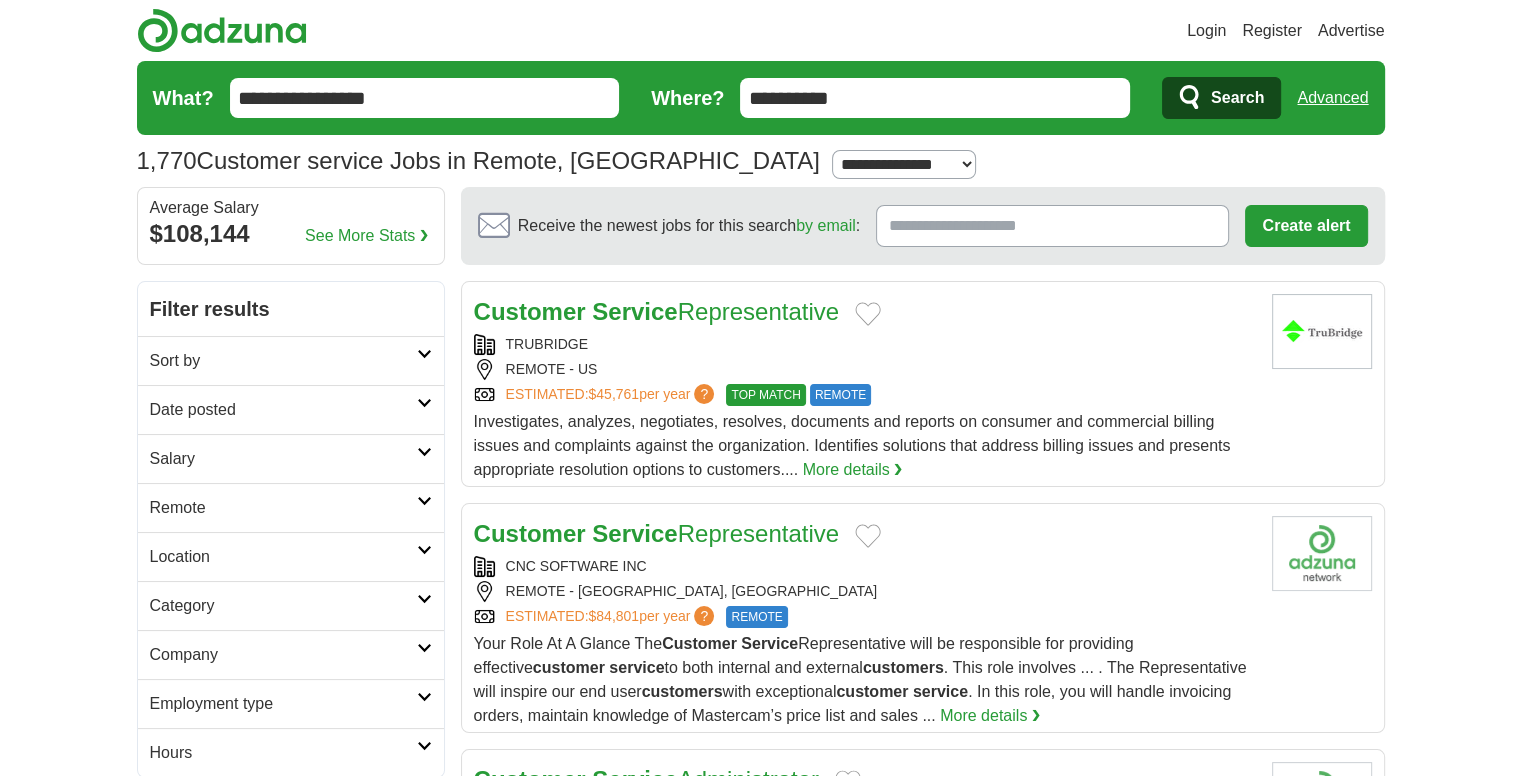 click on "Employment type" at bounding box center (291, 703) 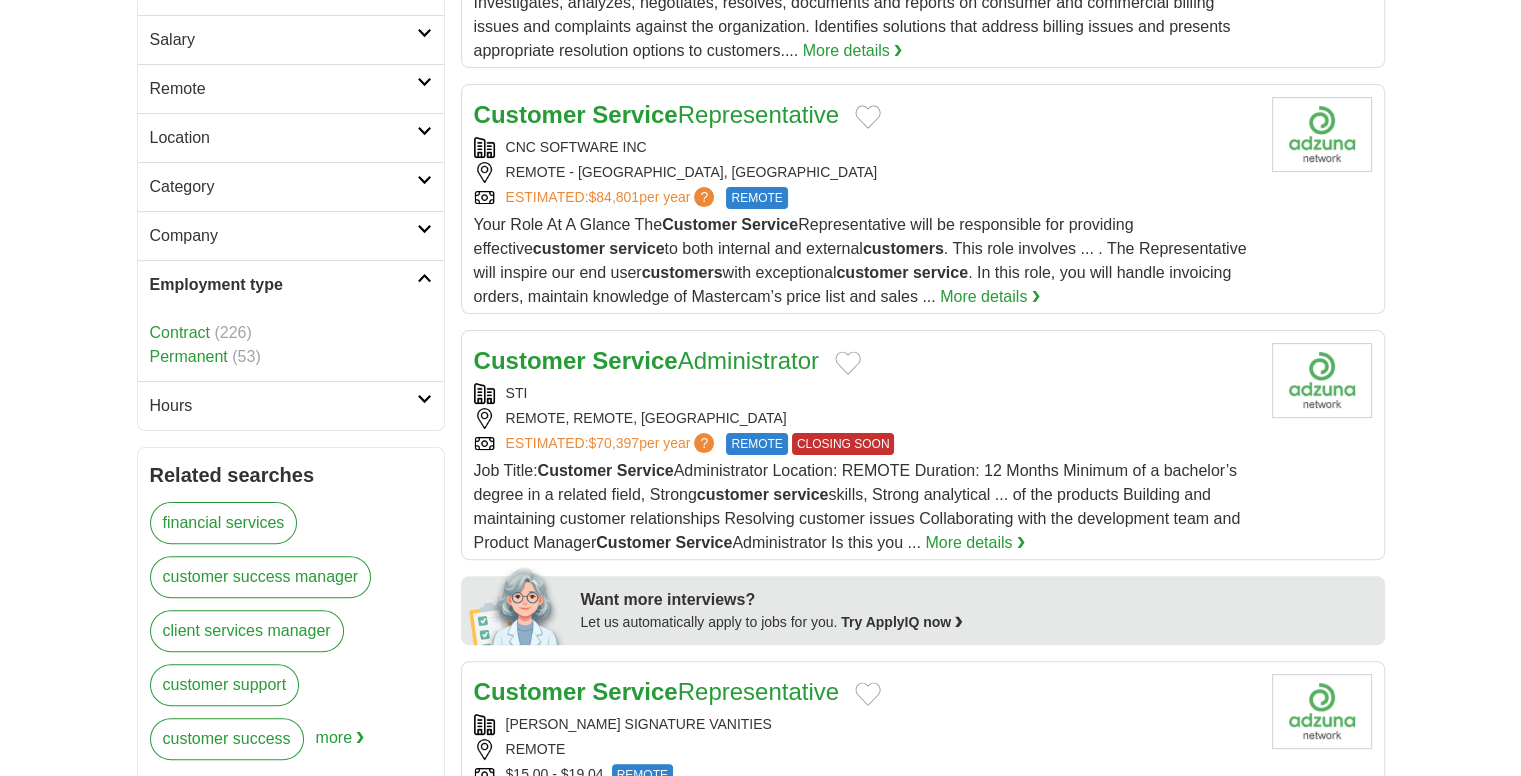 scroll, scrollTop: 422, scrollLeft: 0, axis: vertical 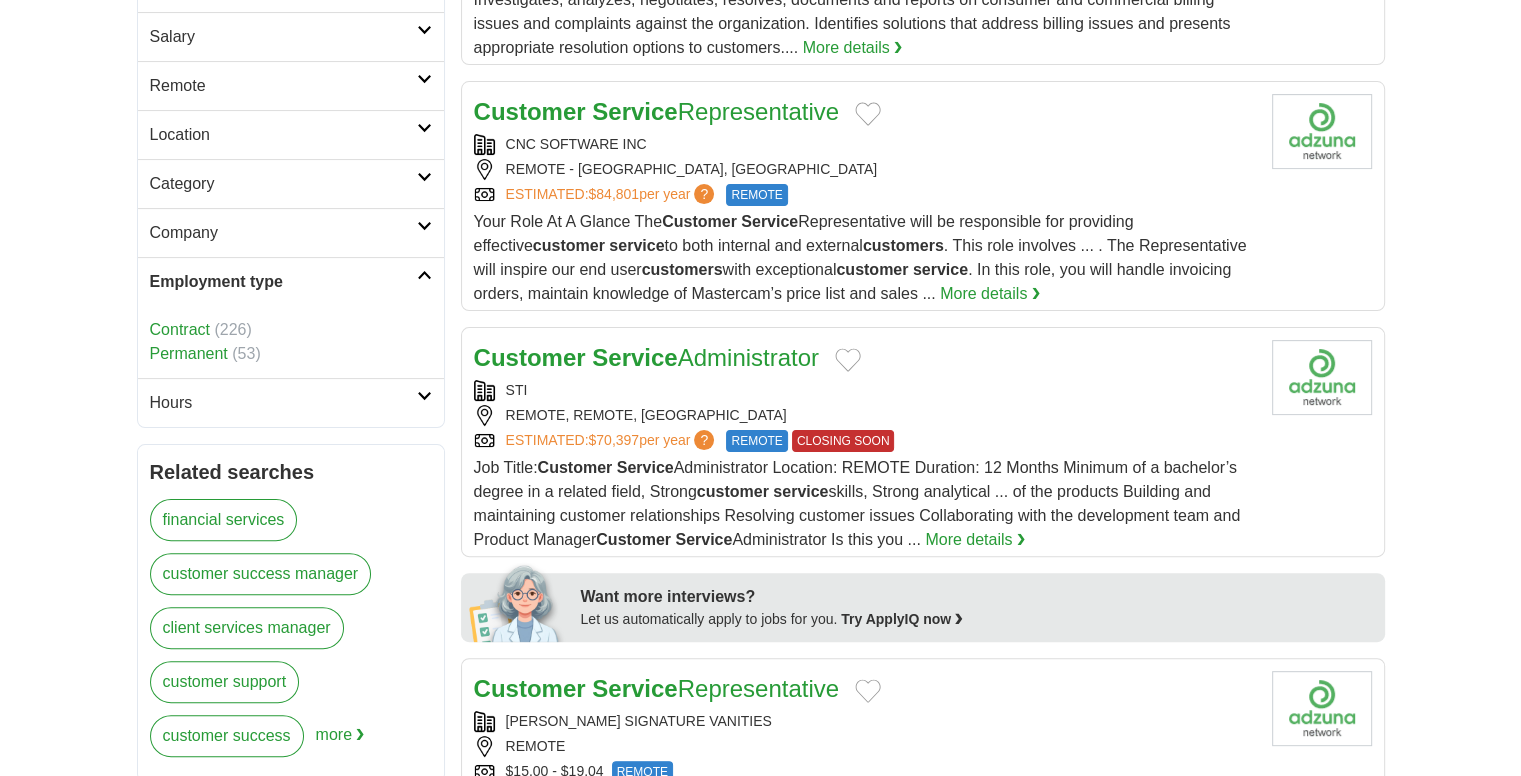 click at bounding box center (424, 275) 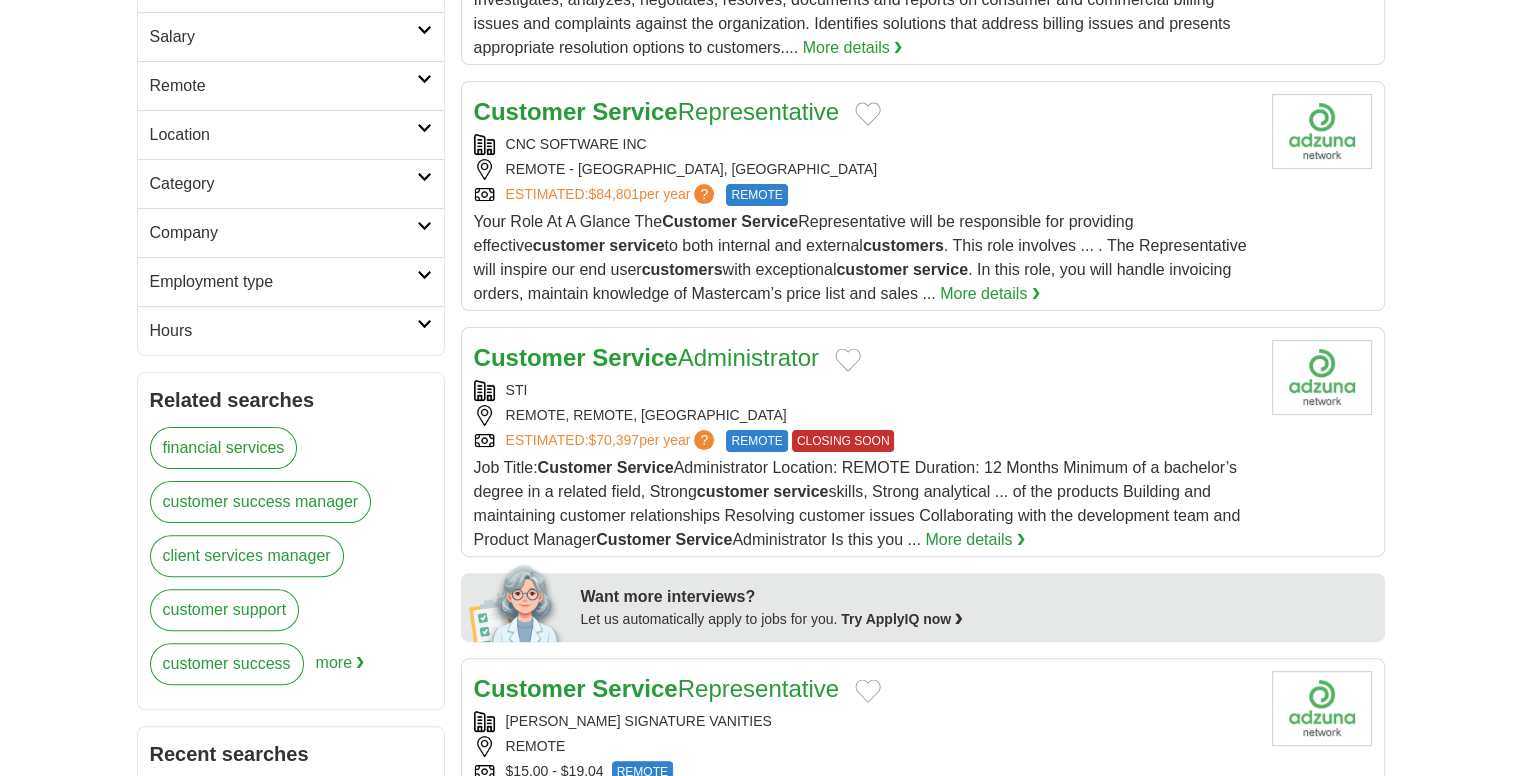 click on "Hours" at bounding box center (291, 330) 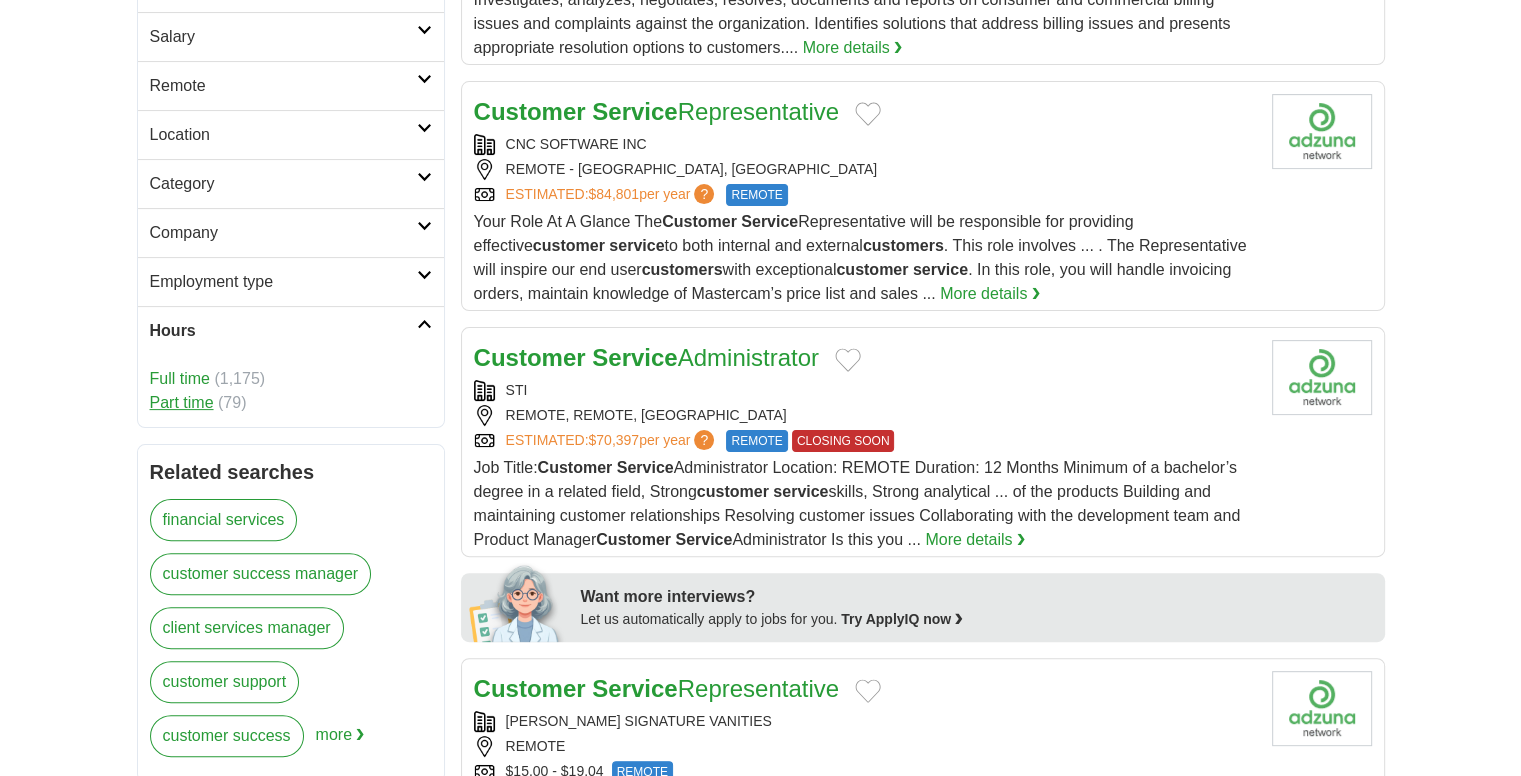 click on "Part time" at bounding box center [182, 402] 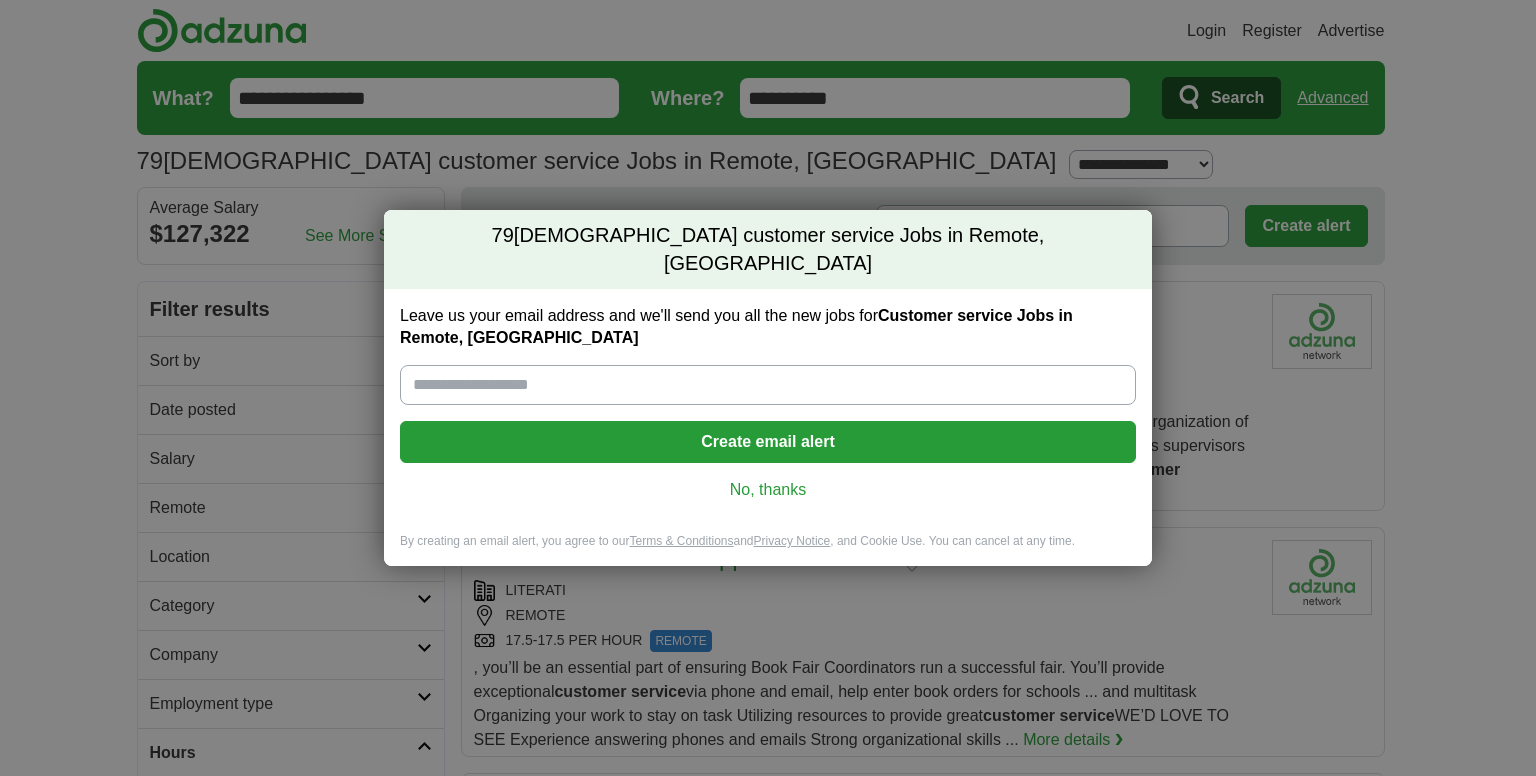 scroll, scrollTop: 0, scrollLeft: 0, axis: both 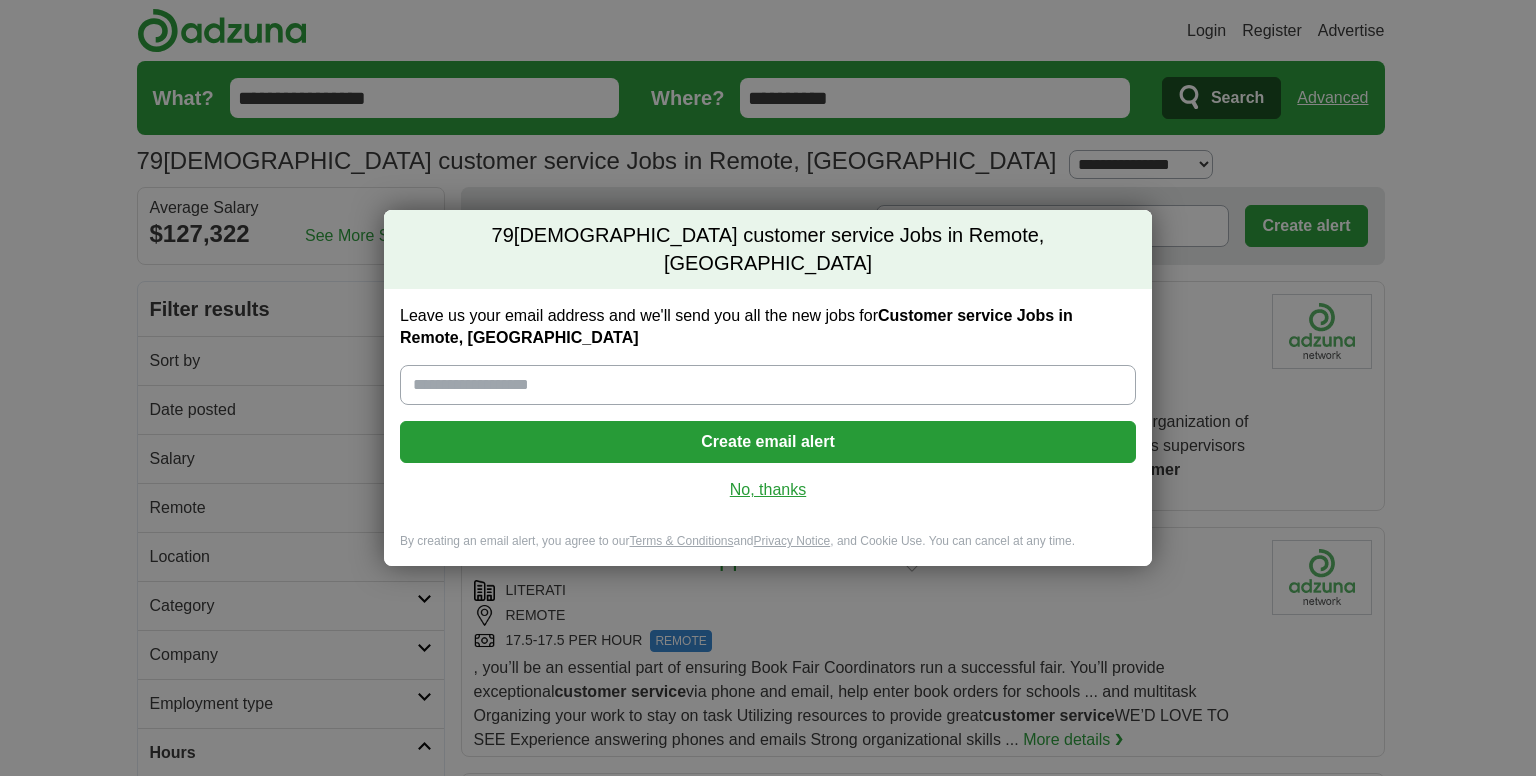 click on "No, thanks" at bounding box center (768, 490) 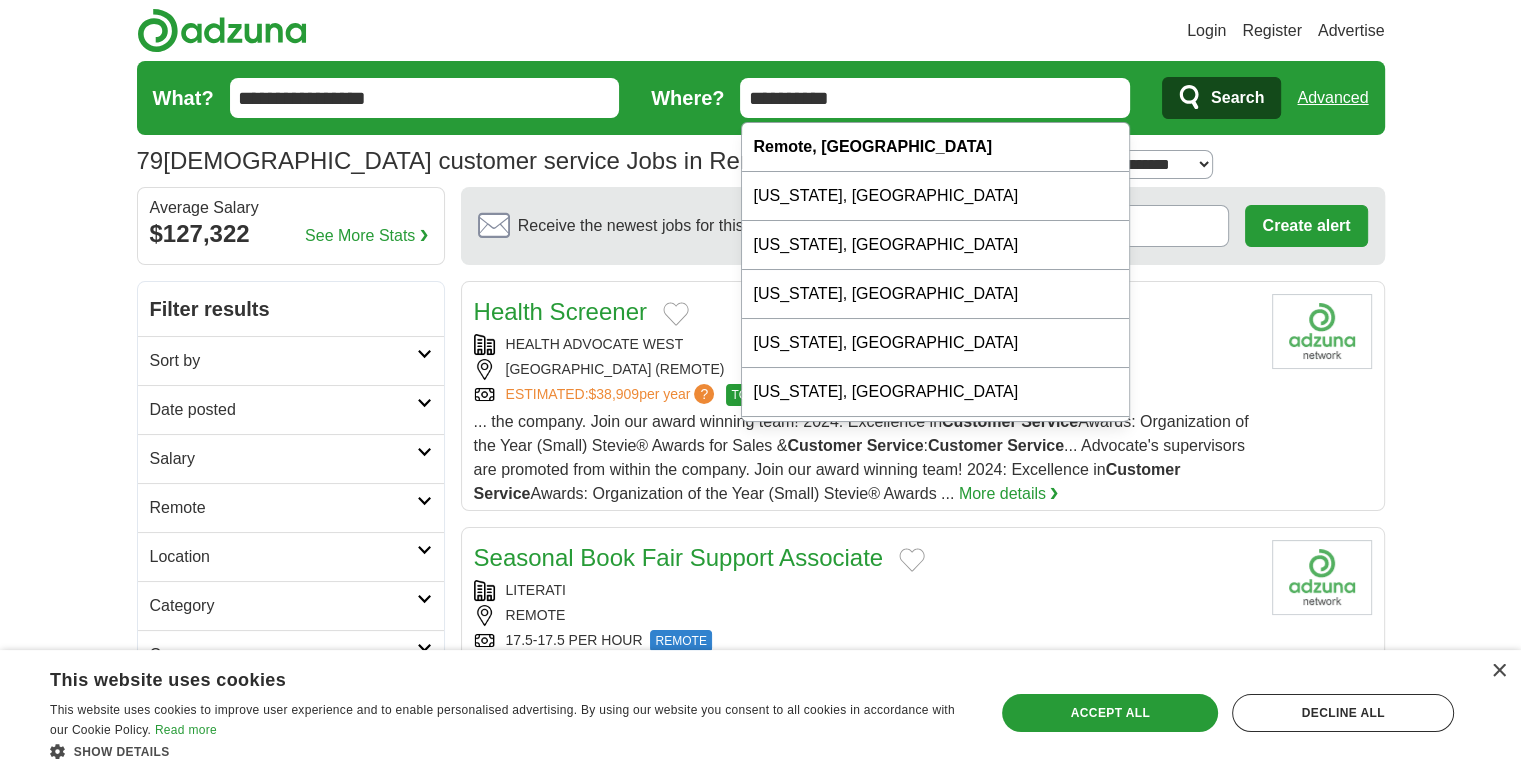 click on "**********" at bounding box center (935, 98) 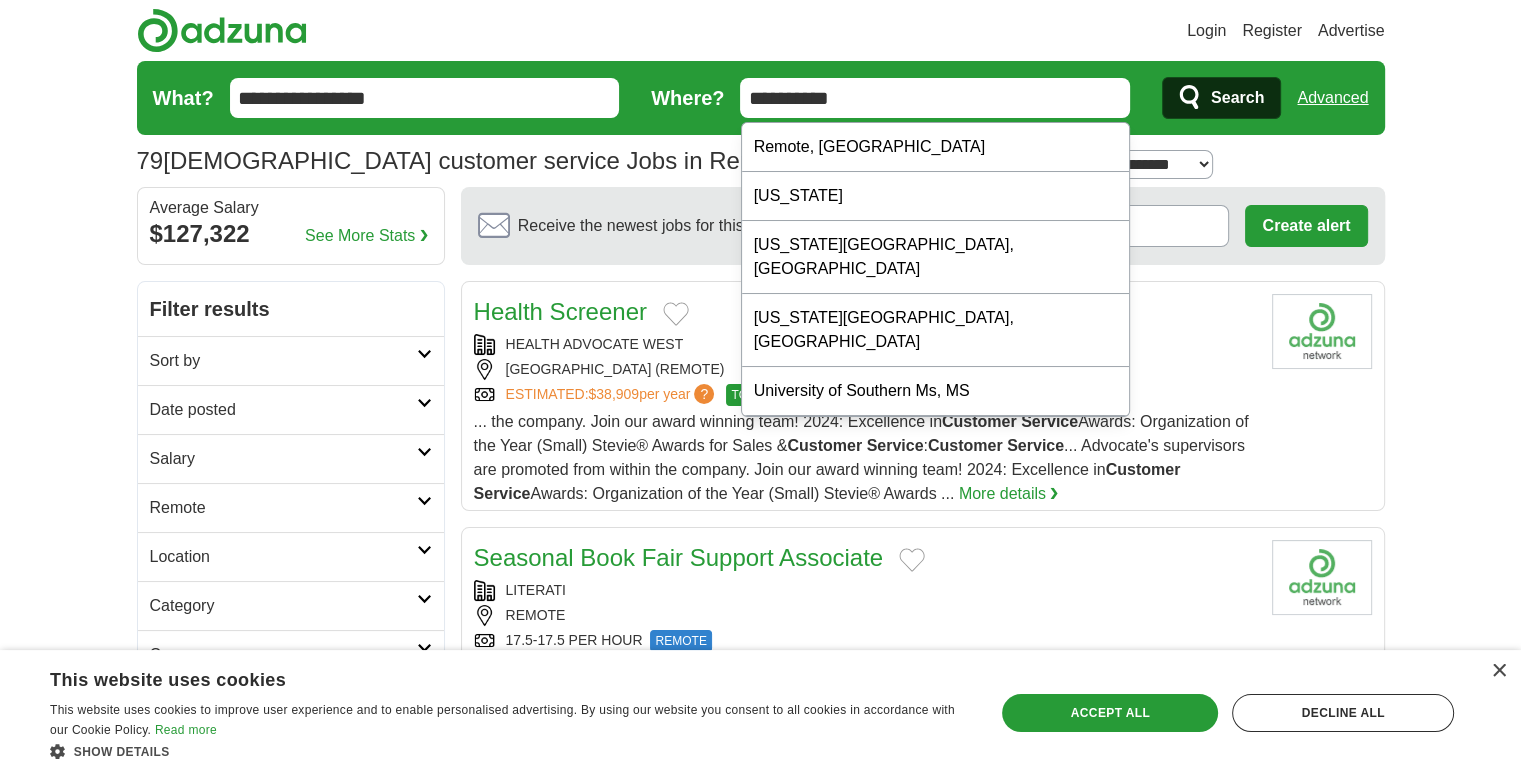 type on "**********" 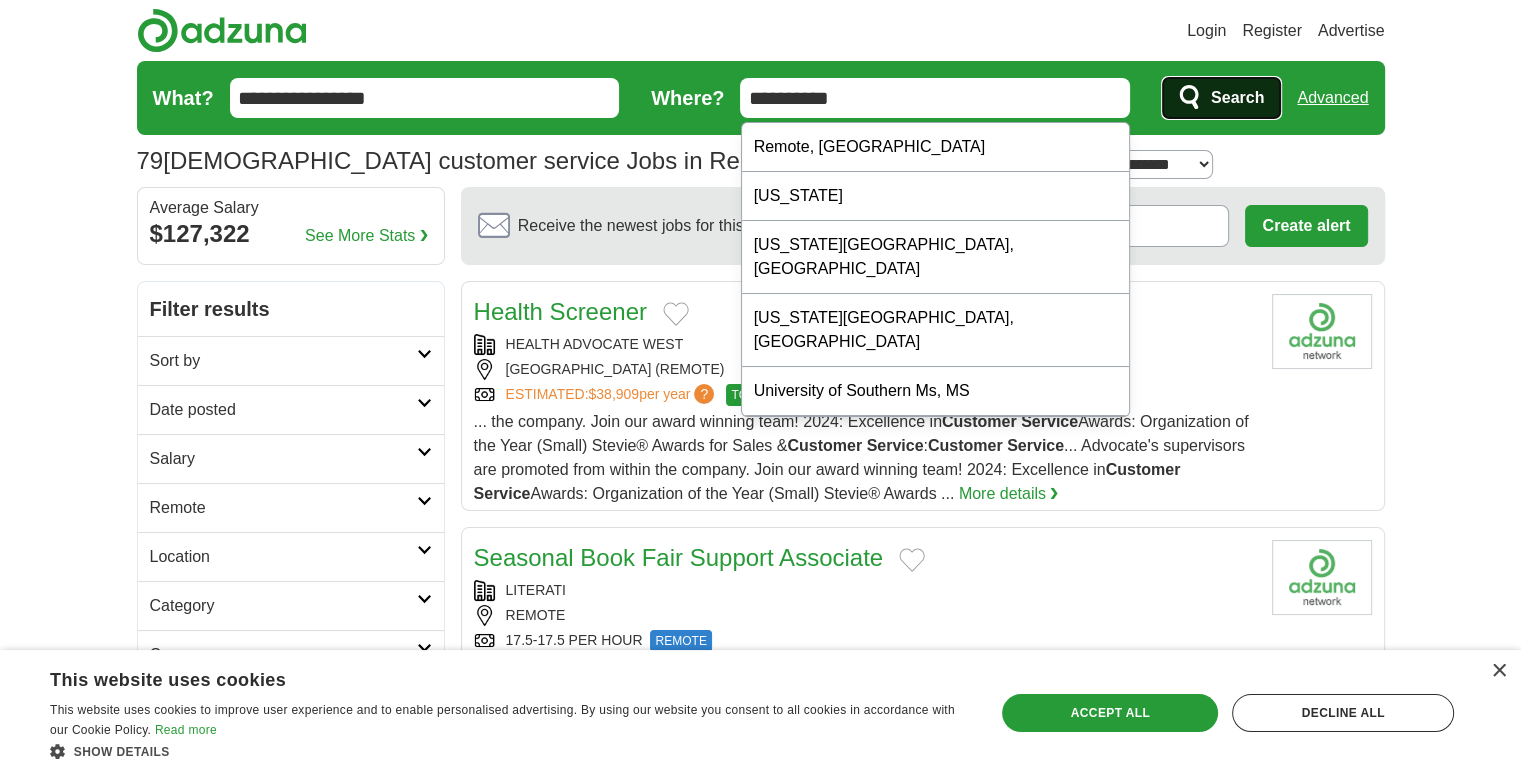 click on "Search" at bounding box center (1237, 98) 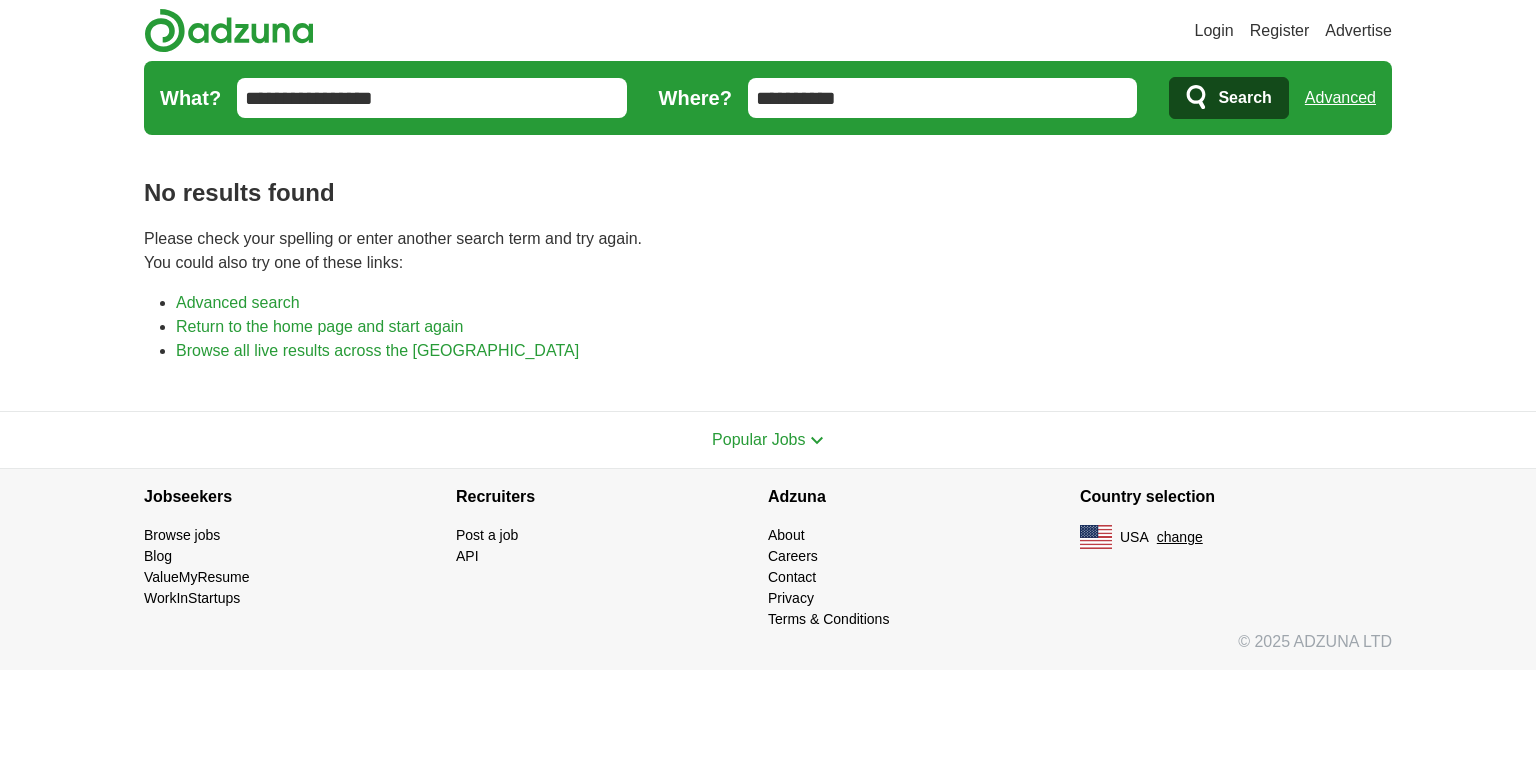 scroll, scrollTop: 0, scrollLeft: 0, axis: both 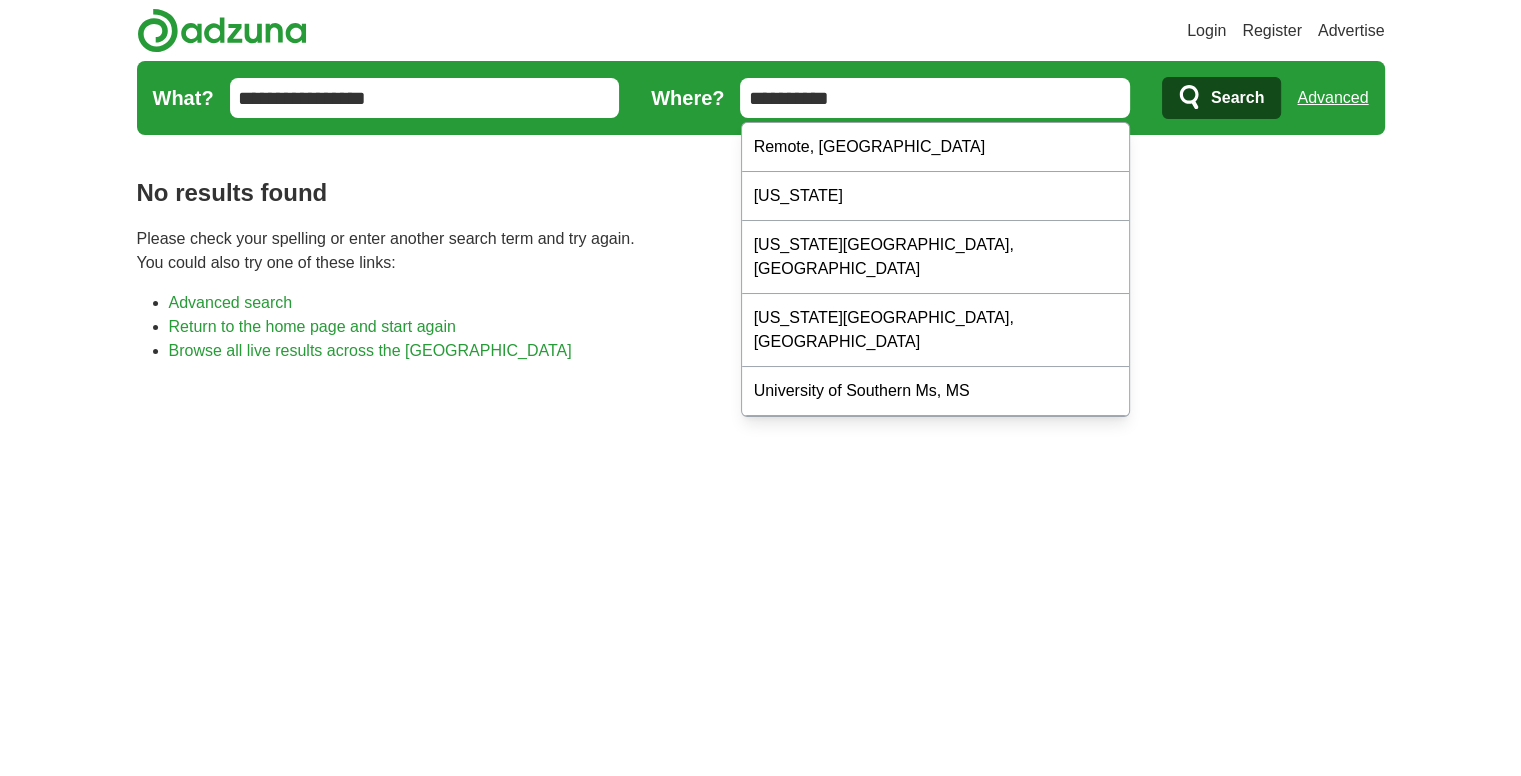 click on "**********" at bounding box center (935, 98) 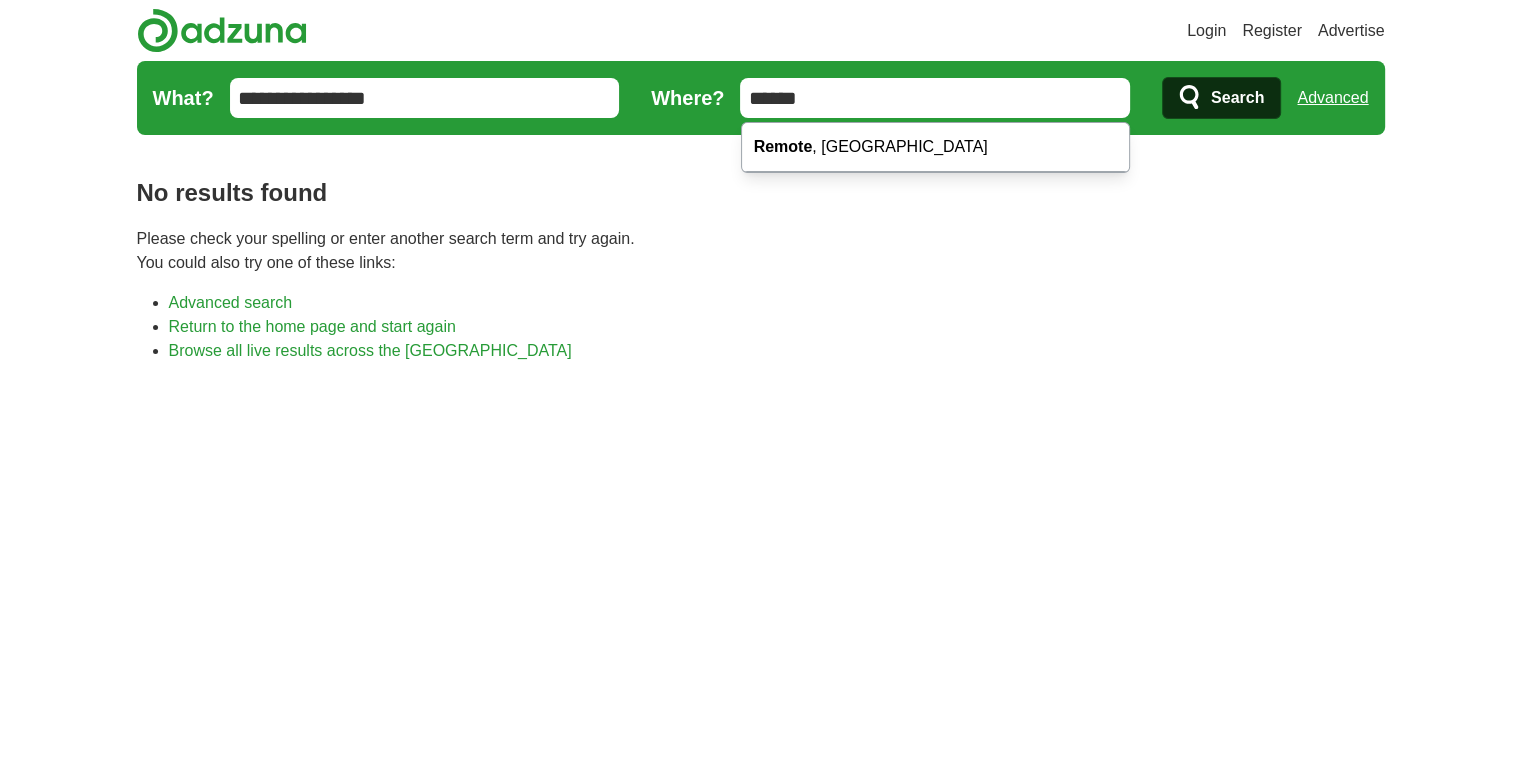 type on "******" 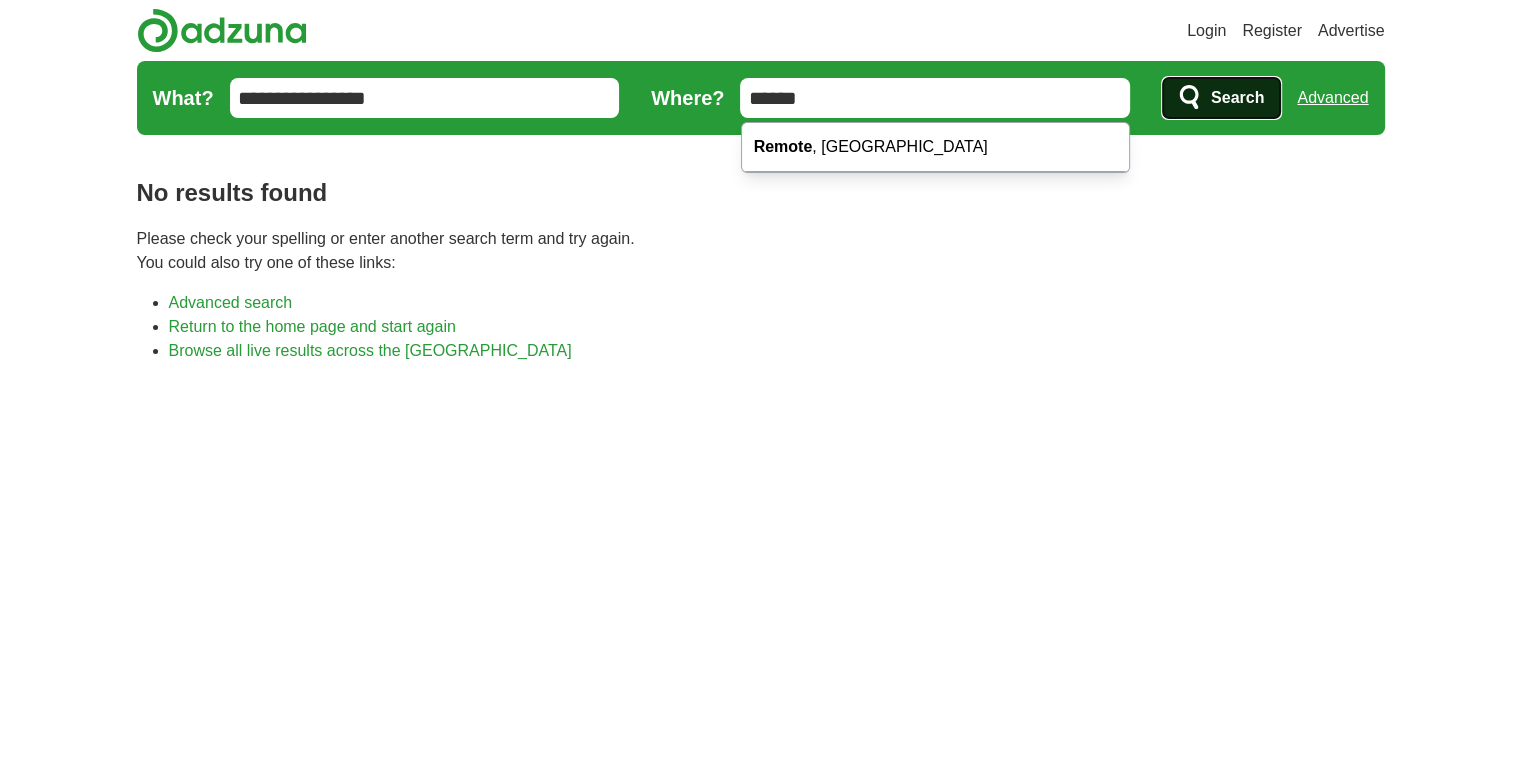 click on "Search" at bounding box center [1237, 98] 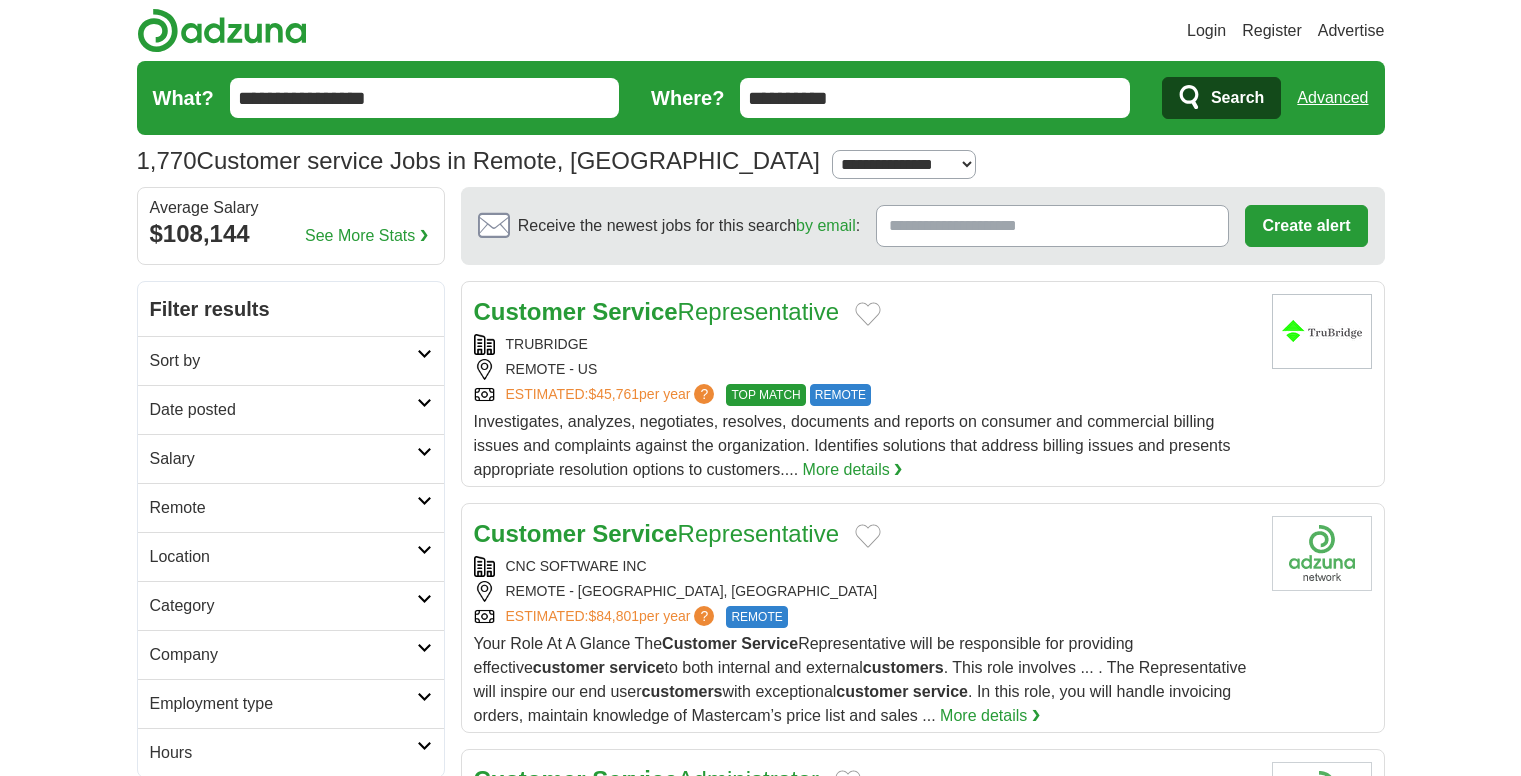 scroll, scrollTop: 0, scrollLeft: 0, axis: both 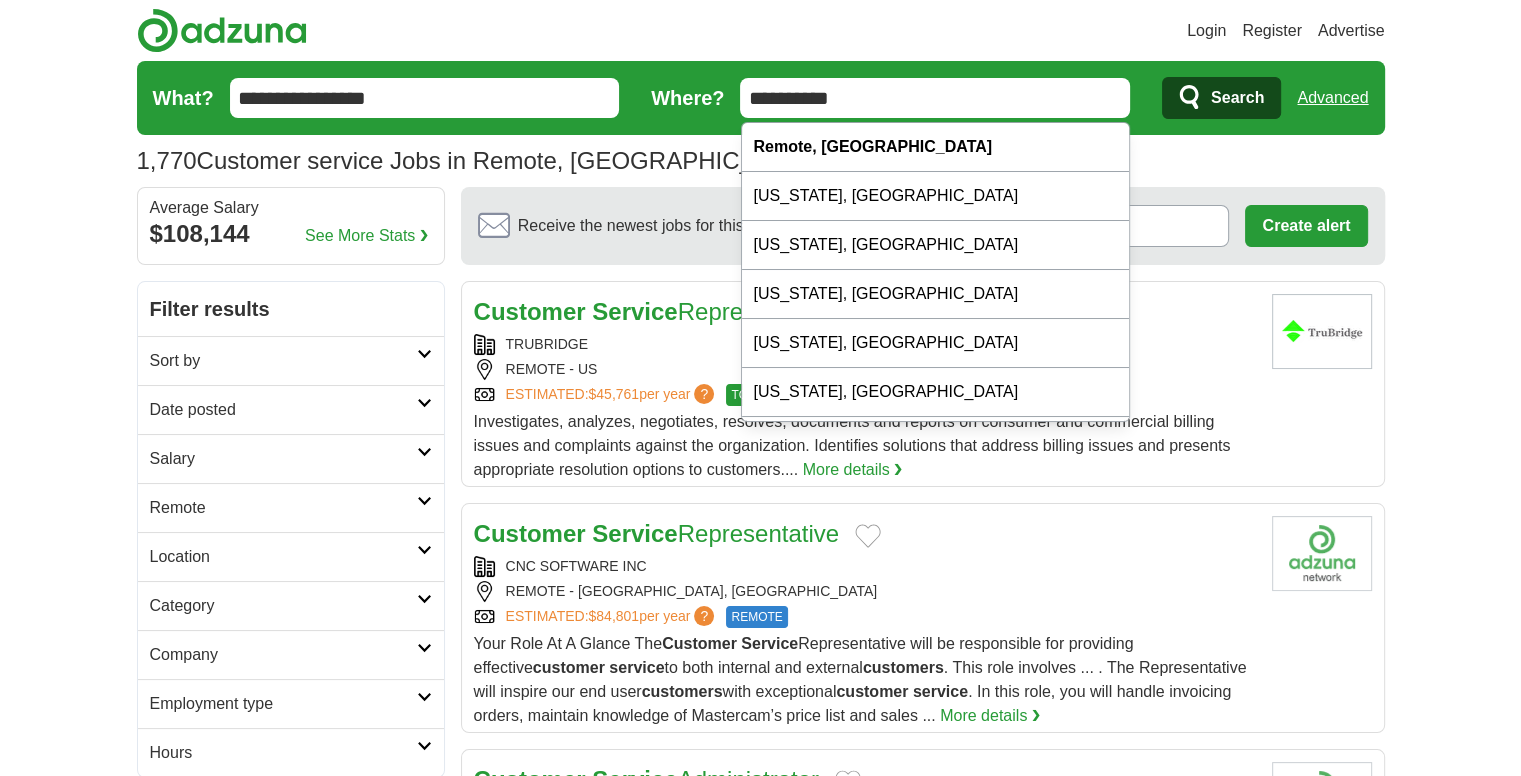 click on "**********" at bounding box center [935, 98] 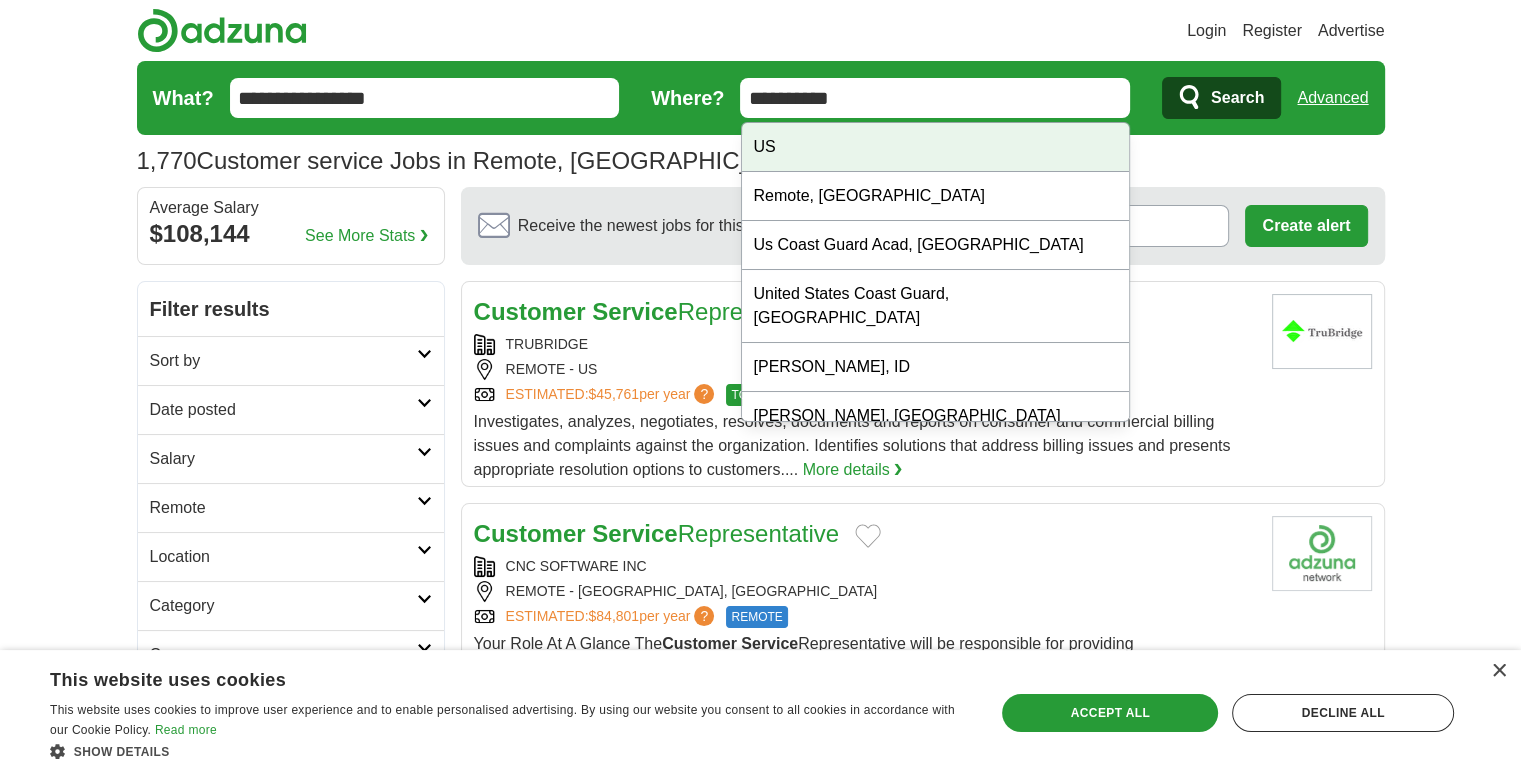 type on "**********" 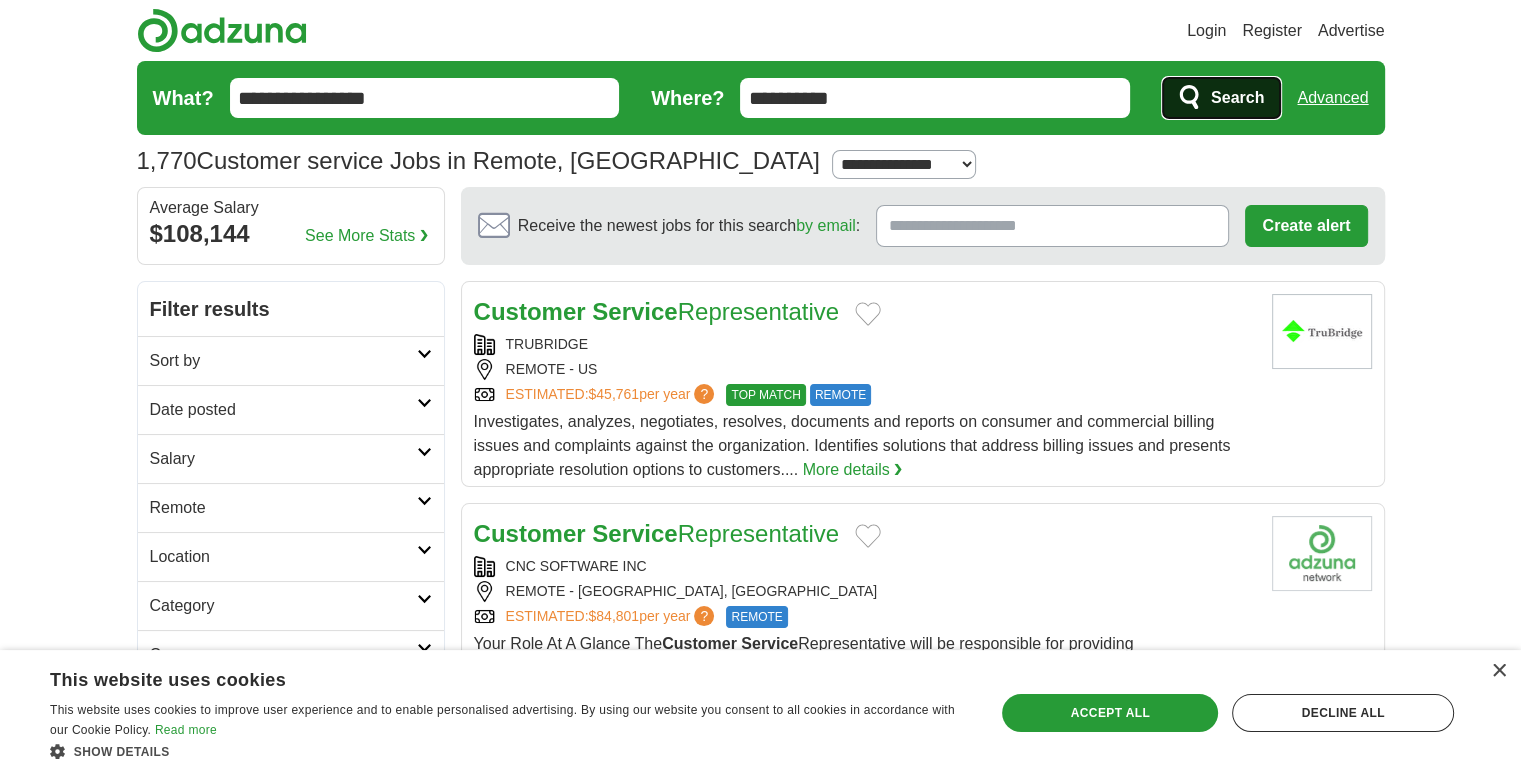 click on "Search" at bounding box center (1237, 98) 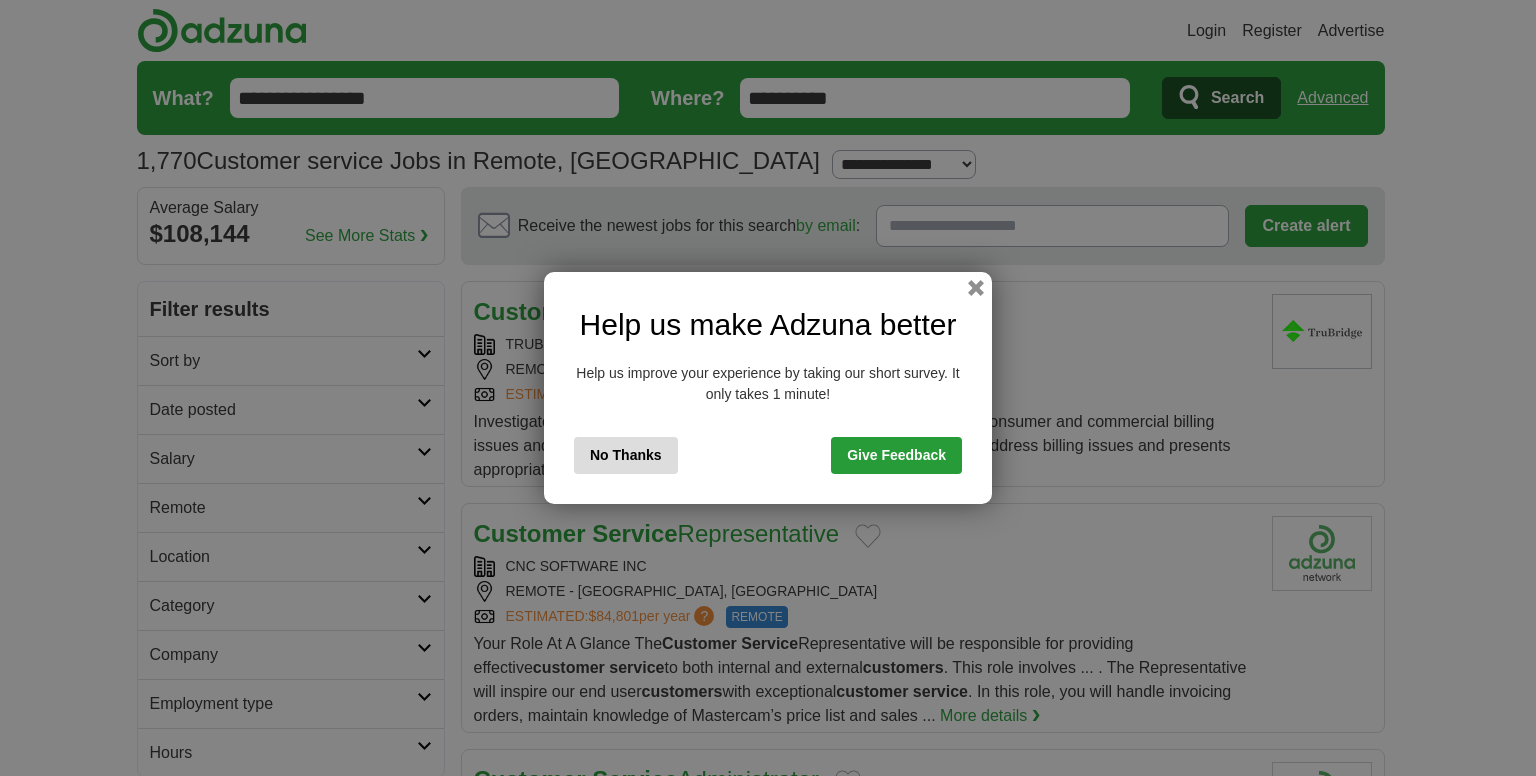 scroll, scrollTop: 0, scrollLeft: 0, axis: both 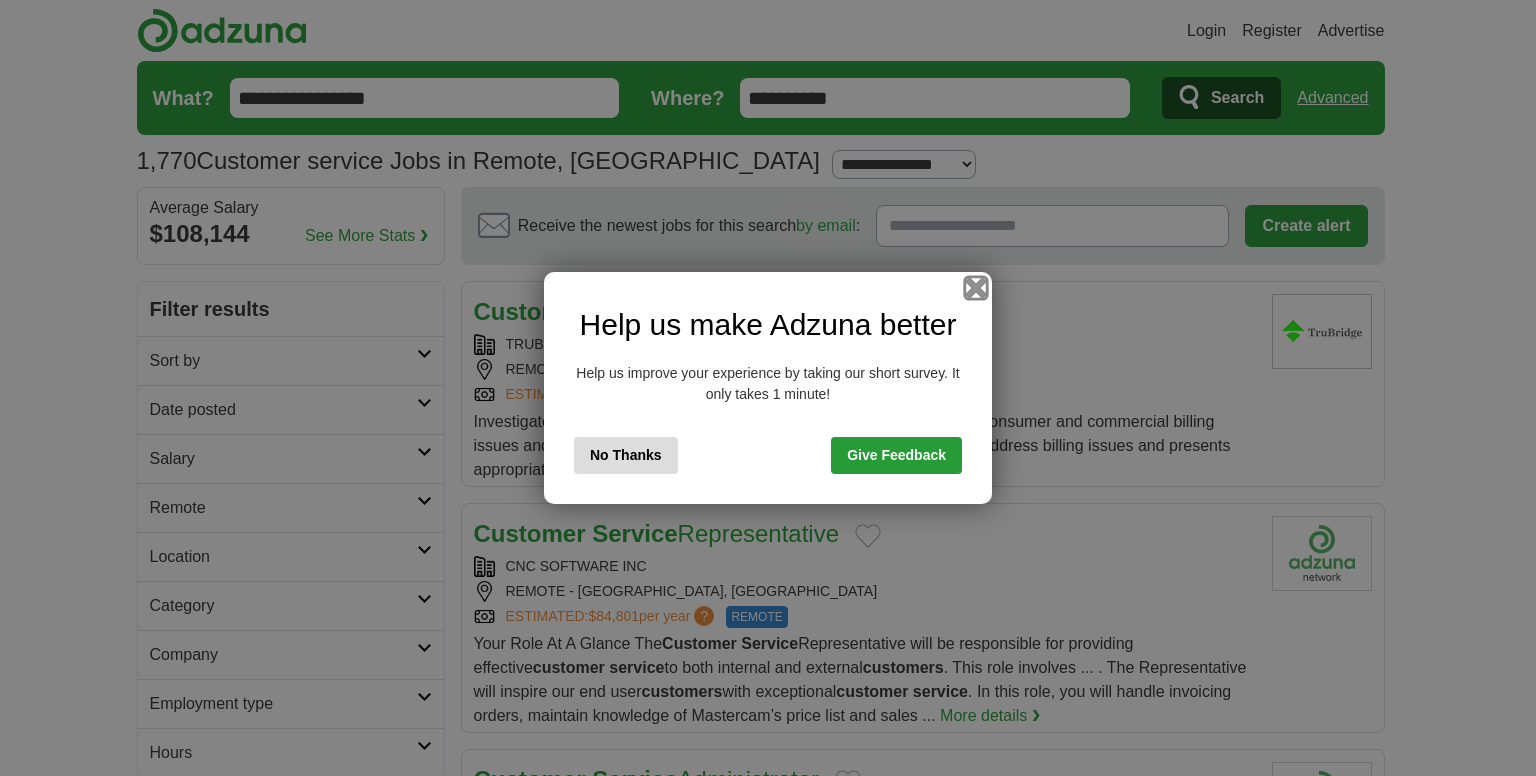click at bounding box center (976, 288) 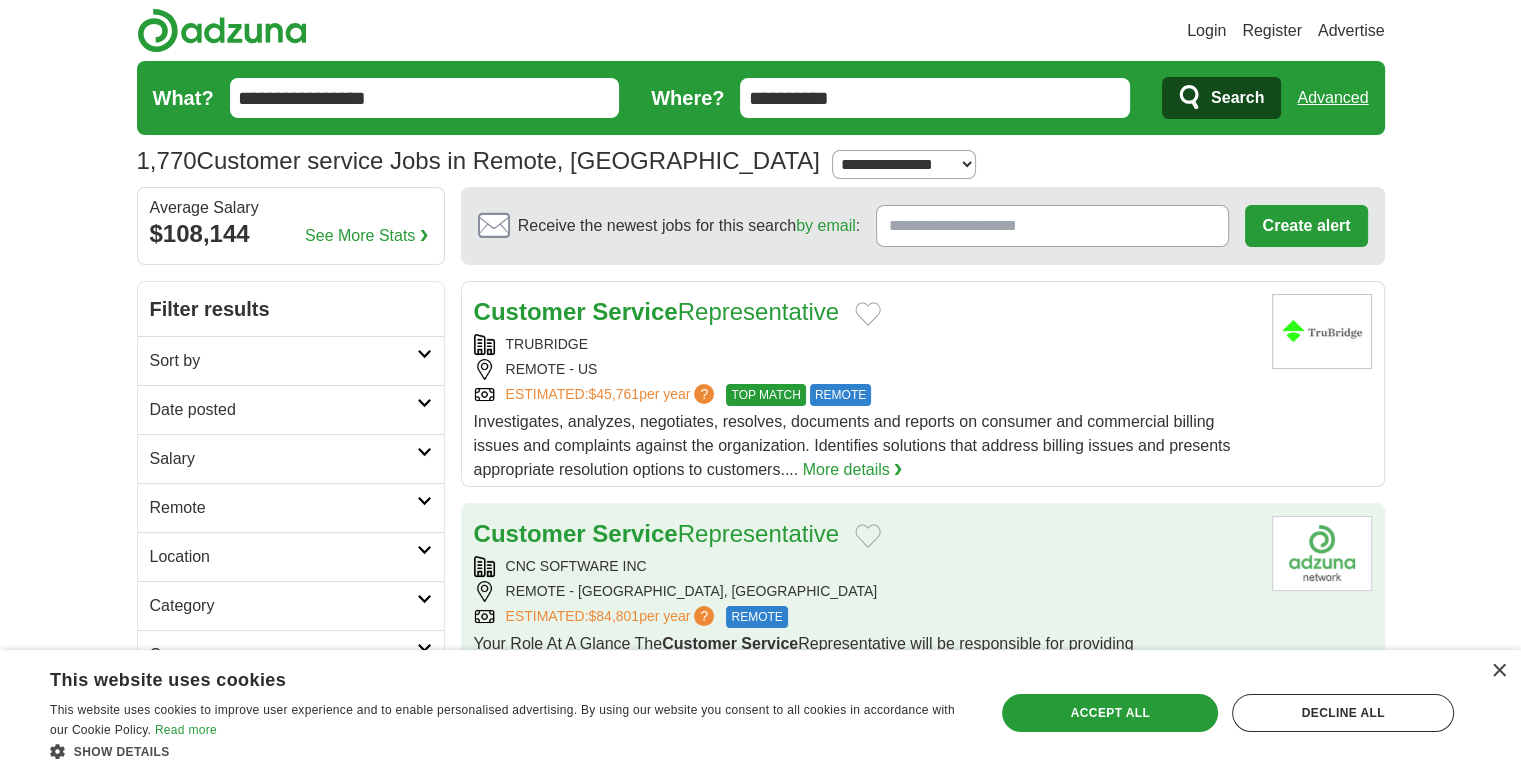 click on "CNC SOFTWARE INC
REMOTE - USA, US
ESTIMATED:
$84,801
per year
?
REMOTE" at bounding box center (865, 592) 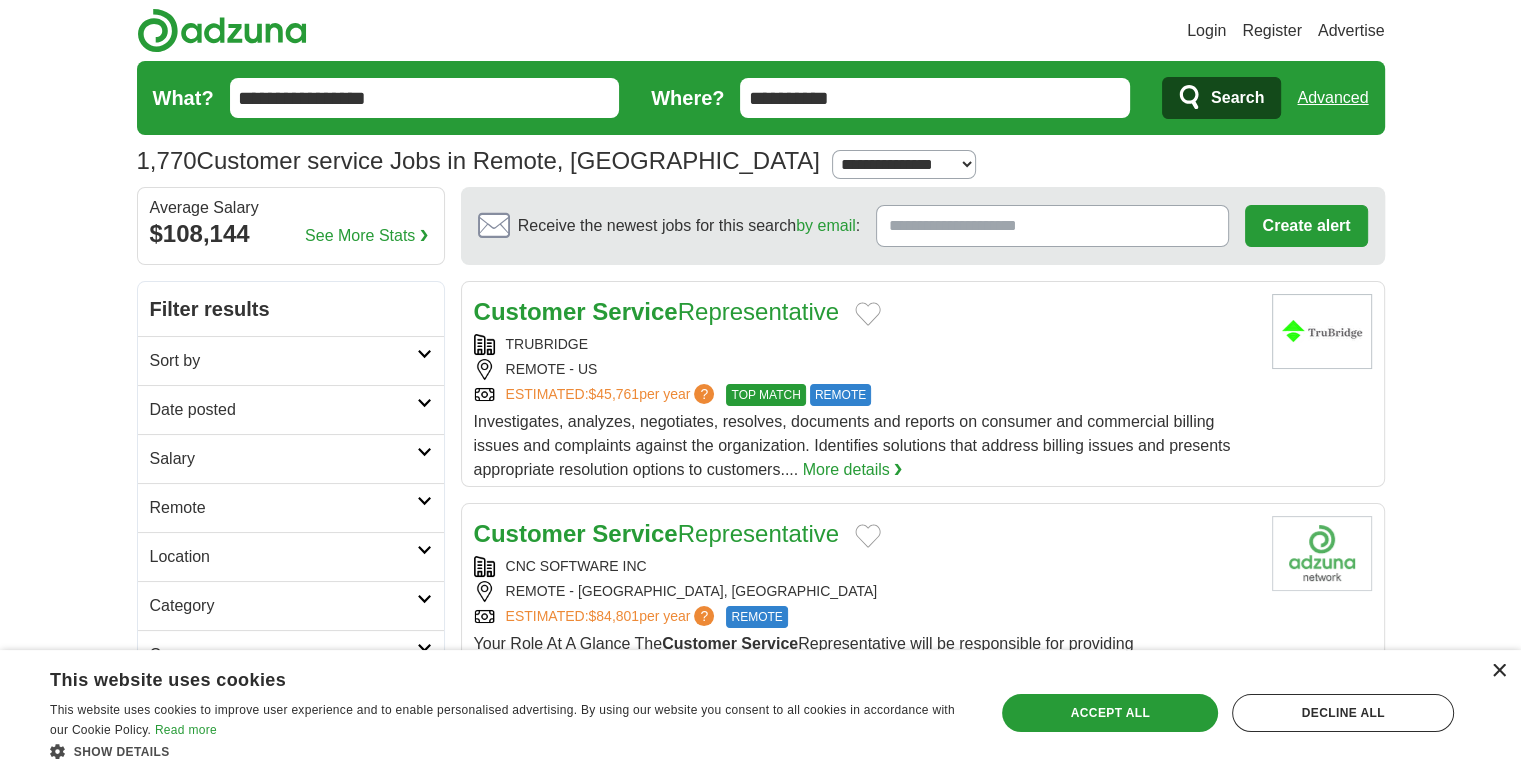 click on "×" at bounding box center [1498, 671] 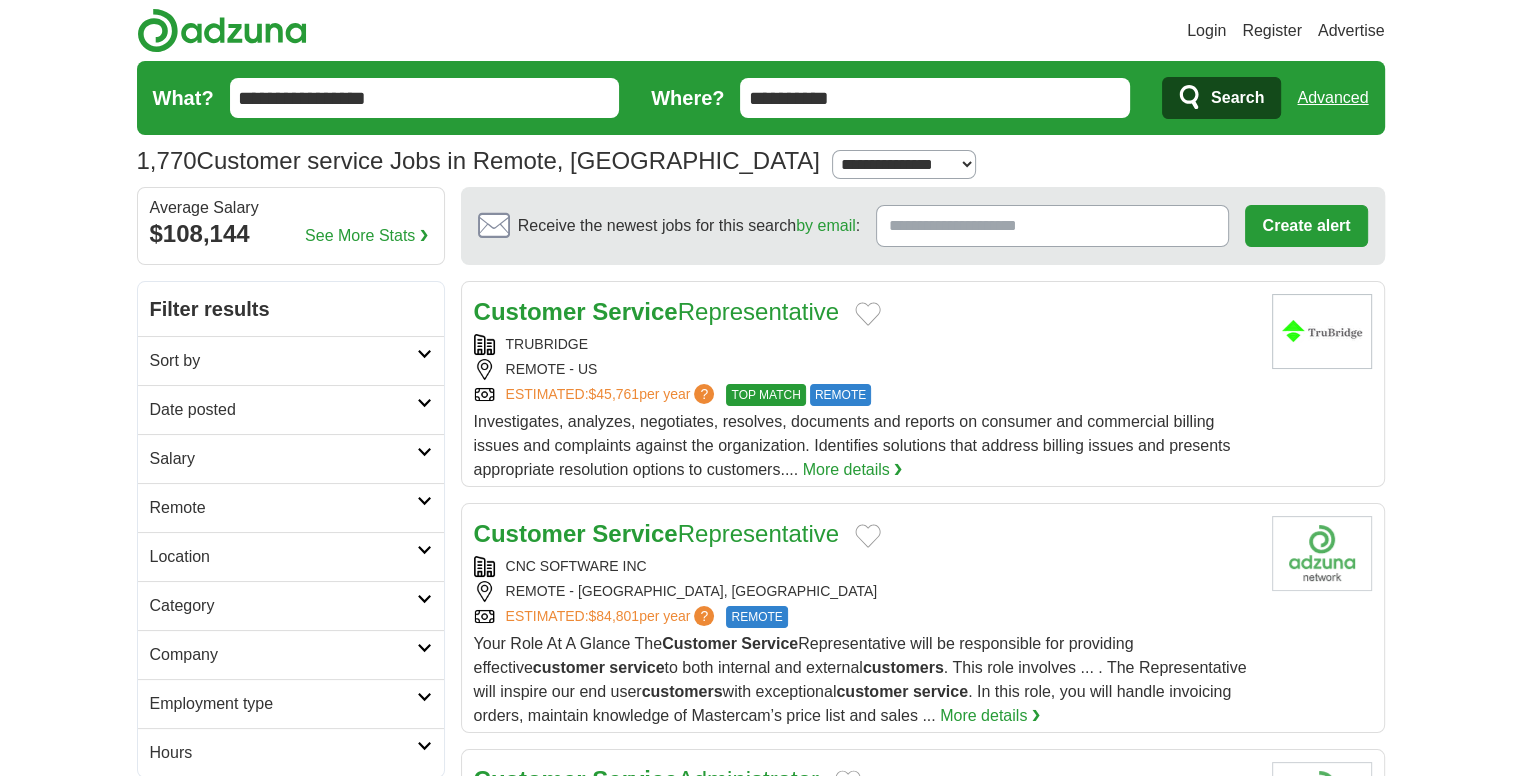scroll, scrollTop: 678, scrollLeft: 0, axis: vertical 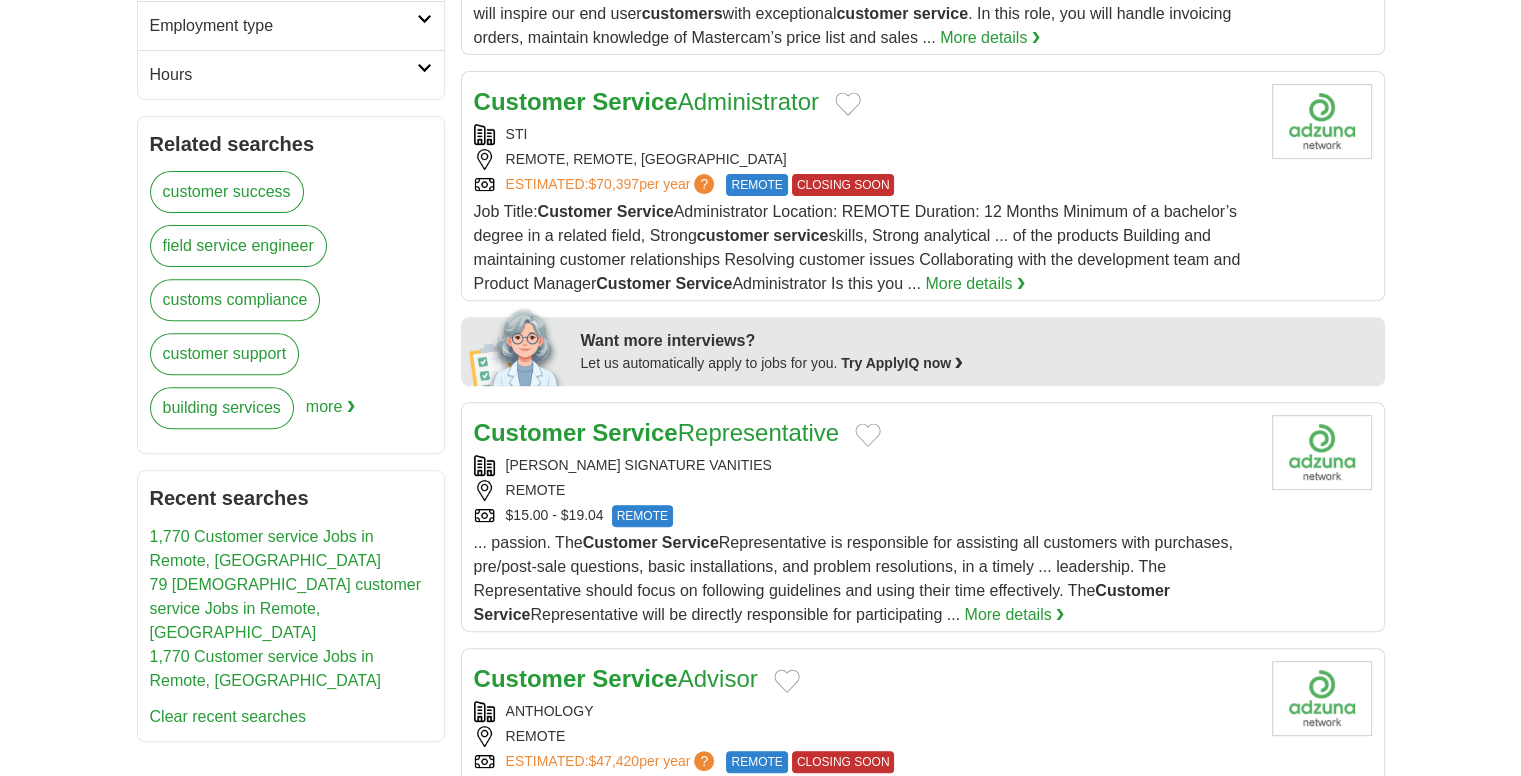 click at bounding box center [424, 68] 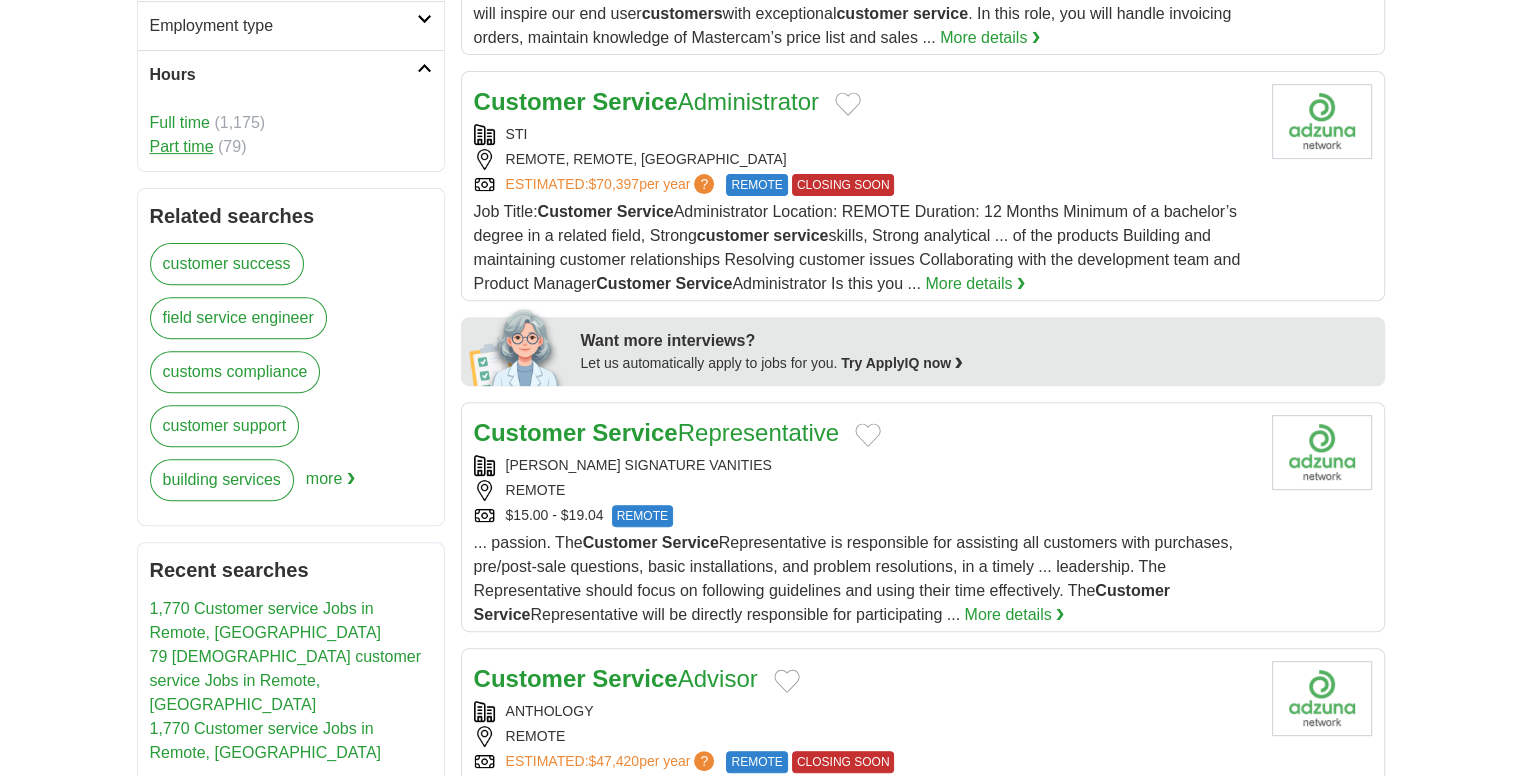click on "Part time" at bounding box center [182, 146] 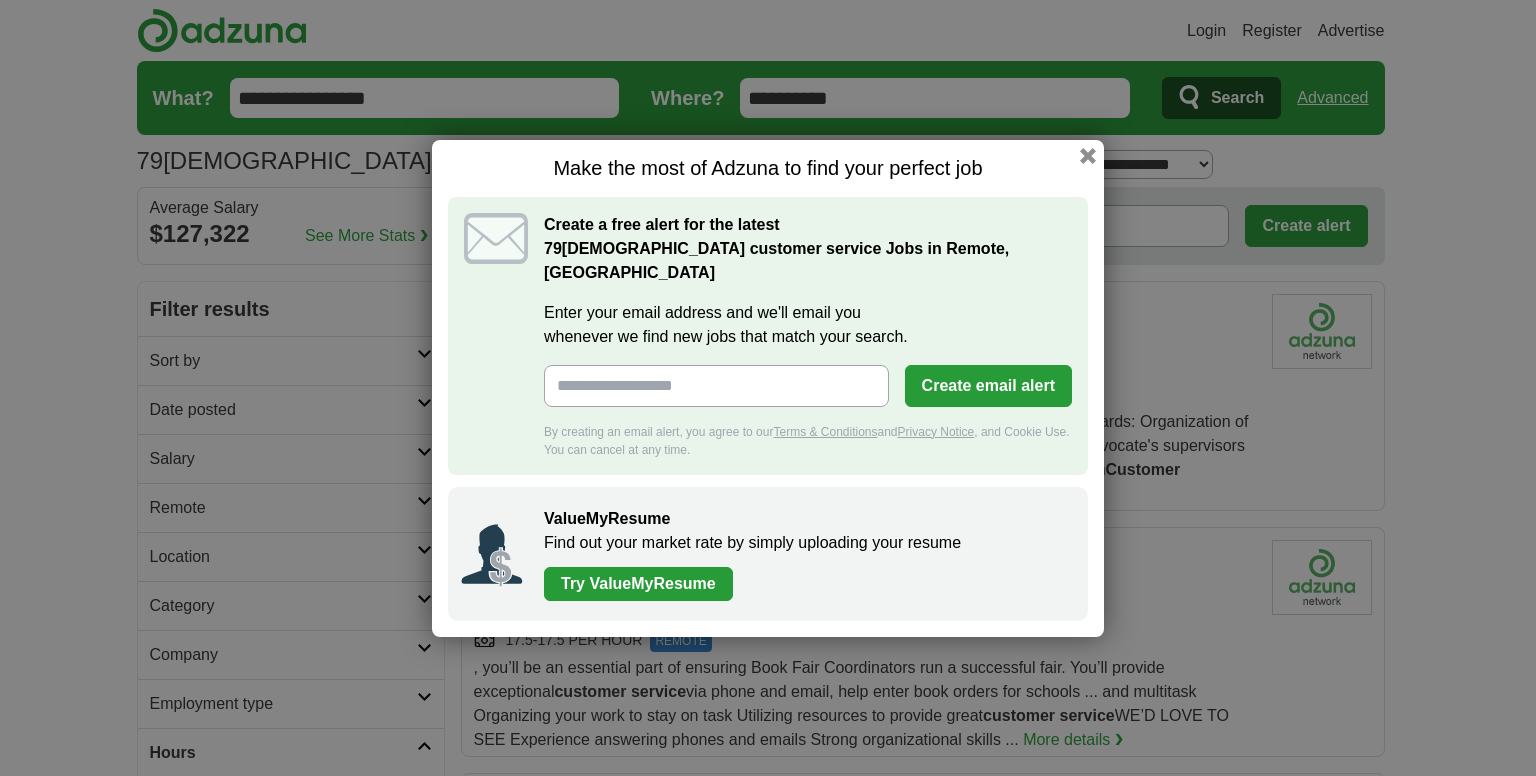 scroll, scrollTop: 0, scrollLeft: 0, axis: both 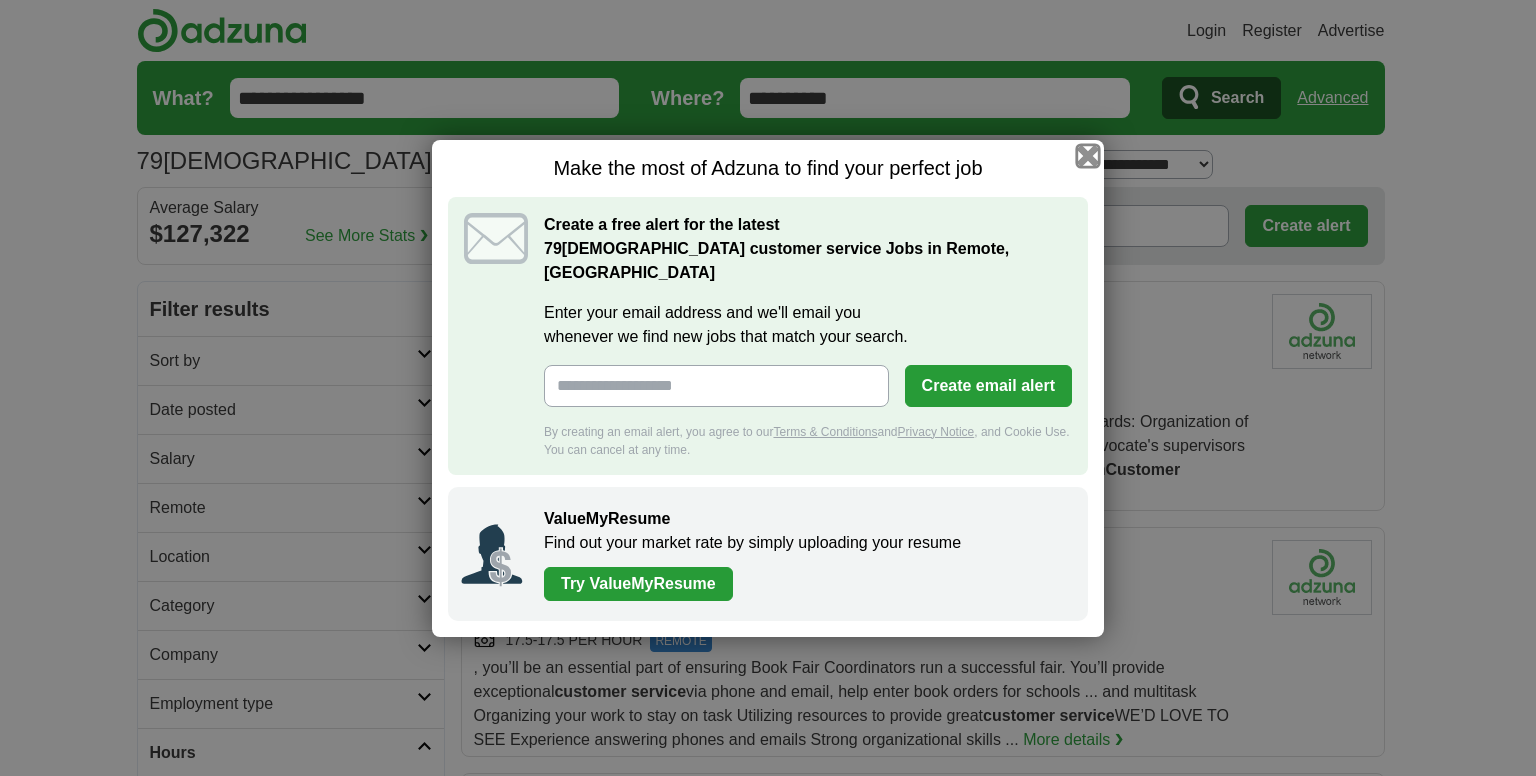 click at bounding box center (1088, 155) 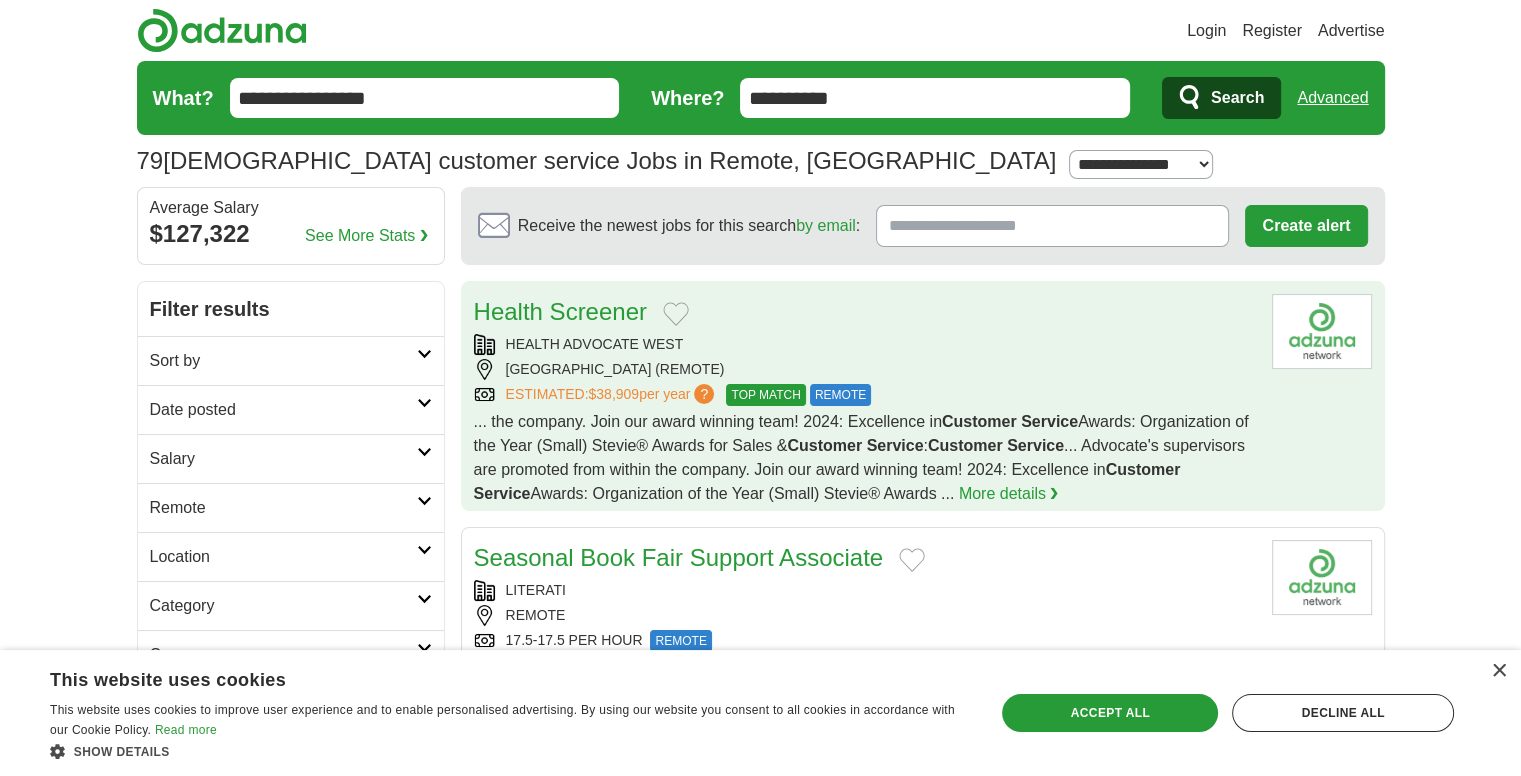 click on "Health Screener" at bounding box center [865, 312] 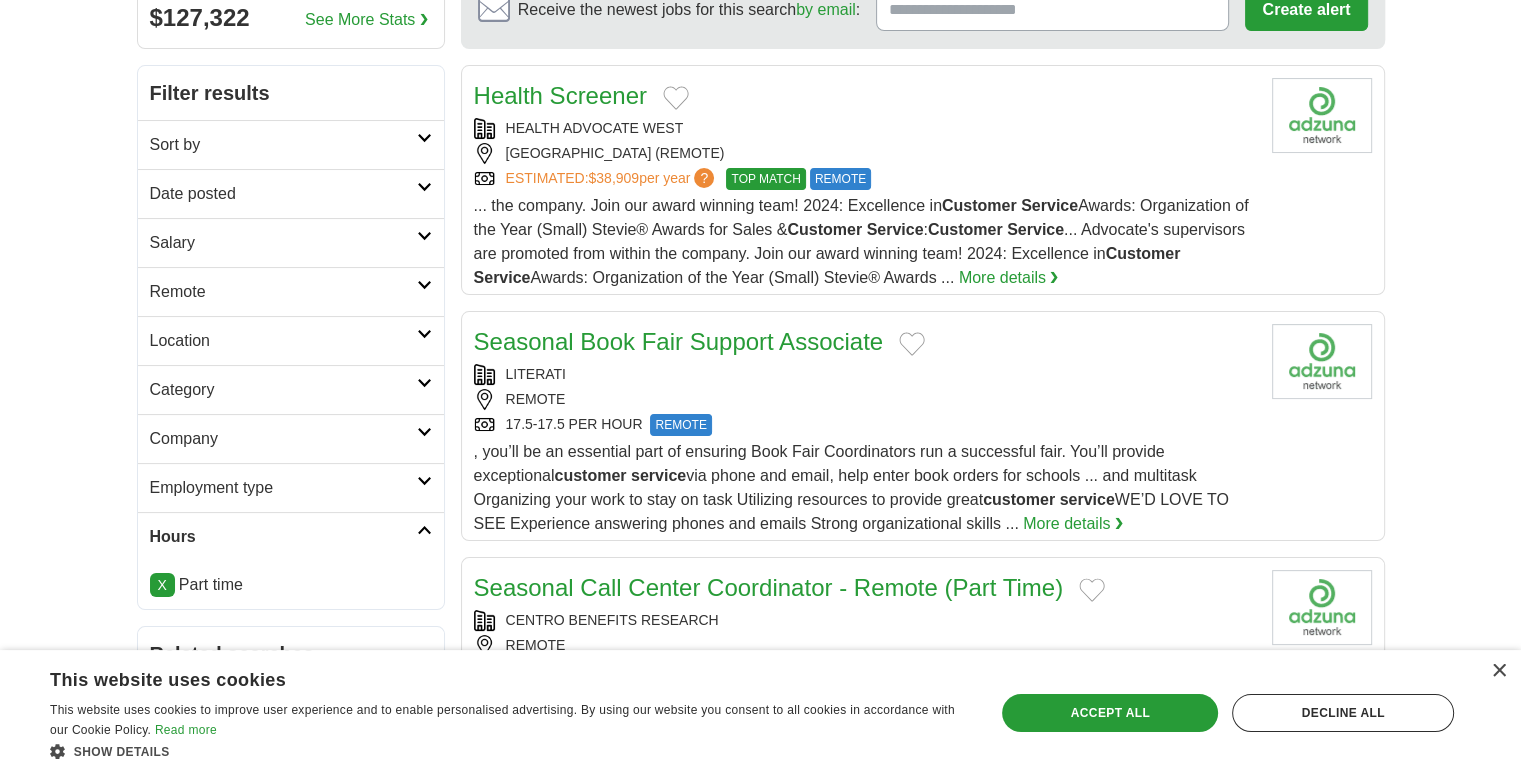 scroll, scrollTop: 208, scrollLeft: 0, axis: vertical 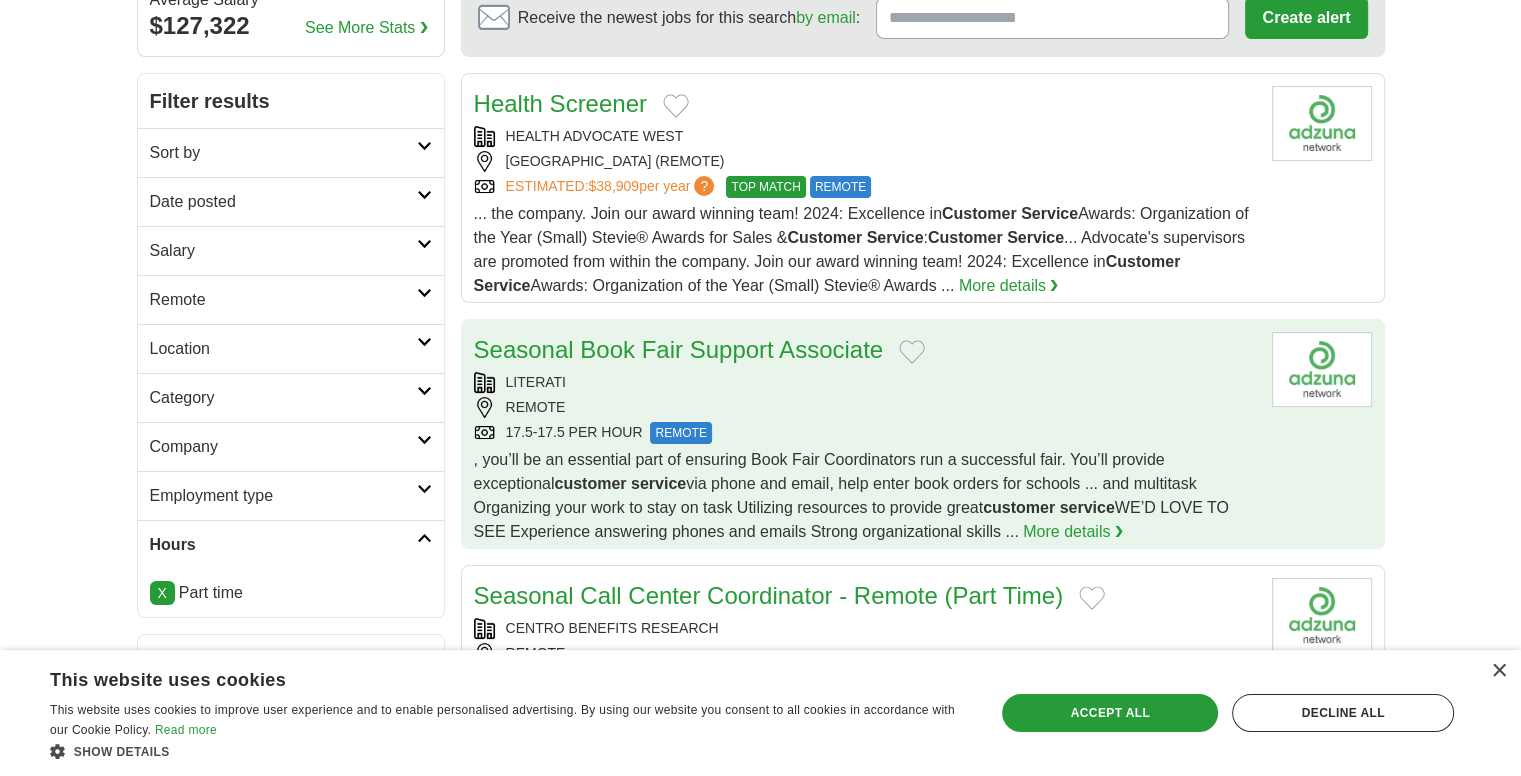 click on "LITERATI" at bounding box center [865, 382] 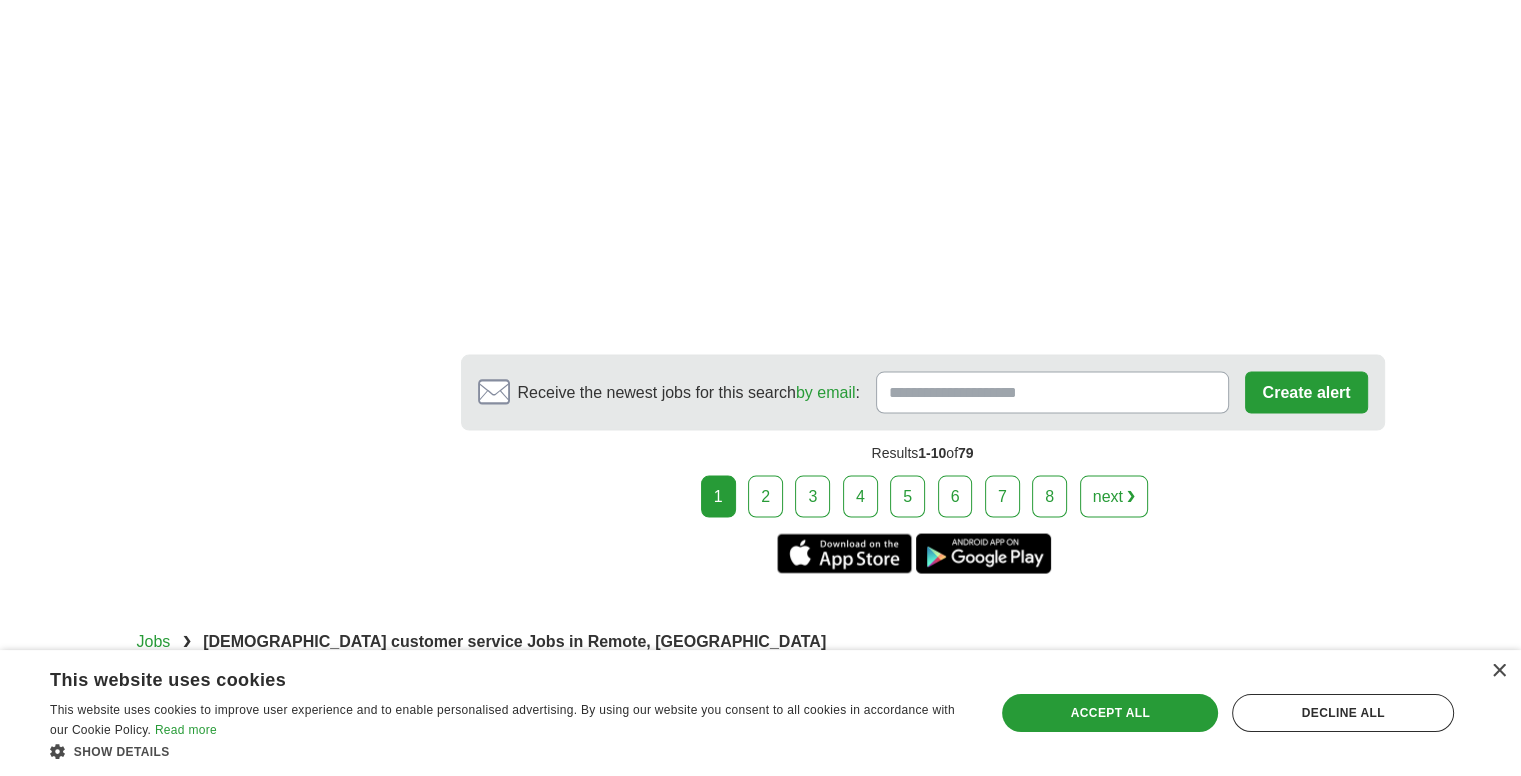 scroll, scrollTop: 3876, scrollLeft: 0, axis: vertical 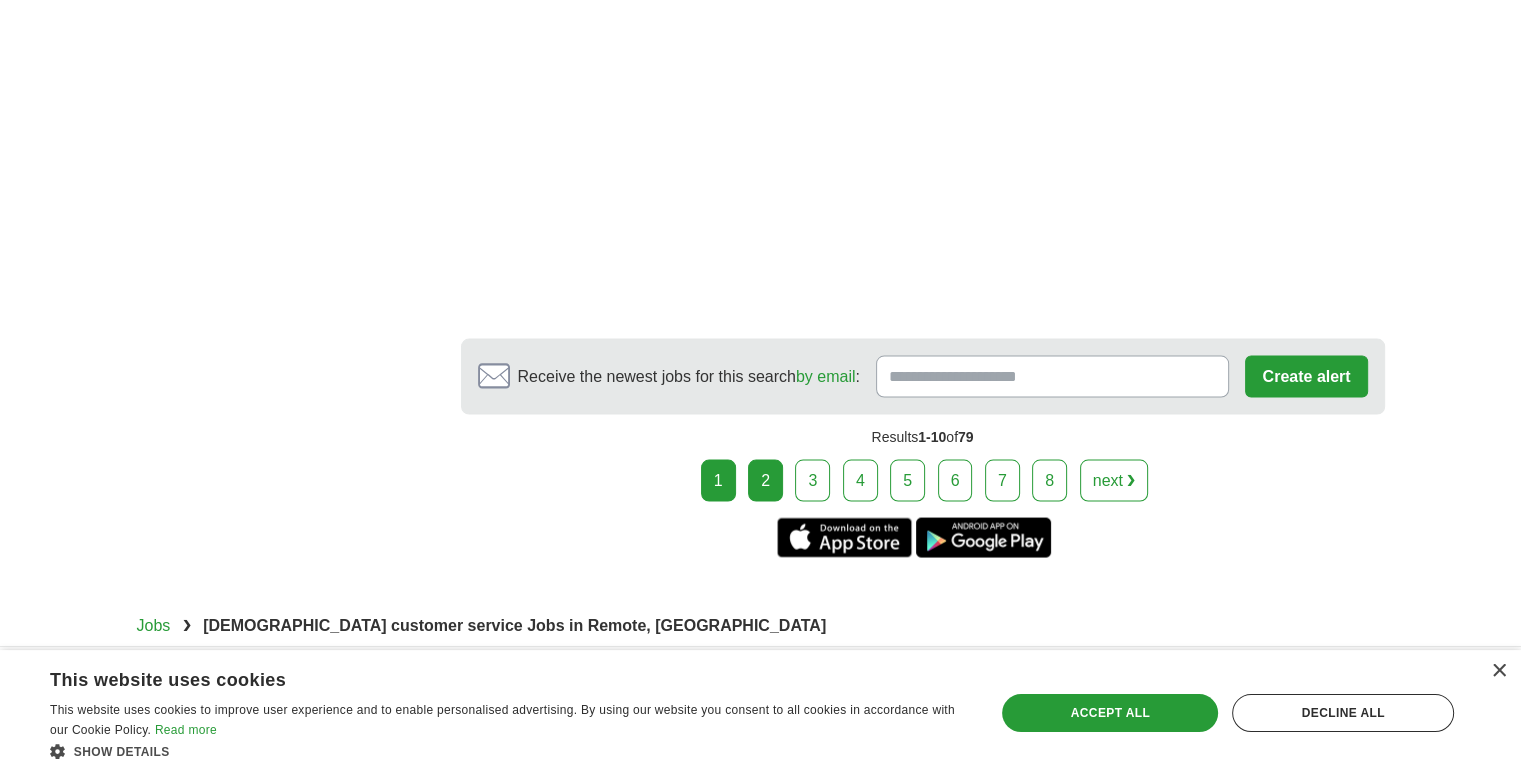 click on "2" at bounding box center [765, 481] 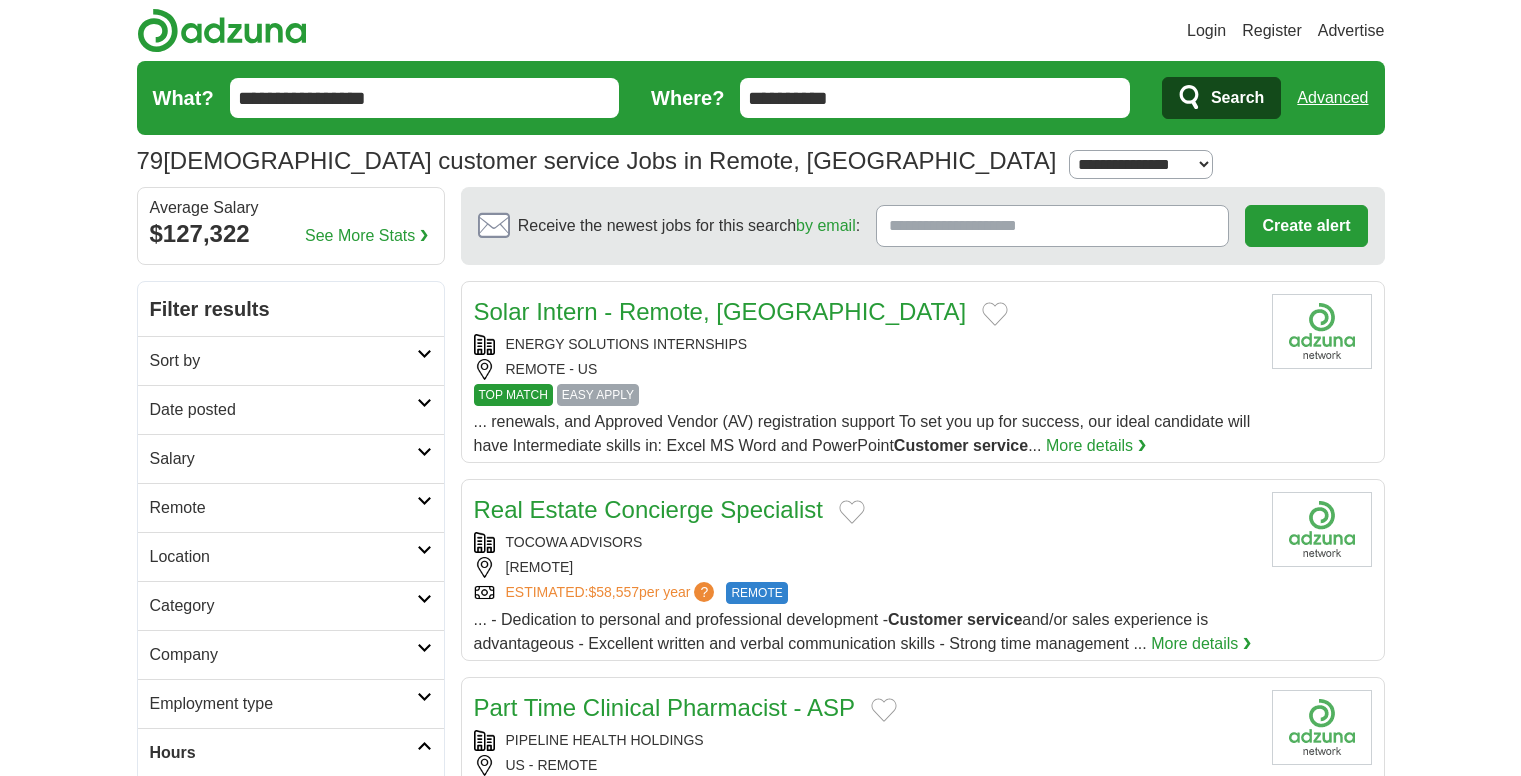 scroll, scrollTop: 0, scrollLeft: 0, axis: both 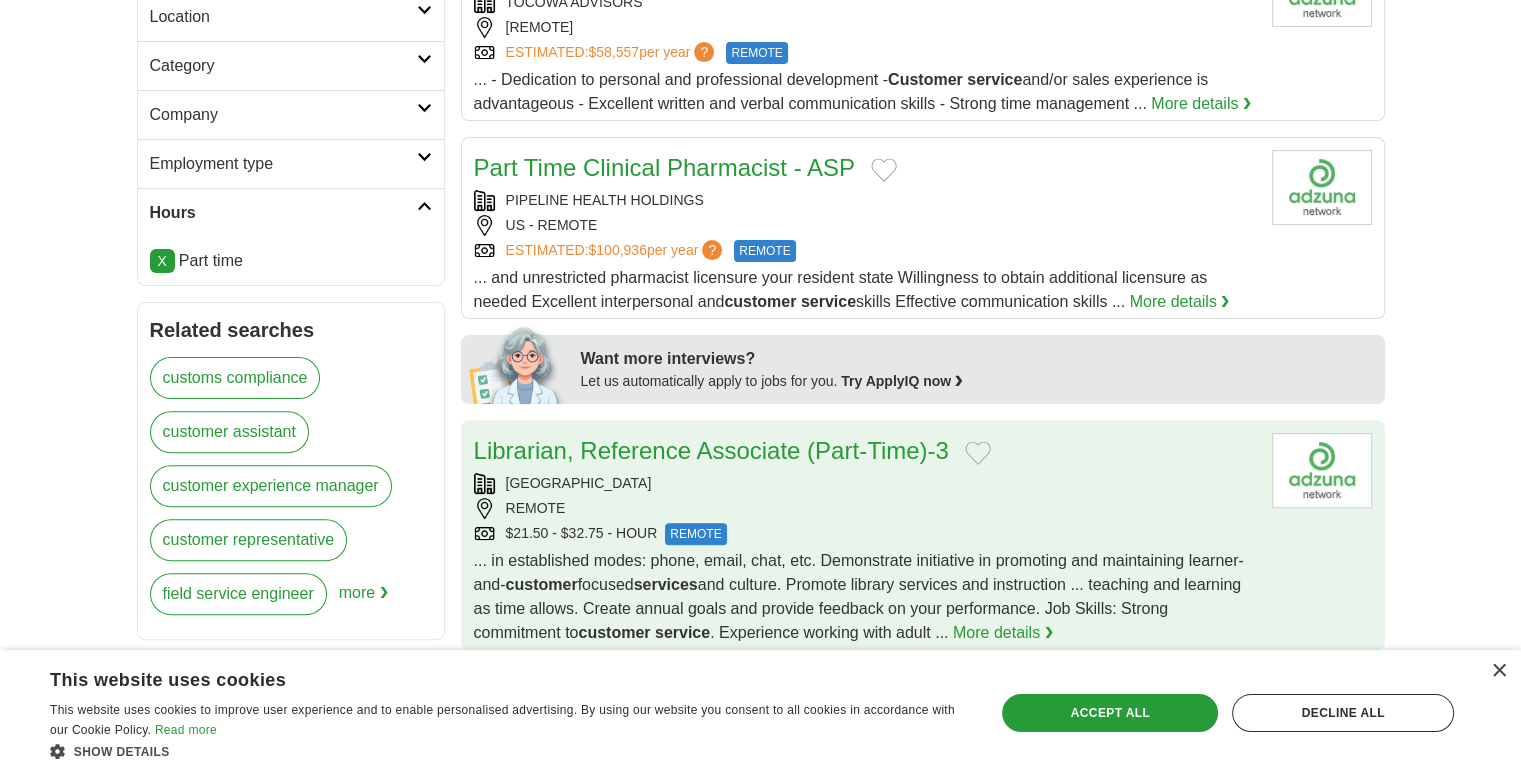 click on "[GEOGRAPHIC_DATA]" at bounding box center [865, 483] 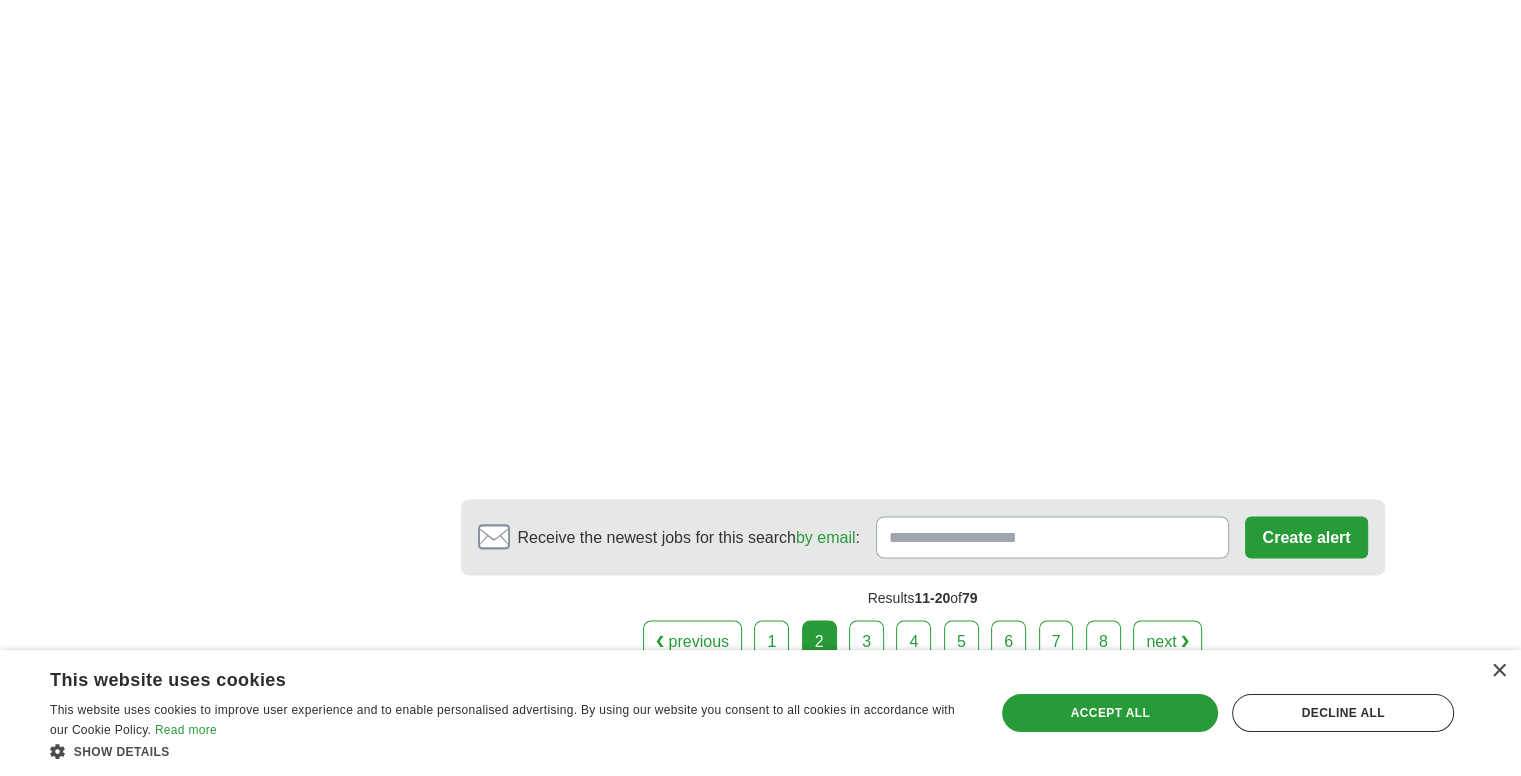 scroll, scrollTop: 3372, scrollLeft: 0, axis: vertical 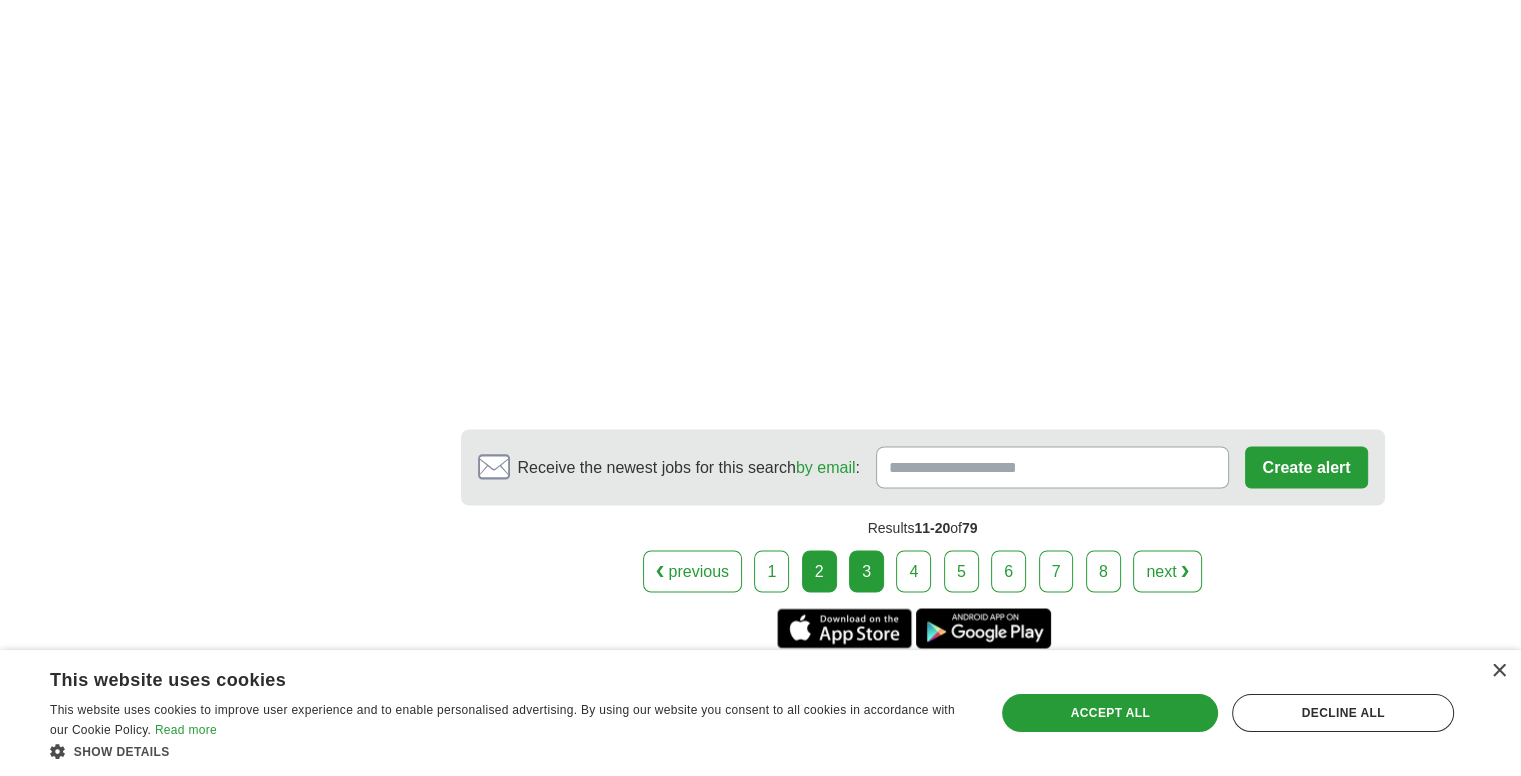 click on "3" at bounding box center [866, 571] 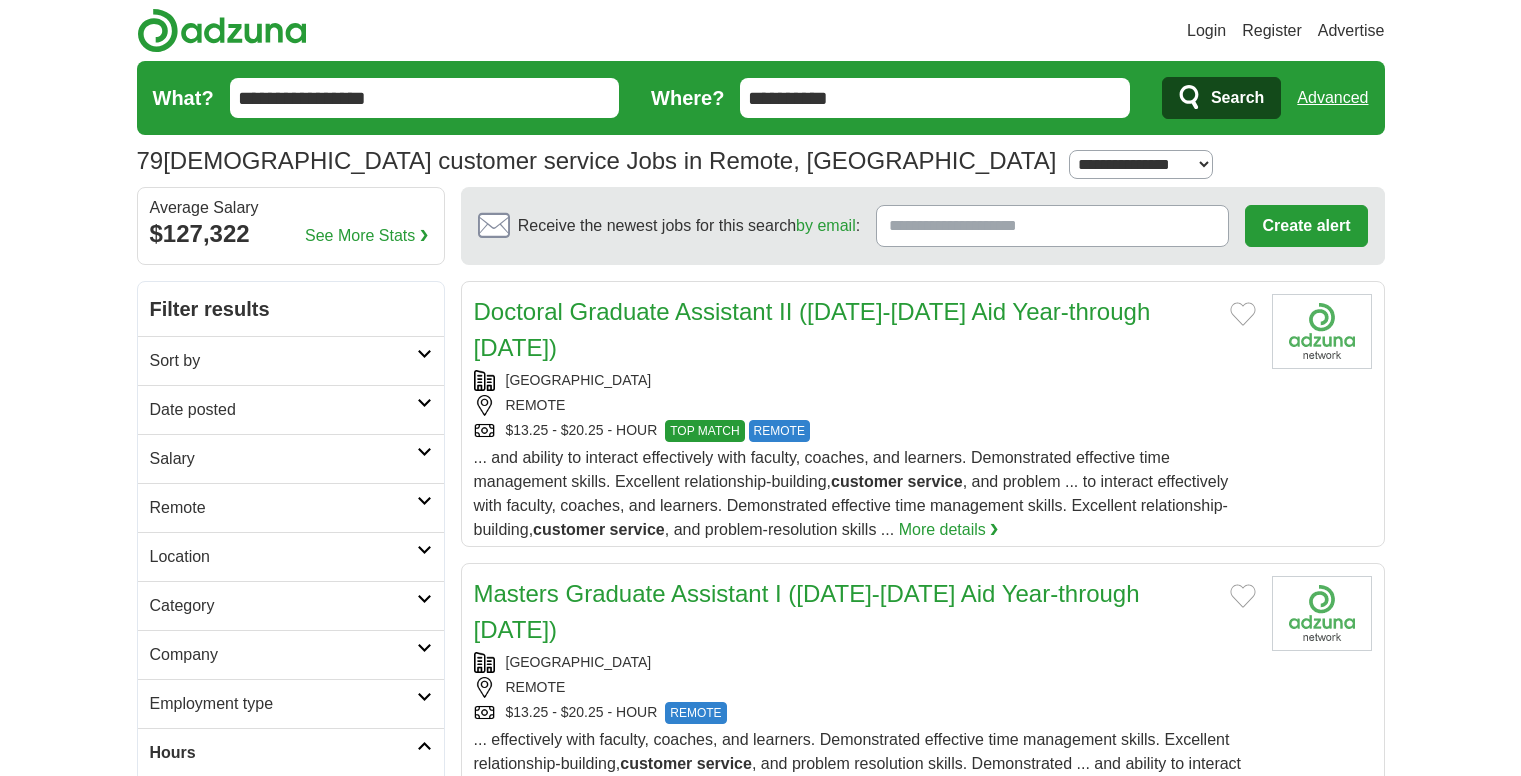 scroll, scrollTop: 0, scrollLeft: 0, axis: both 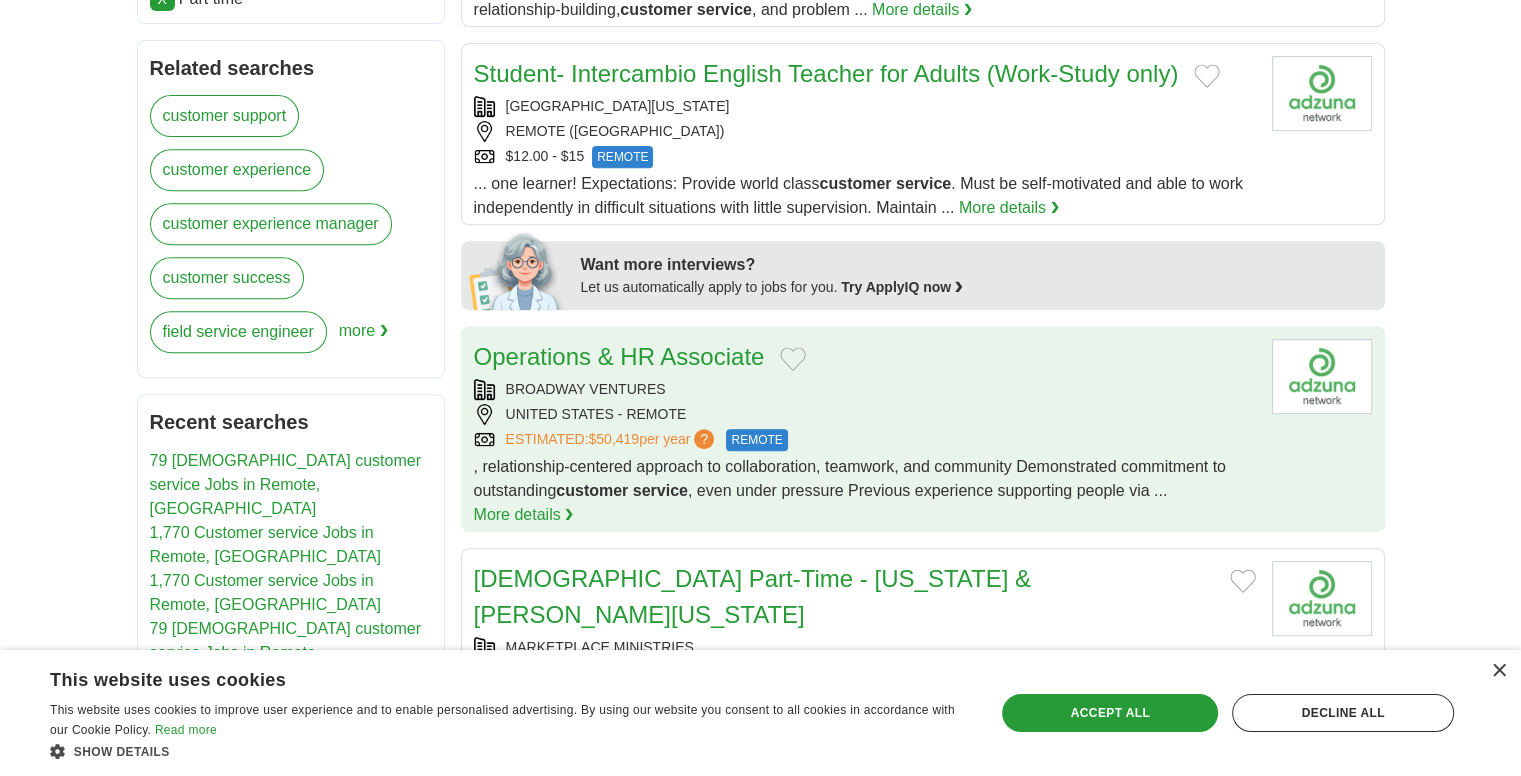 click on ", relationship-centered approach to collaboration, teamwork, and community Demonstrated commitment to outstanding  customer   service , even under pressure Previous experience supporting people via ...
More details ❯" at bounding box center [865, 491] 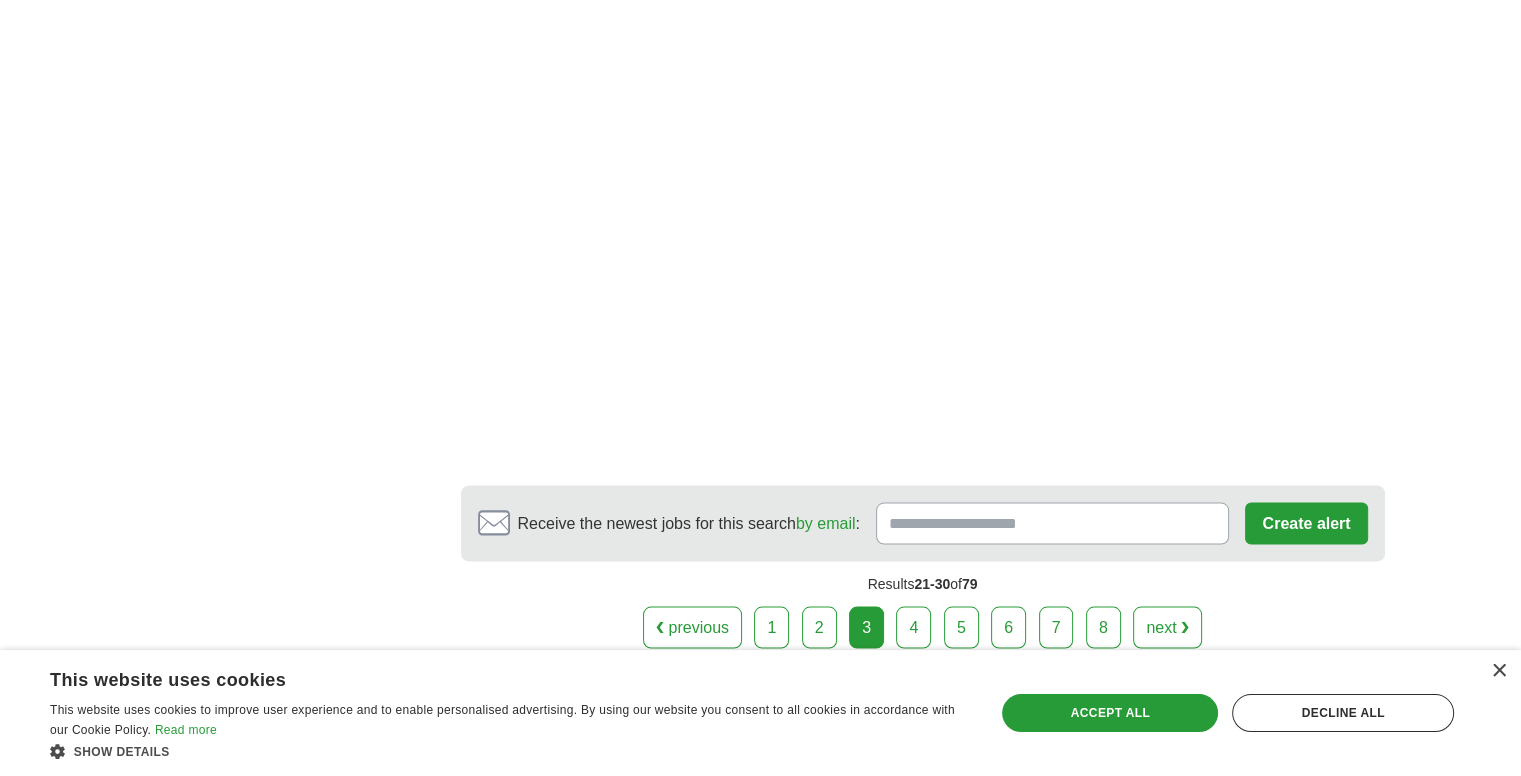 scroll, scrollTop: 3635, scrollLeft: 0, axis: vertical 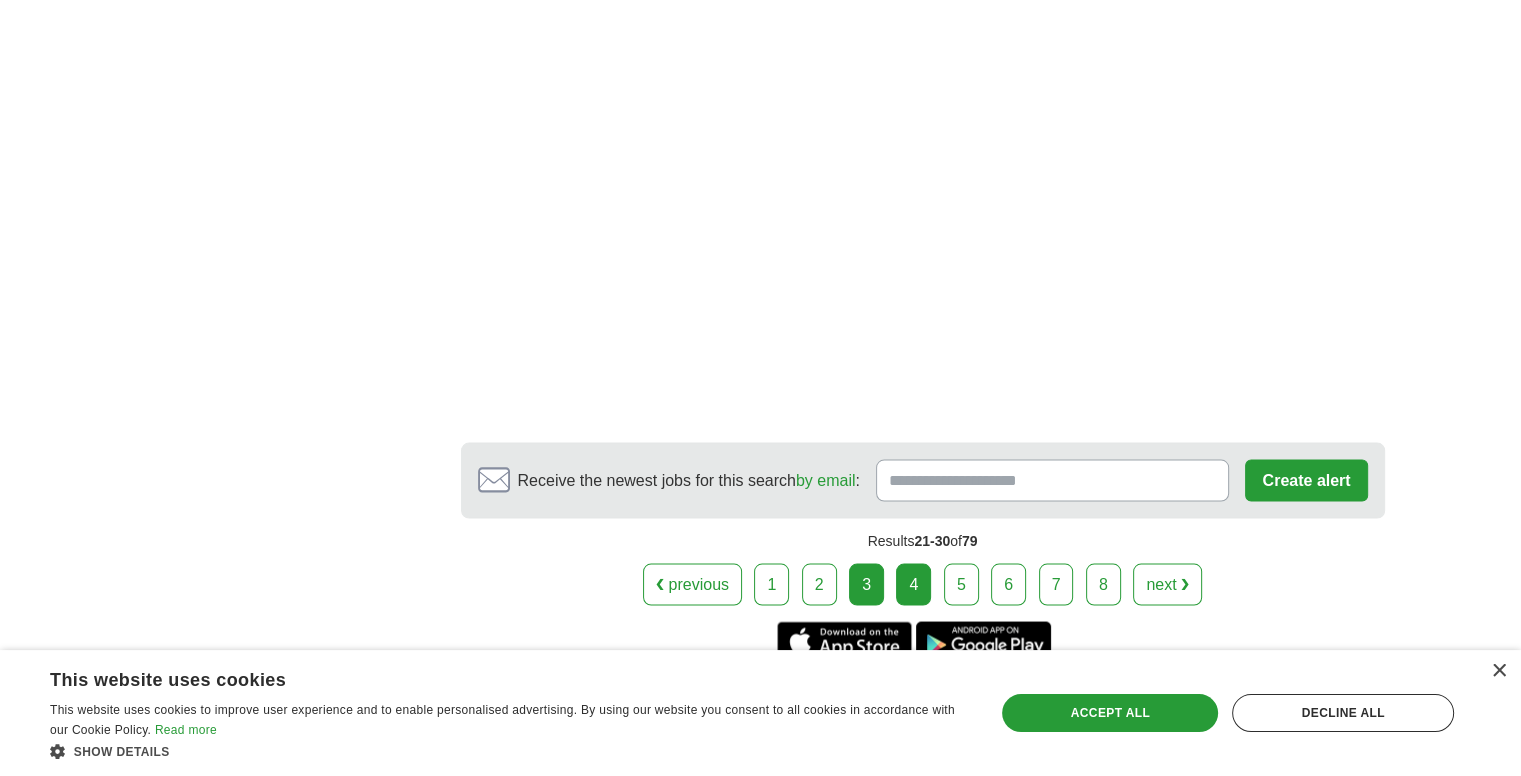 click on "4" at bounding box center [913, 584] 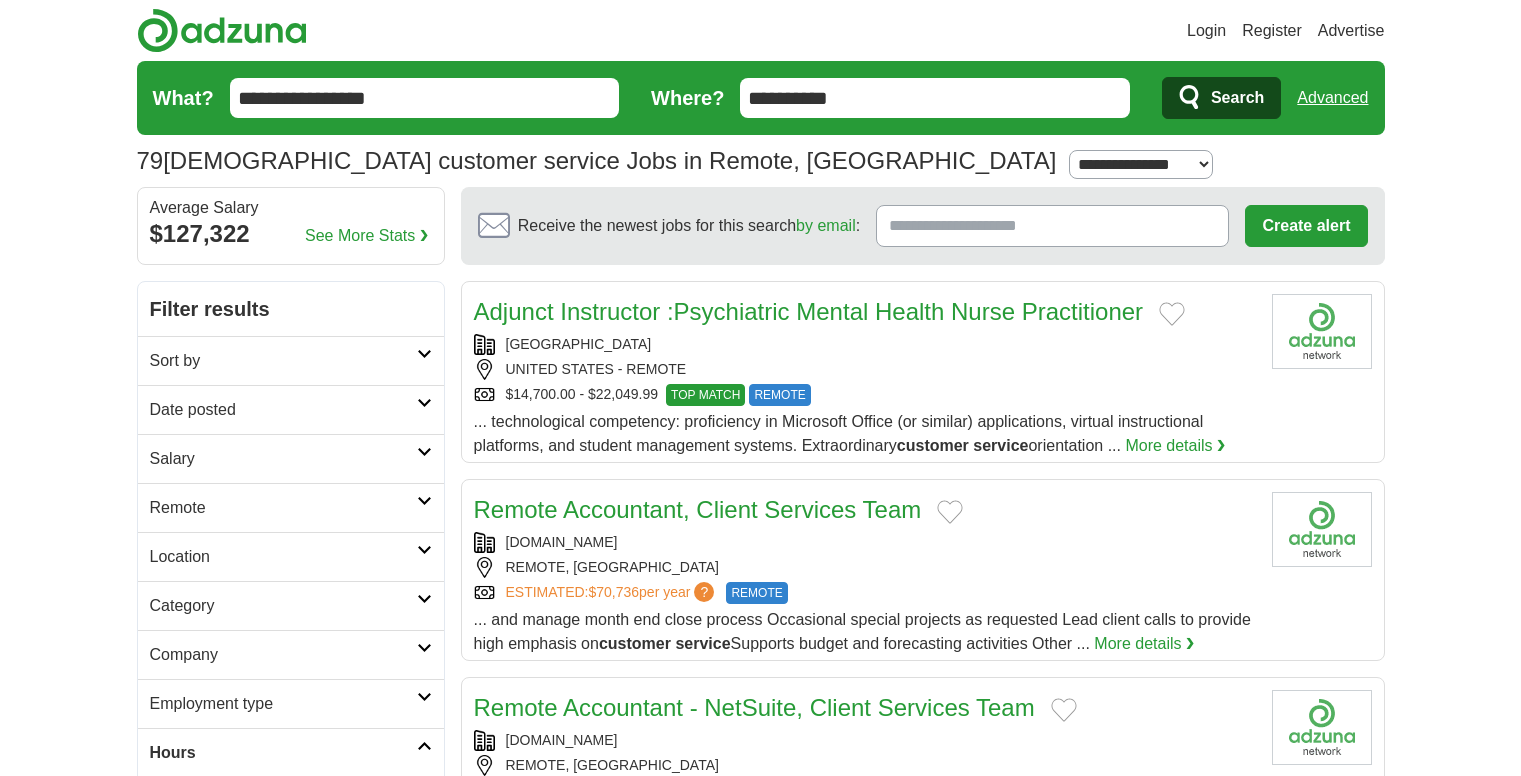 scroll, scrollTop: 0, scrollLeft: 0, axis: both 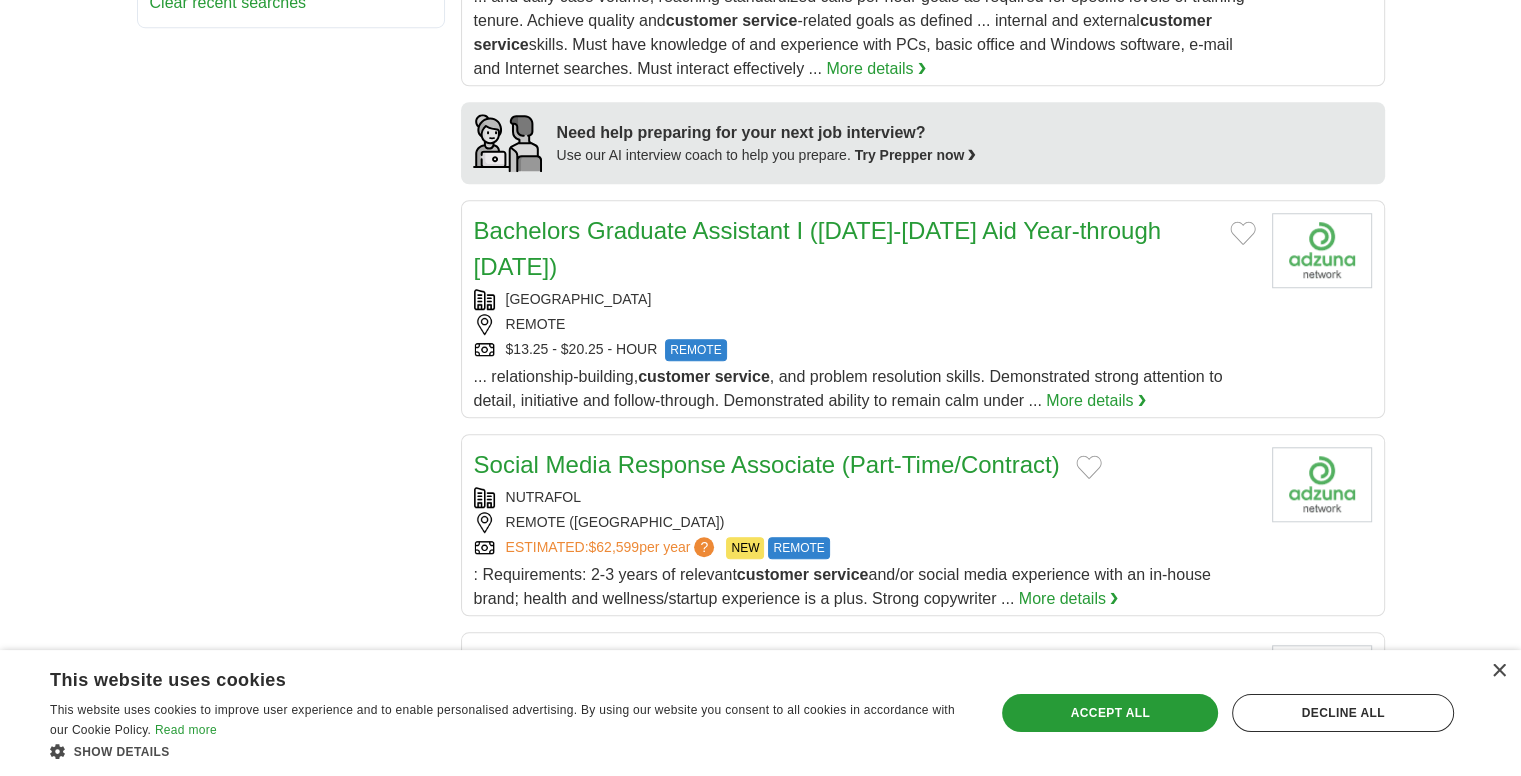 click on "Login
Register
Advertise
79
Part time customer service Jobs in Remote, OR
Salary
Salary
Select a salary range
Salary from
from $10,000
from $20,000
from $40,000
from $60,000
from $80,000
from $100,000
per year" at bounding box center (760, 671) 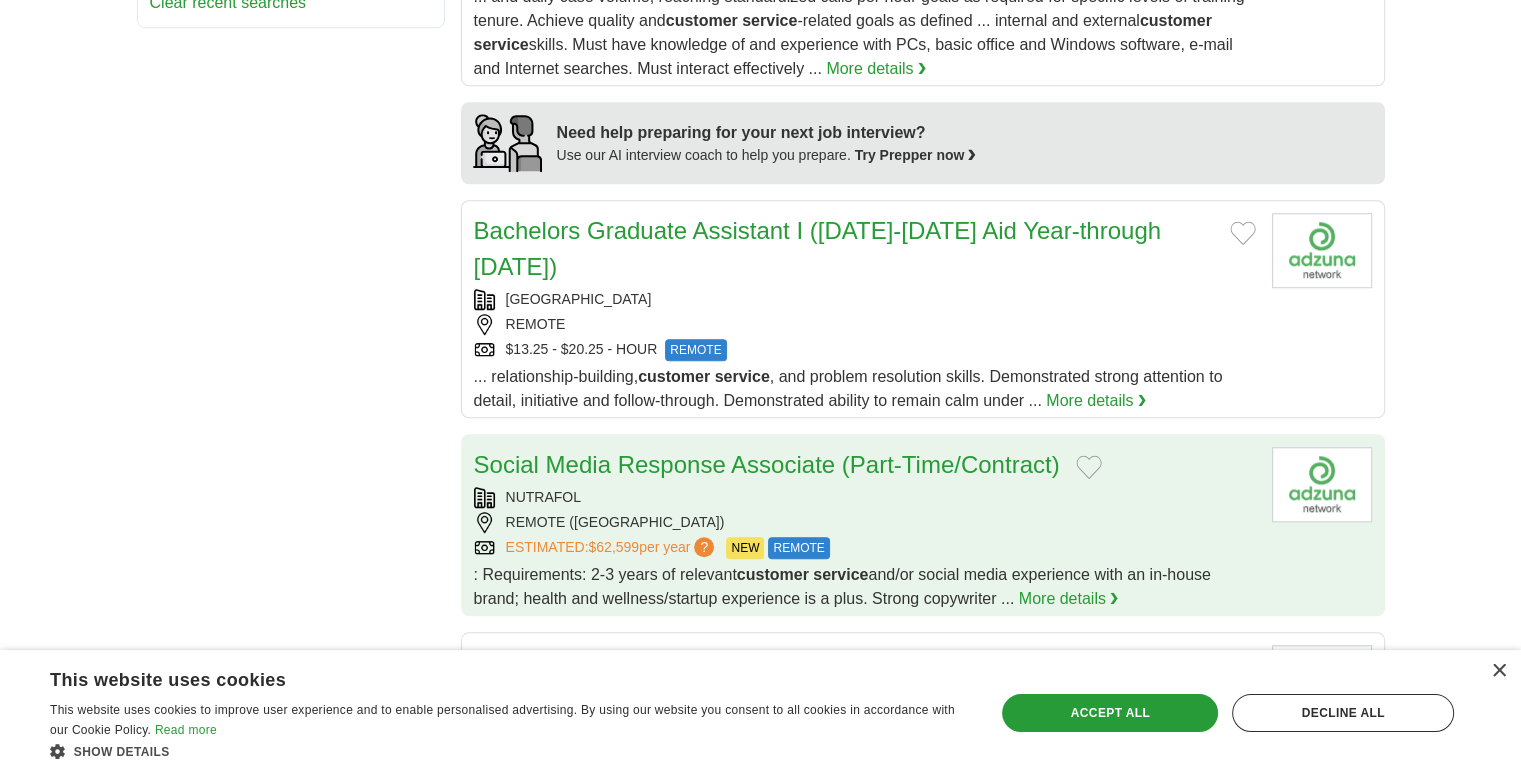 click on "ESTIMATED:
$62,599
per year
?
NEW REMOTE" at bounding box center (865, 548) 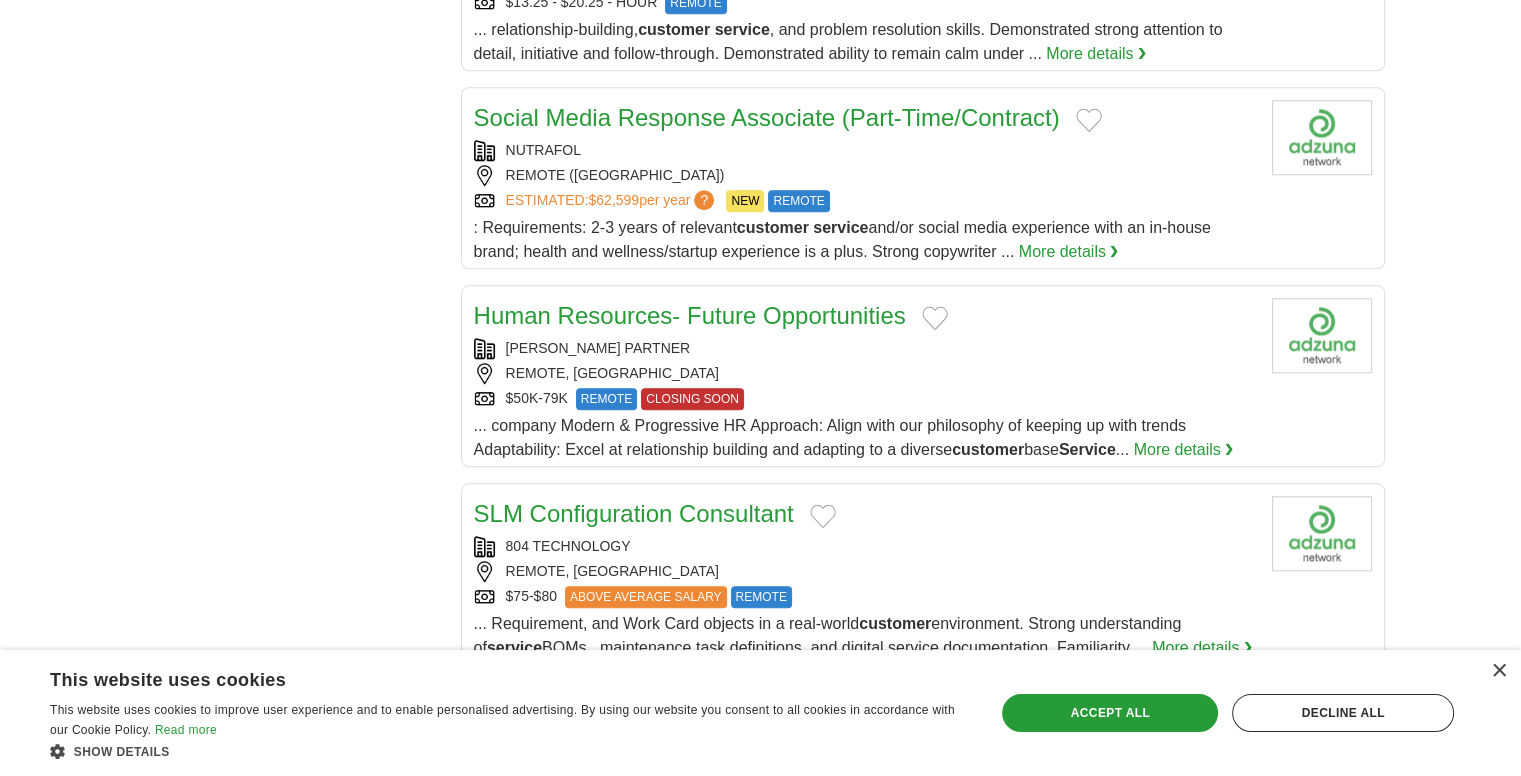 scroll, scrollTop: 1926, scrollLeft: 0, axis: vertical 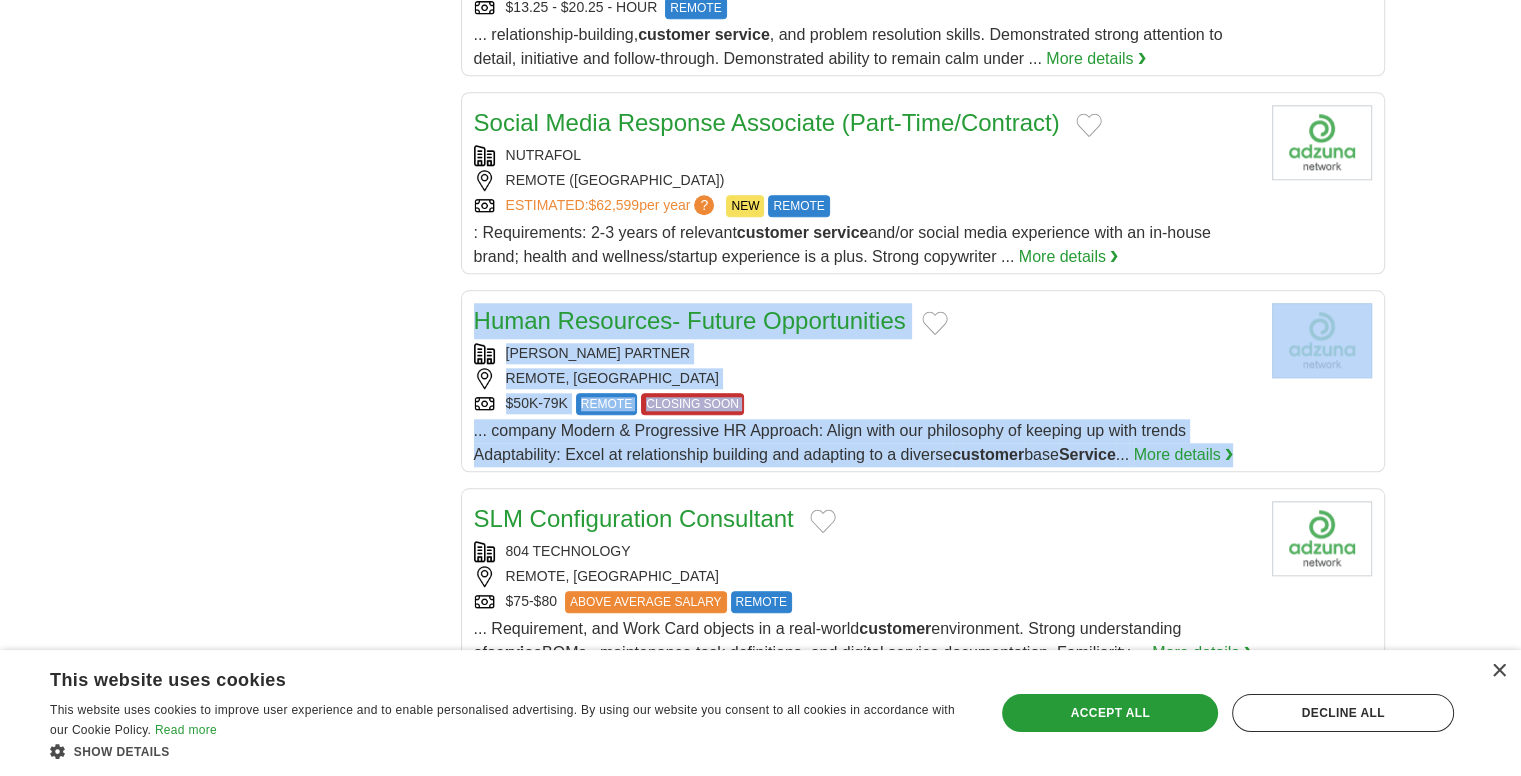drag, startPoint x: 1519, startPoint y: 417, endPoint x: 1524, endPoint y: 449, distance: 32.38827 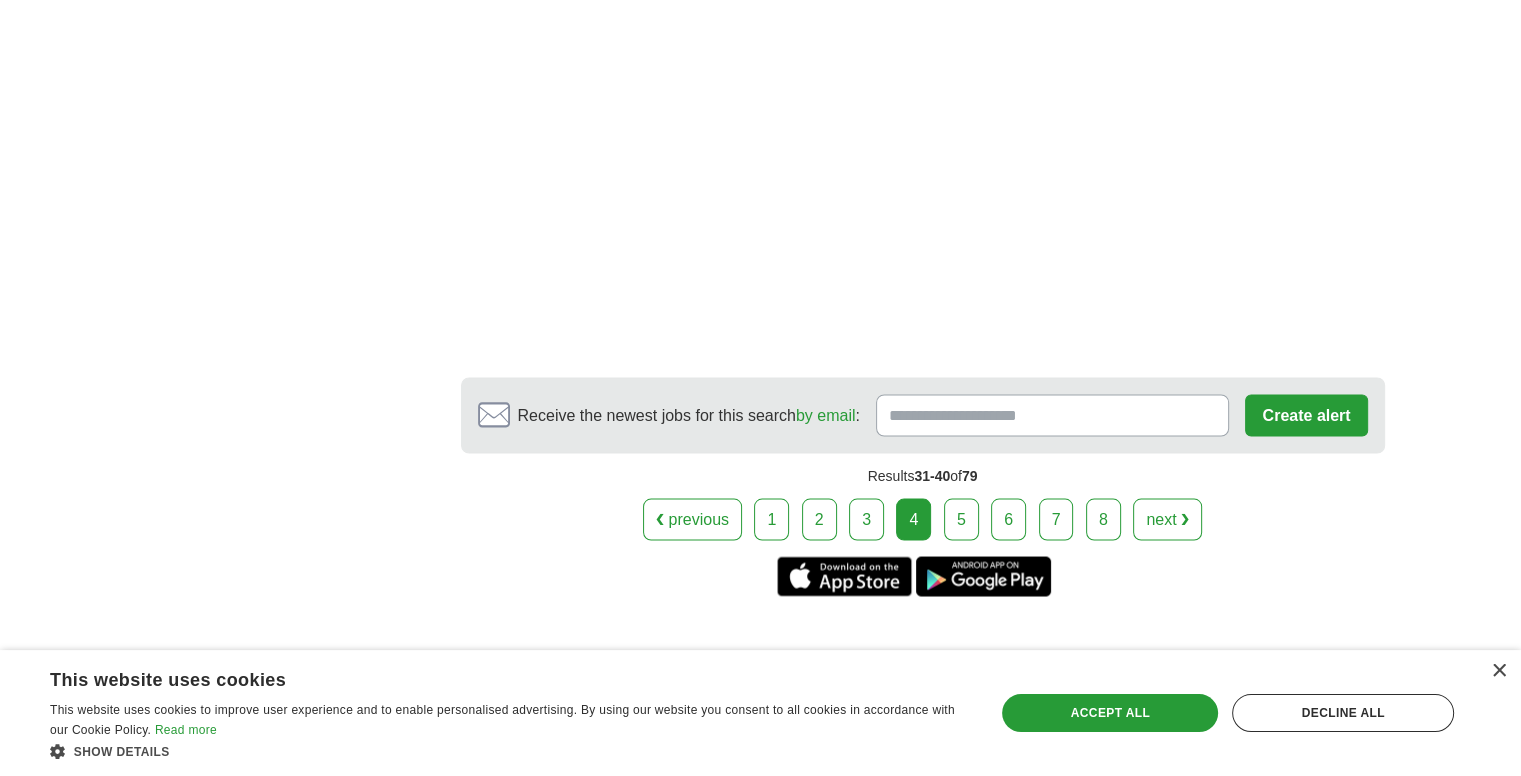 scroll, scrollTop: 3688, scrollLeft: 0, axis: vertical 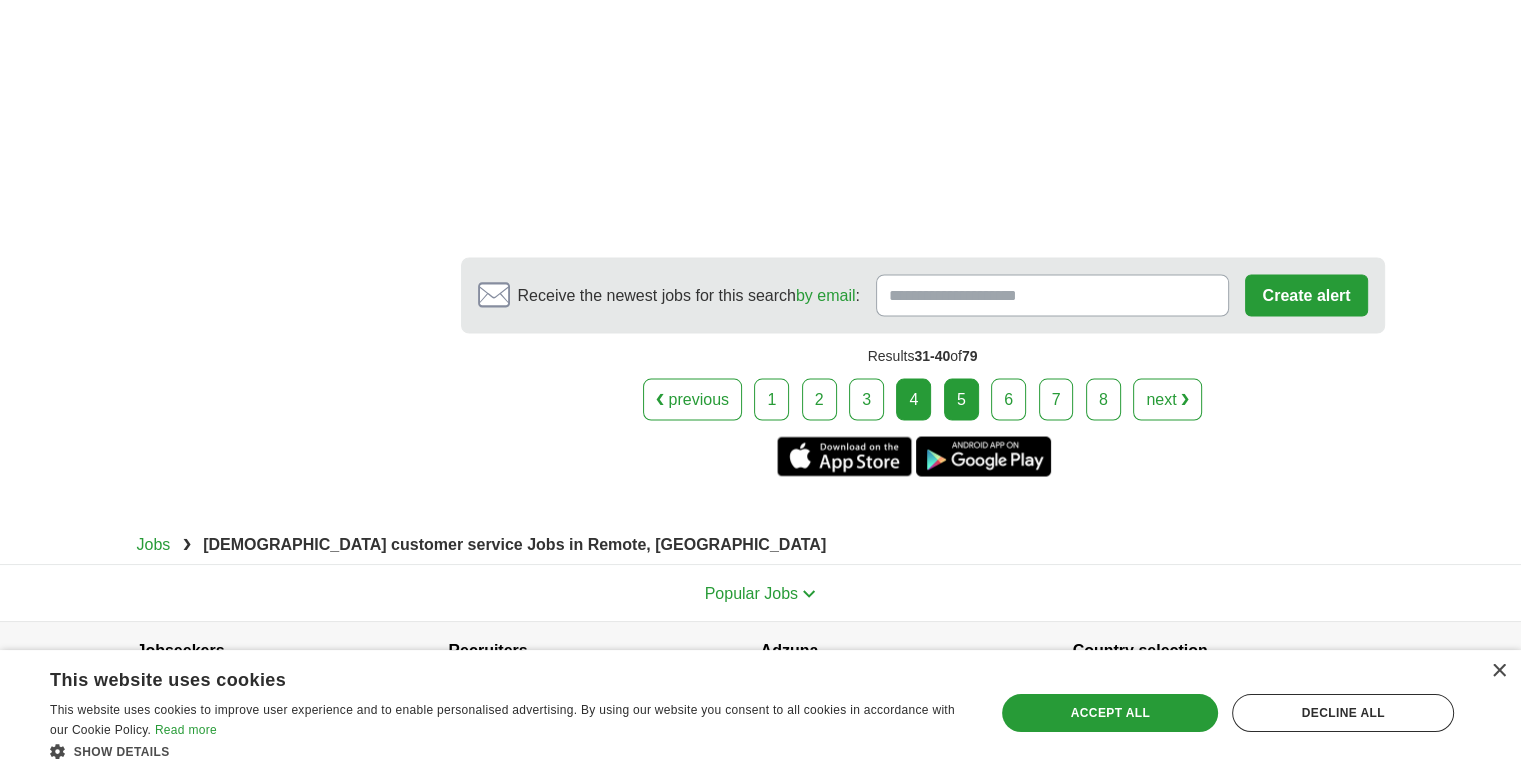 click on "5" at bounding box center (961, 399) 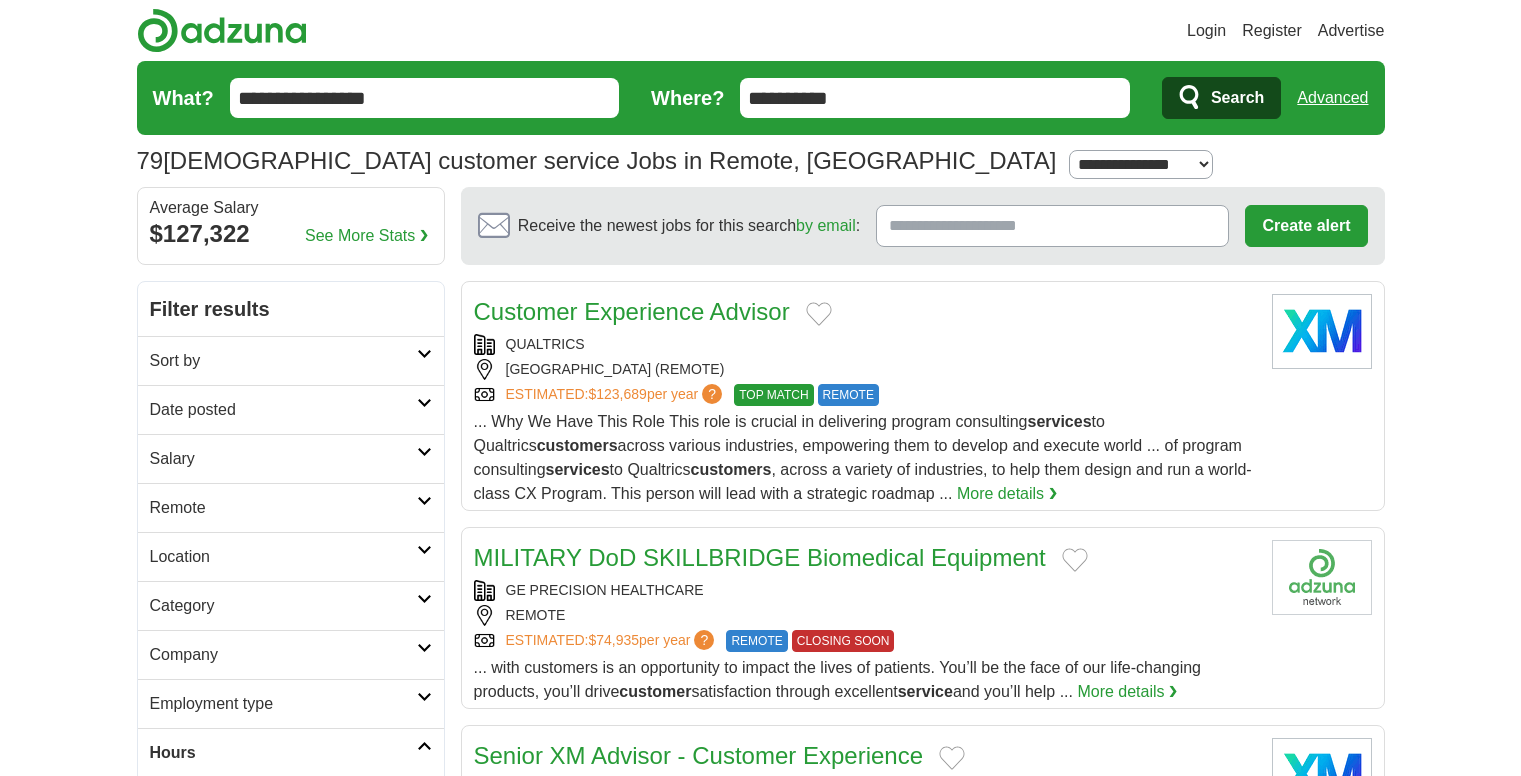scroll, scrollTop: 0, scrollLeft: 0, axis: both 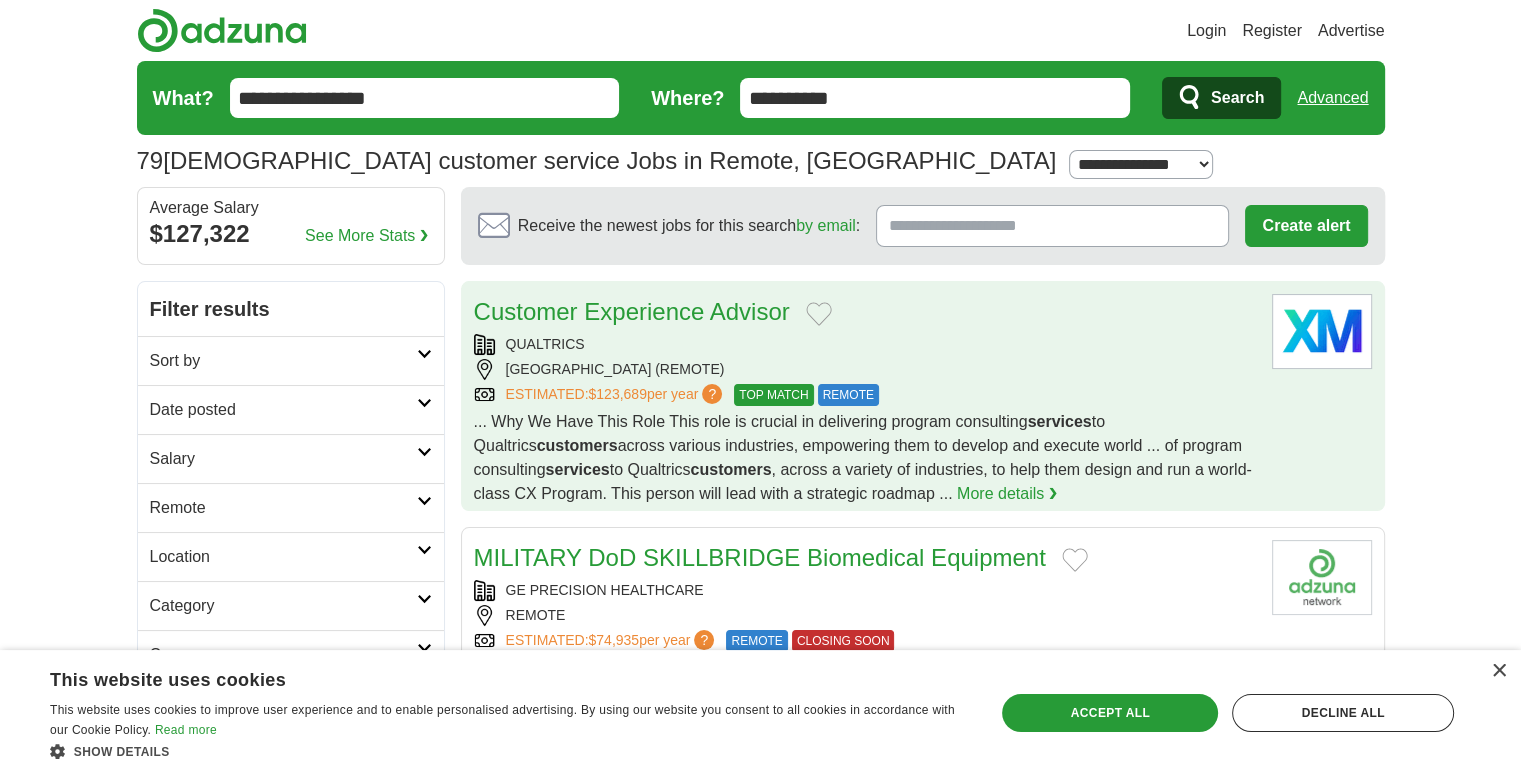 click on "Customer Experience Advisor
QUALTRICS
[GEOGRAPHIC_DATA] (REMOTE)
ESTIMATED:
$123,689
per year
?
TOP MATCH REMOTE
TOP MATCH REMOTE
...  Why We Have This Role This role is crucial in delivering program consulting  services  to Qualtrics  customers" at bounding box center (865, 400) 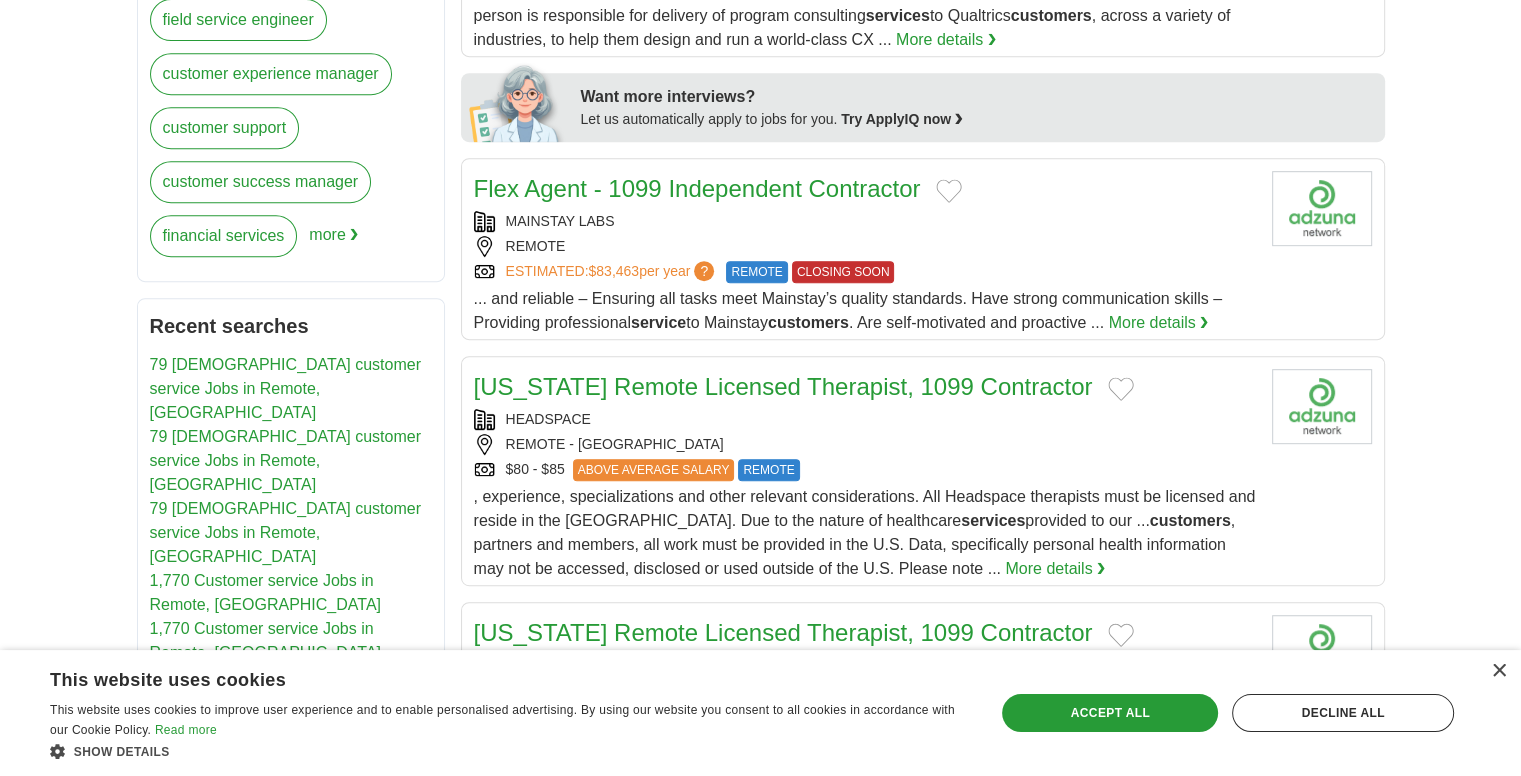 scroll, scrollTop: 908, scrollLeft: 0, axis: vertical 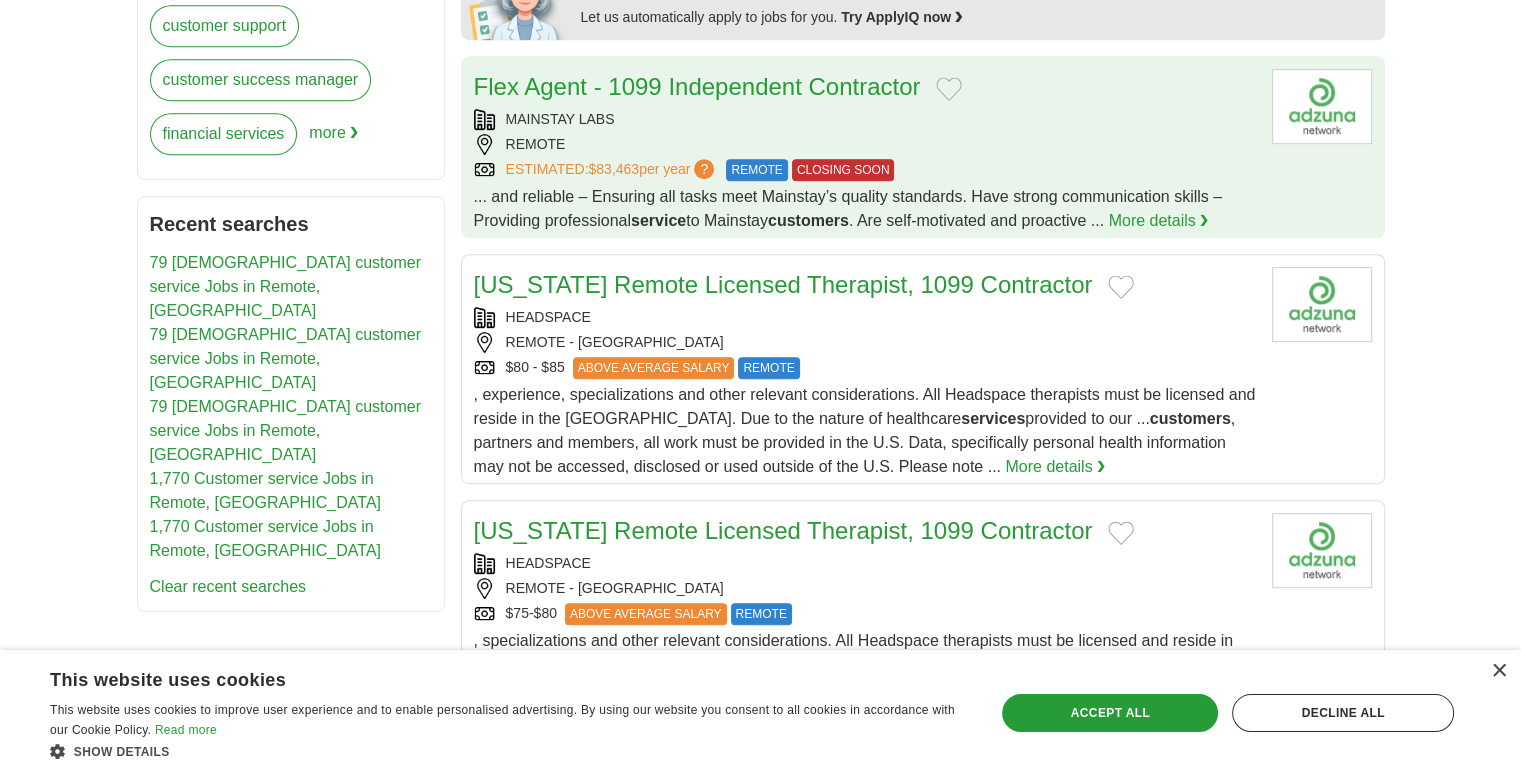 click on "ESTIMATED:
$83,463
per year
?
REMOTE CLOSING SOON" at bounding box center [865, 170] 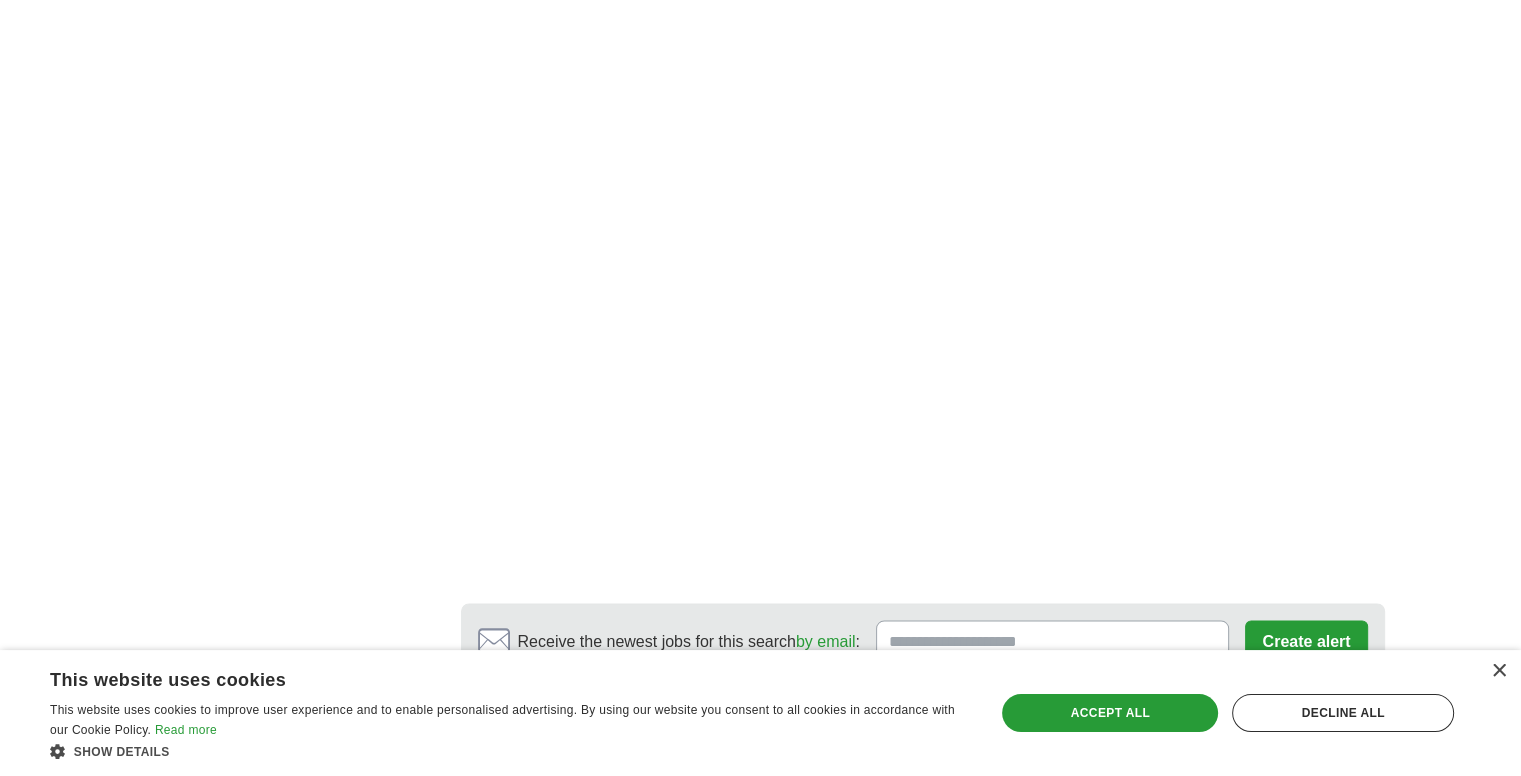 scroll, scrollTop: 3446, scrollLeft: 0, axis: vertical 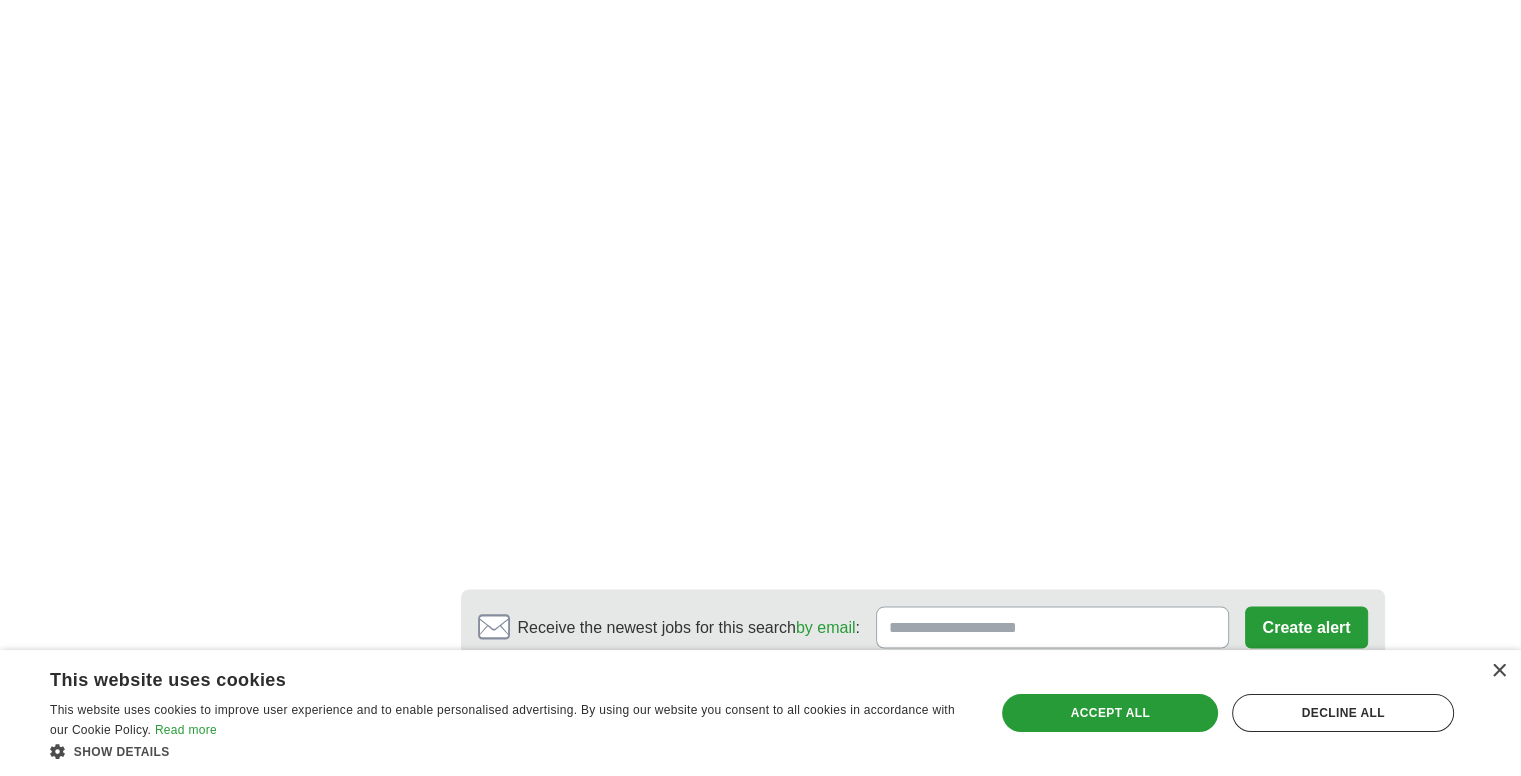 click on "6" at bounding box center (1008, 731) 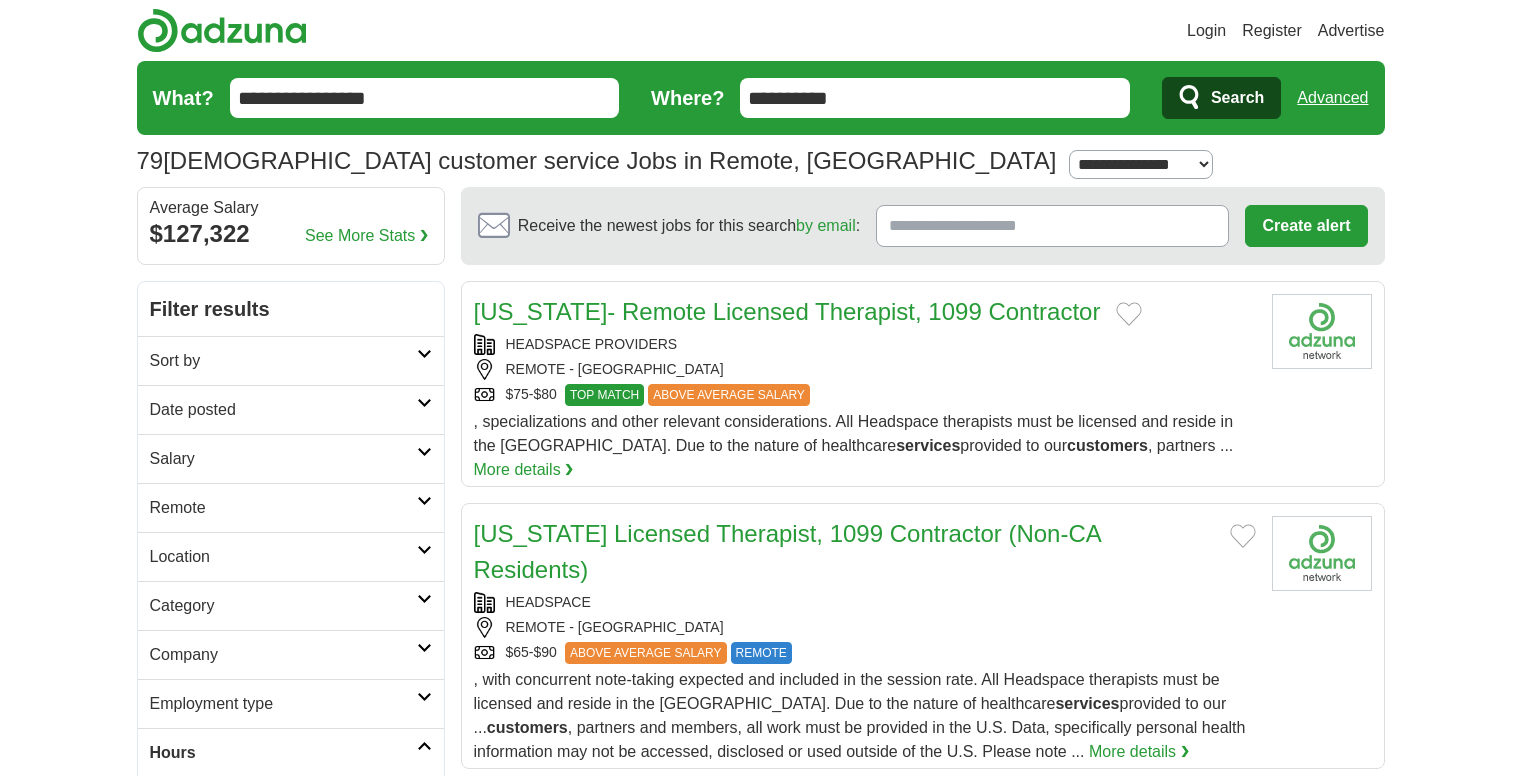 scroll, scrollTop: 0, scrollLeft: 0, axis: both 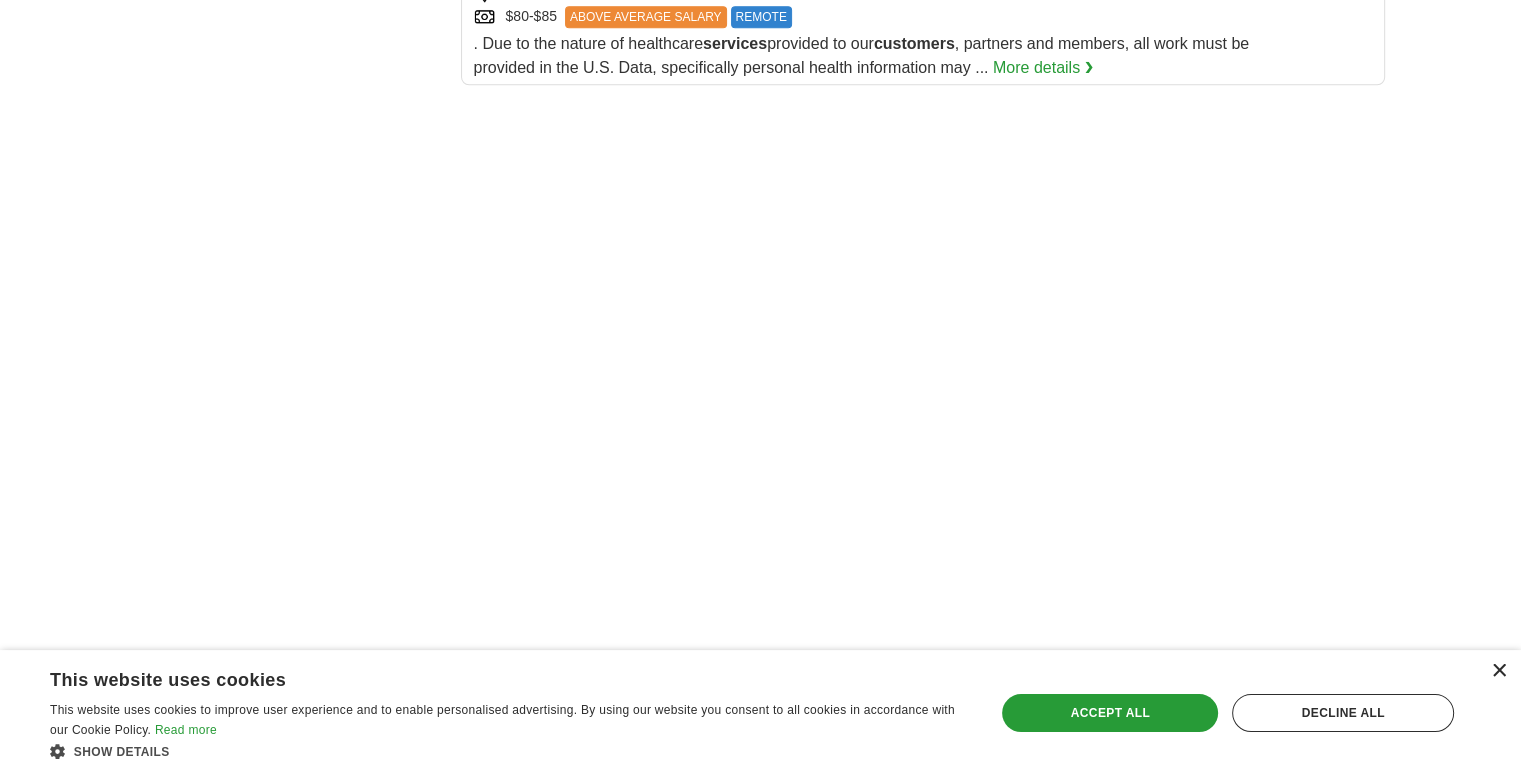click on "×" at bounding box center (1498, 671) 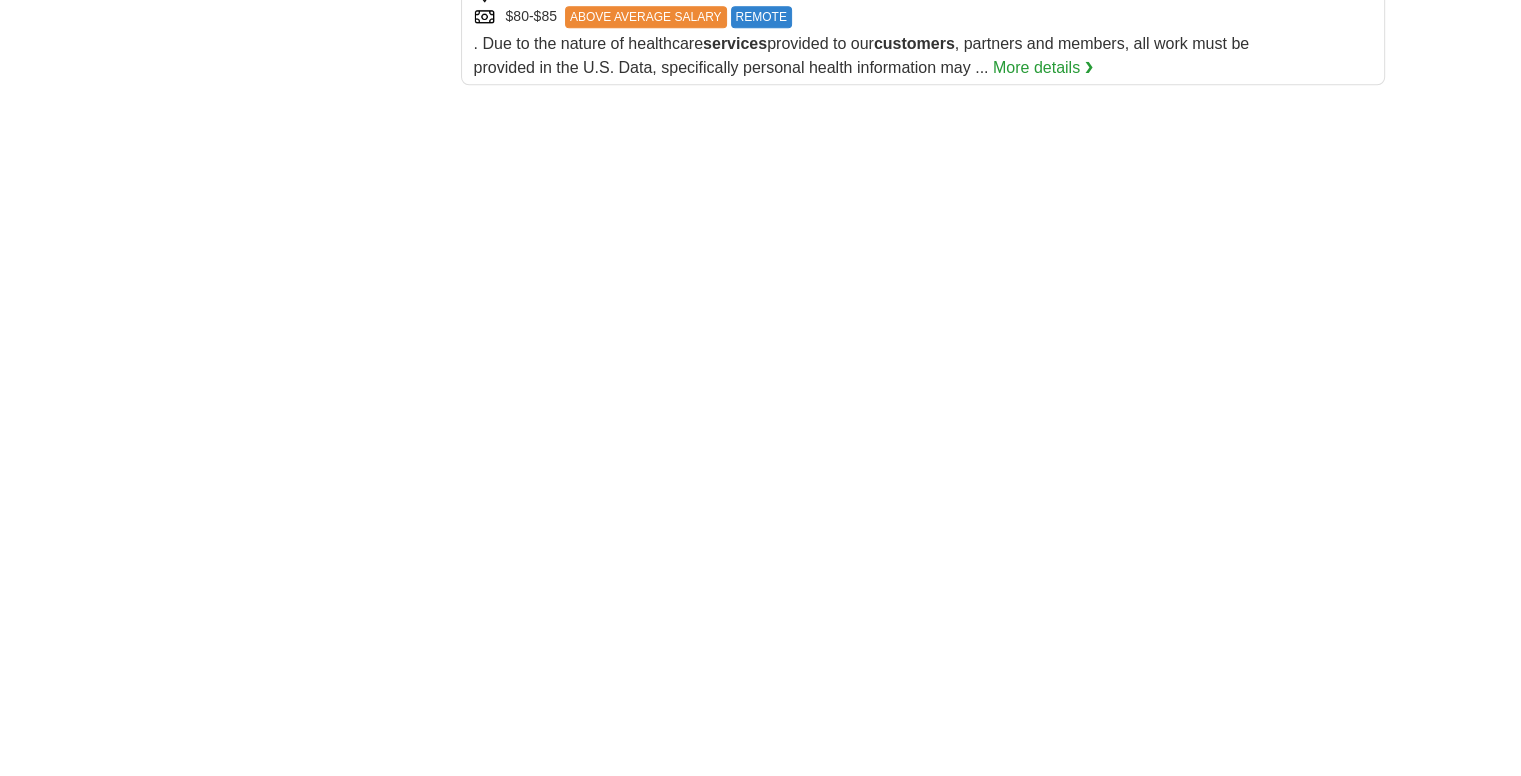 drag, startPoint x: 1535, startPoint y: 544, endPoint x: 1472, endPoint y: 91, distance: 457.3598 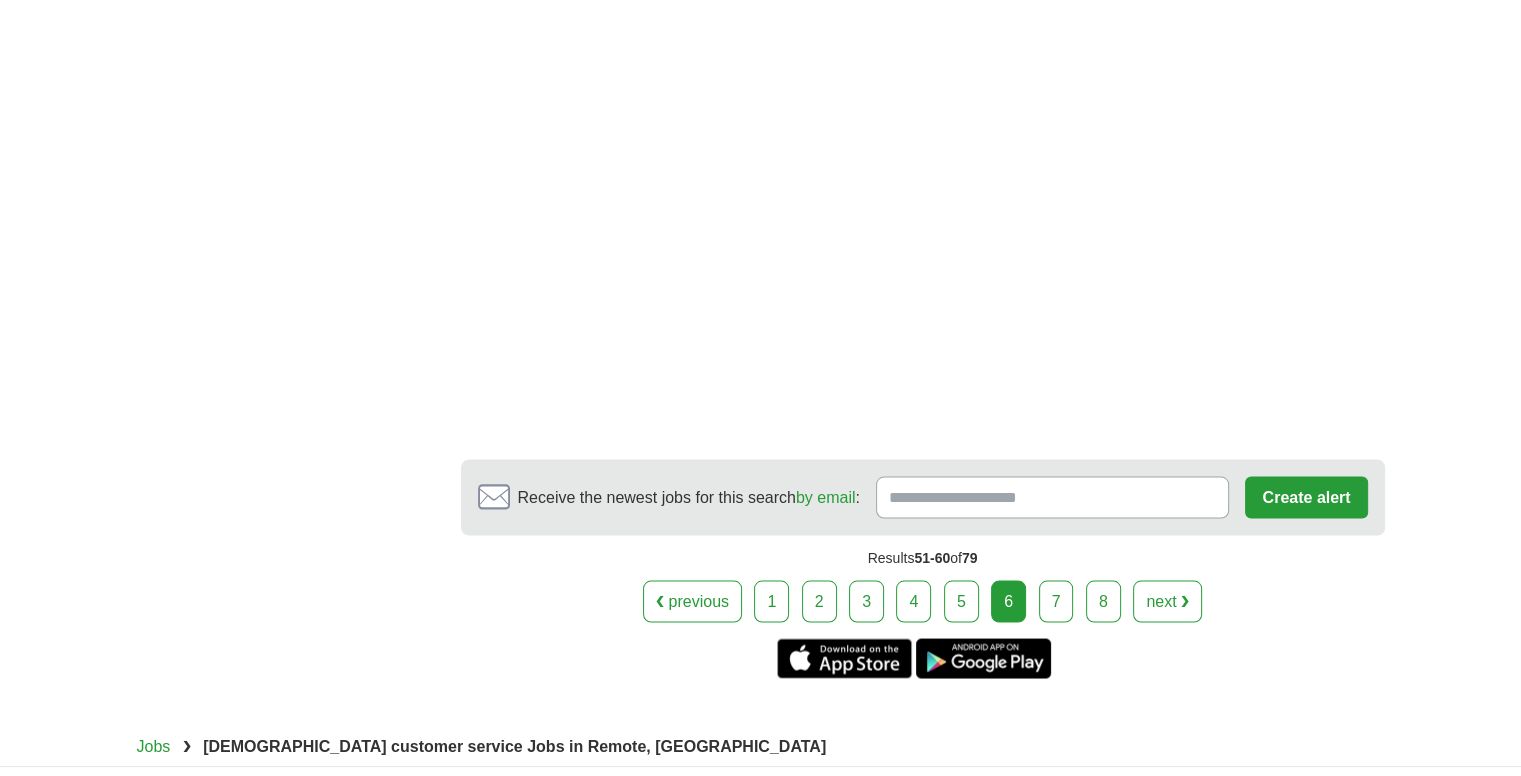 scroll, scrollTop: 3678, scrollLeft: 0, axis: vertical 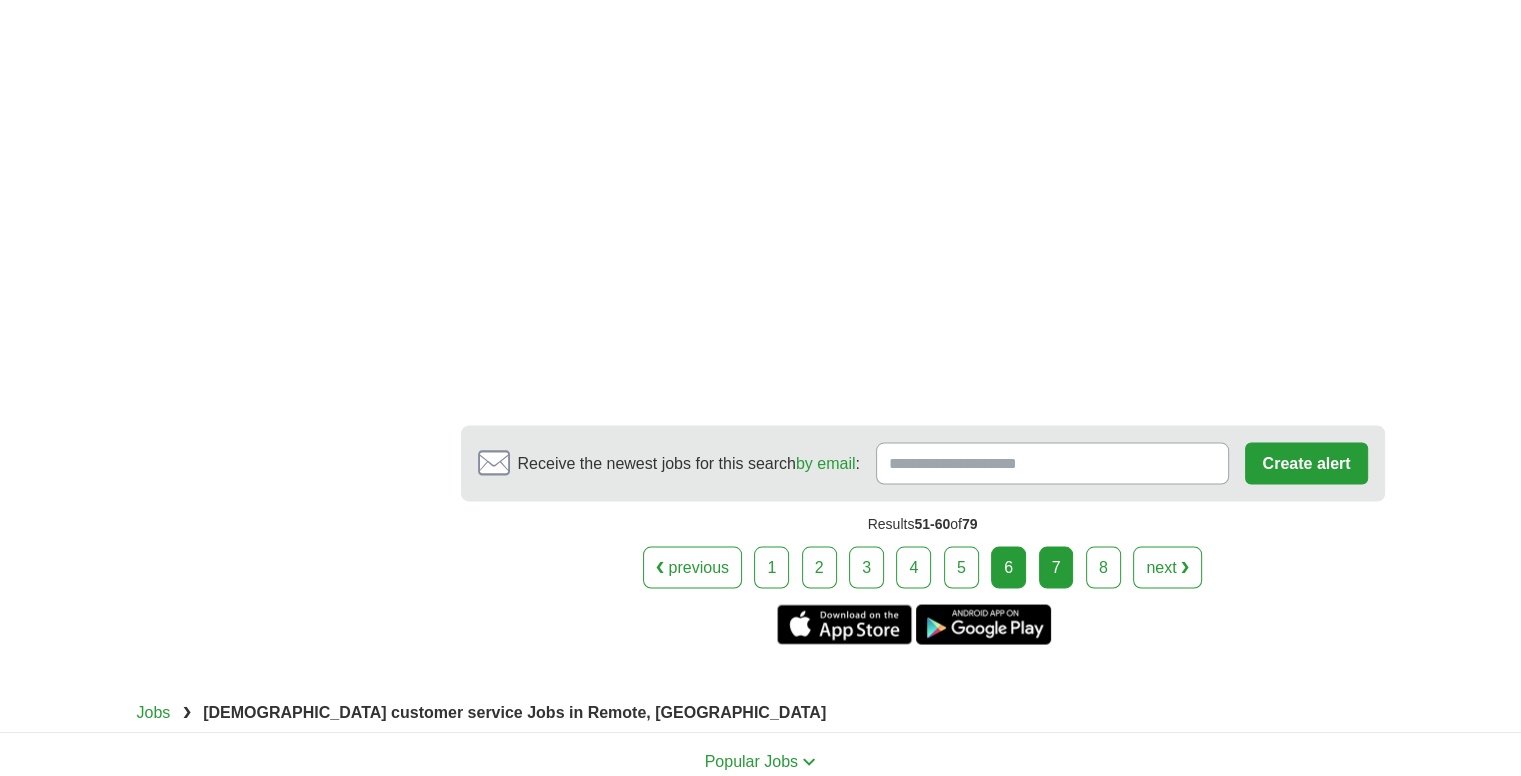 click on "7" at bounding box center [1056, 567] 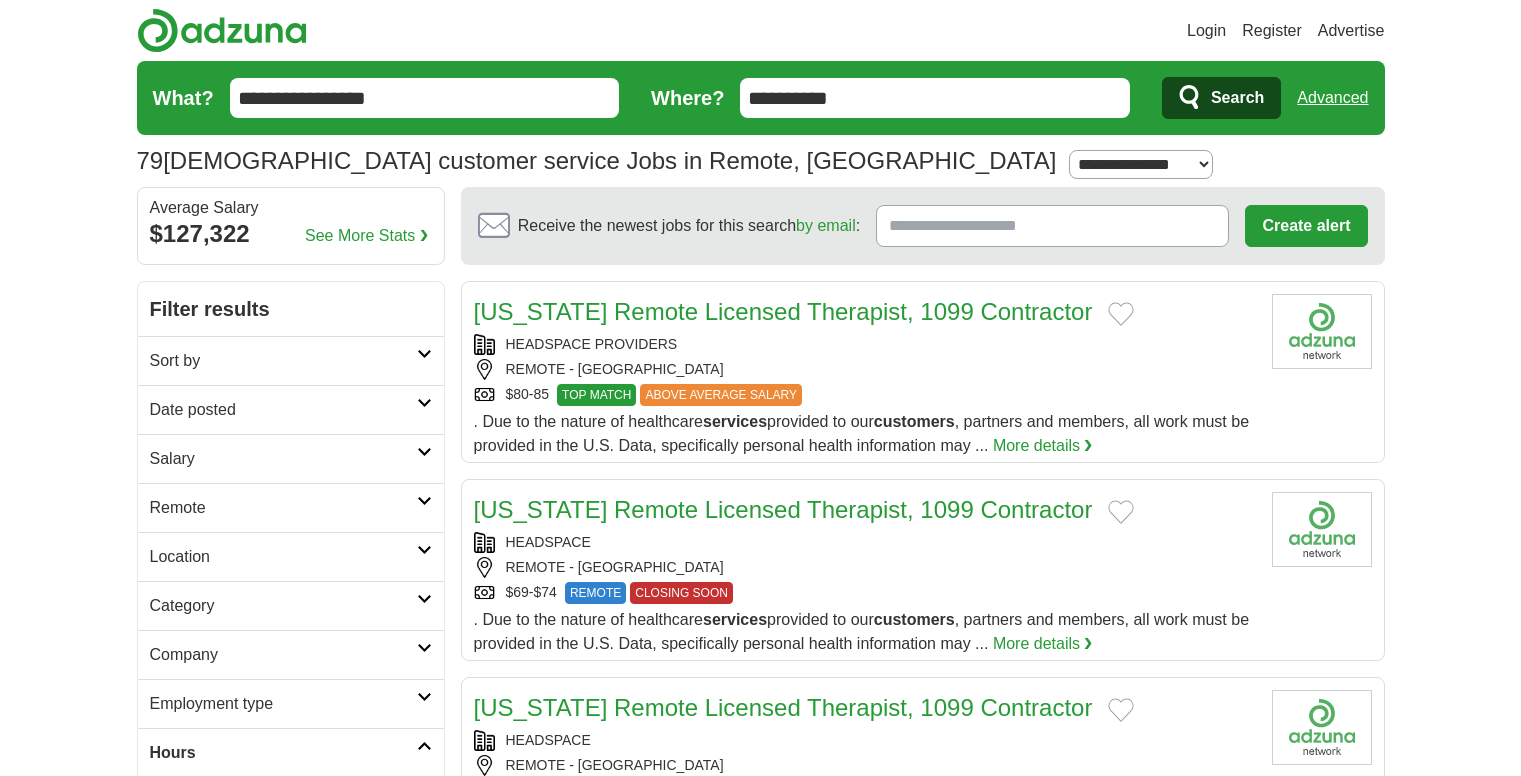 scroll, scrollTop: 0, scrollLeft: 0, axis: both 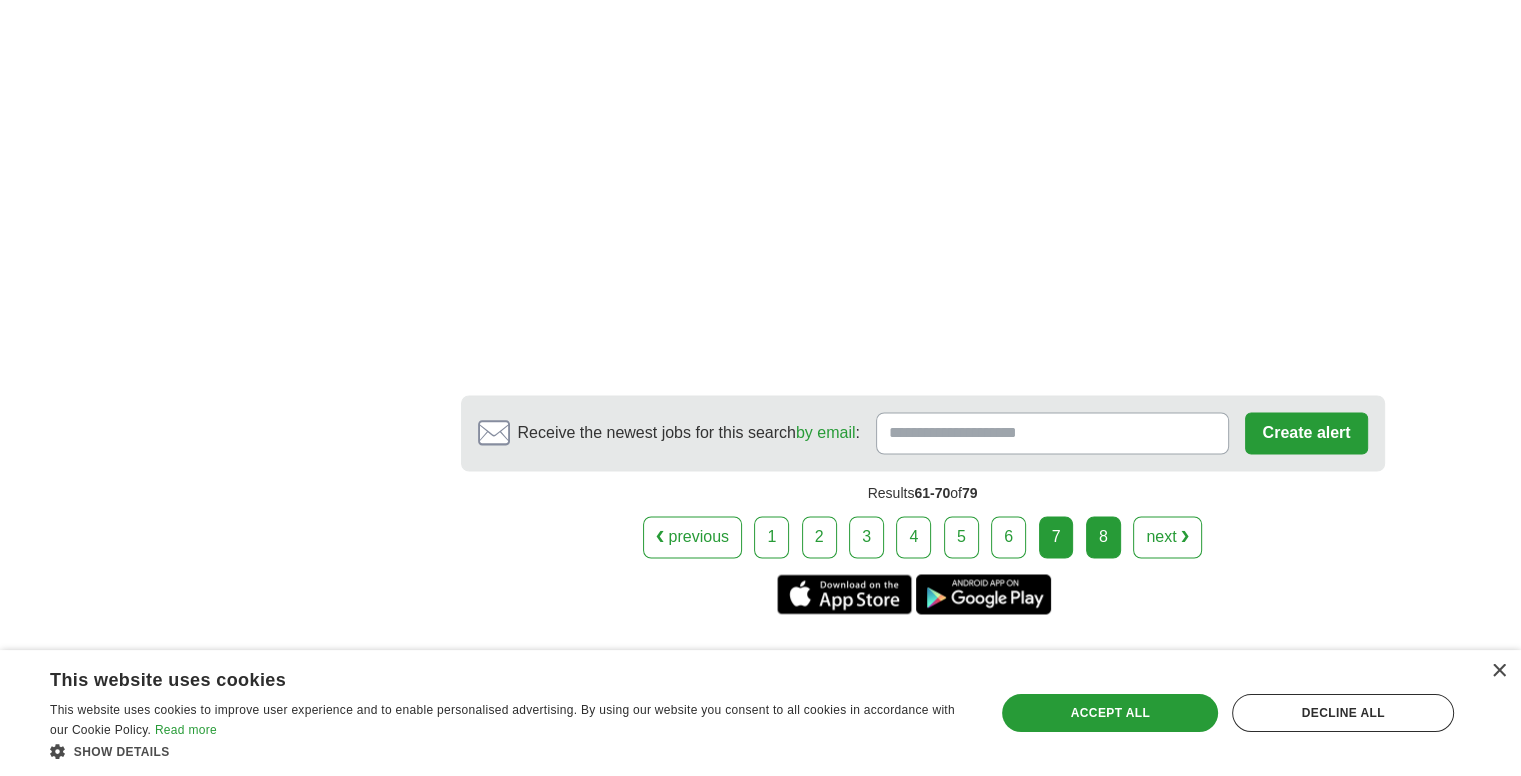 click on "8" at bounding box center (1103, 537) 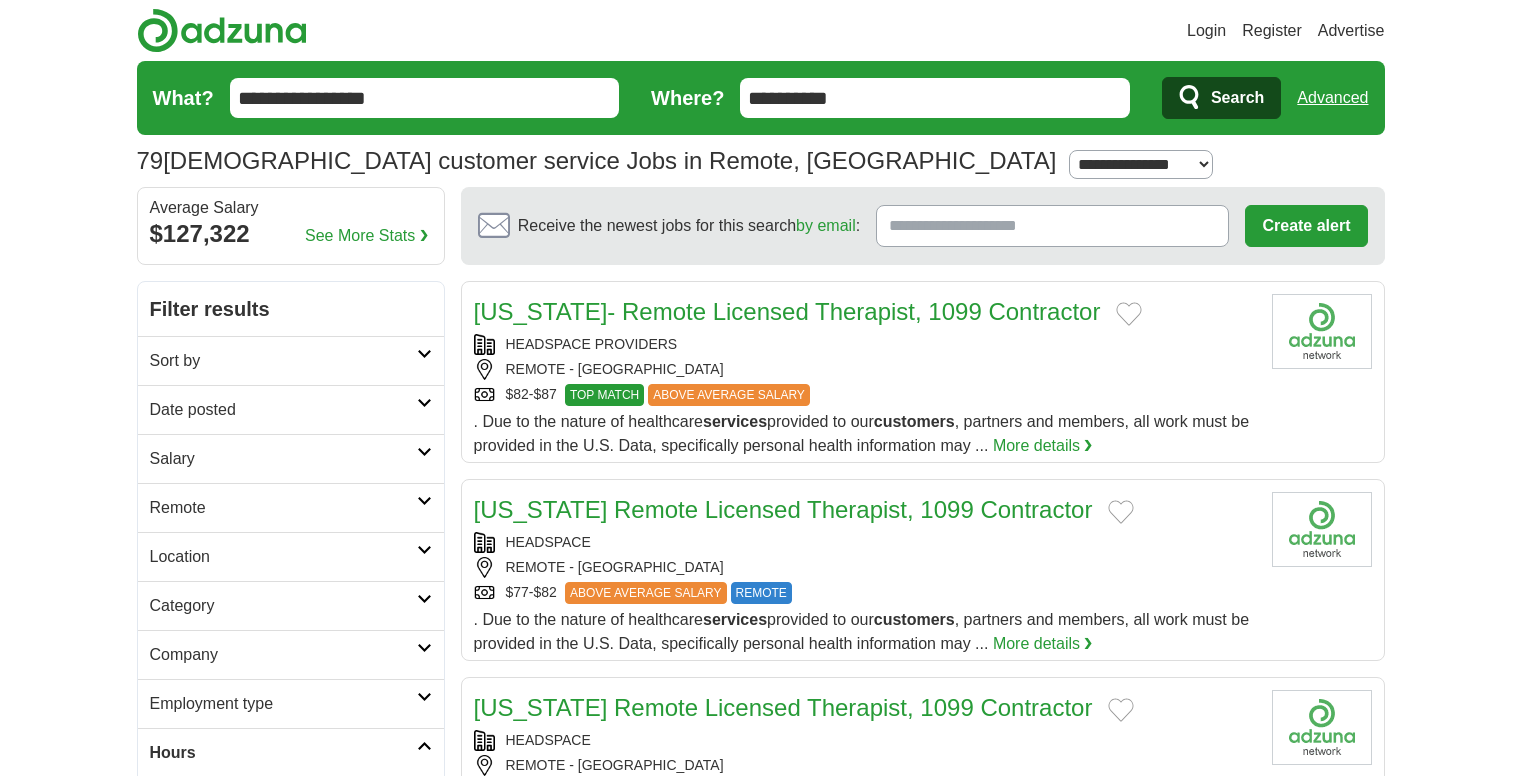 scroll, scrollTop: 0, scrollLeft: 0, axis: both 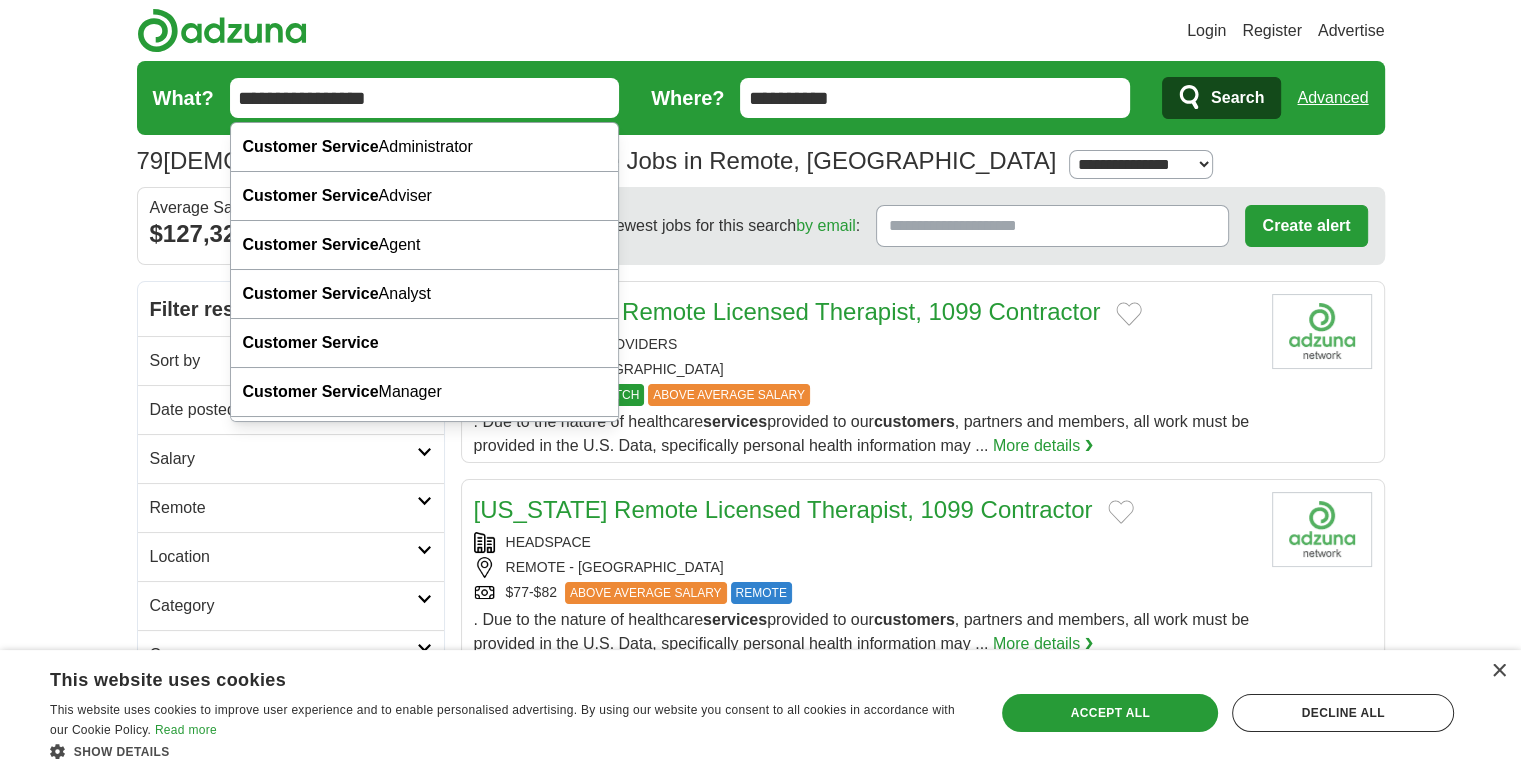 drag, startPoint x: 409, startPoint y: 102, endPoint x: 104, endPoint y: 125, distance: 305.866 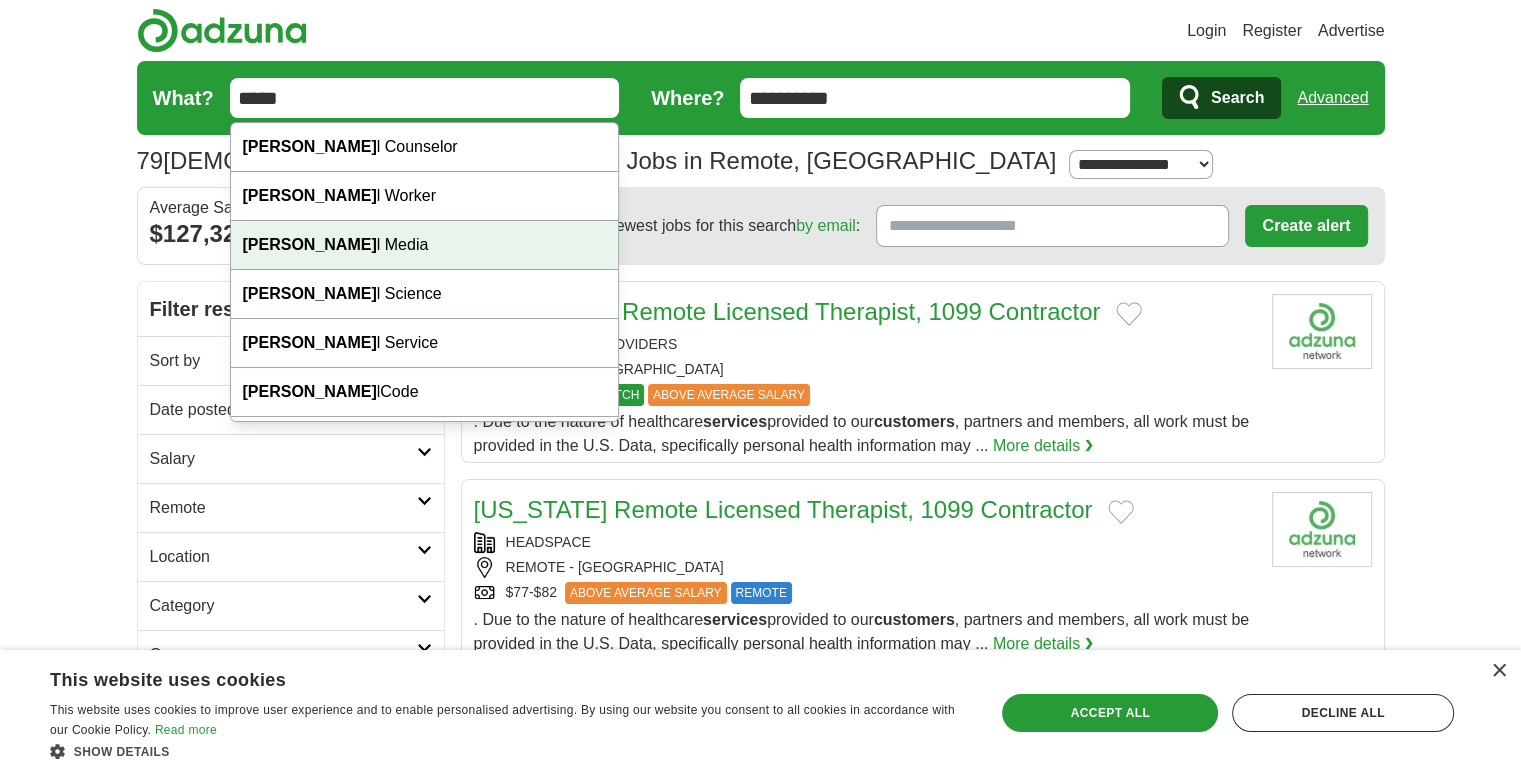 click on "Login
Register
Advertise
79
Part time customer service Jobs in Remote, OR
Salary
Salary
Select a salary range
Salary from
from $10,000
from $20,000
from $40,000
from $60,000
from $80,000
from $100,000
per year" at bounding box center [760, 2090] 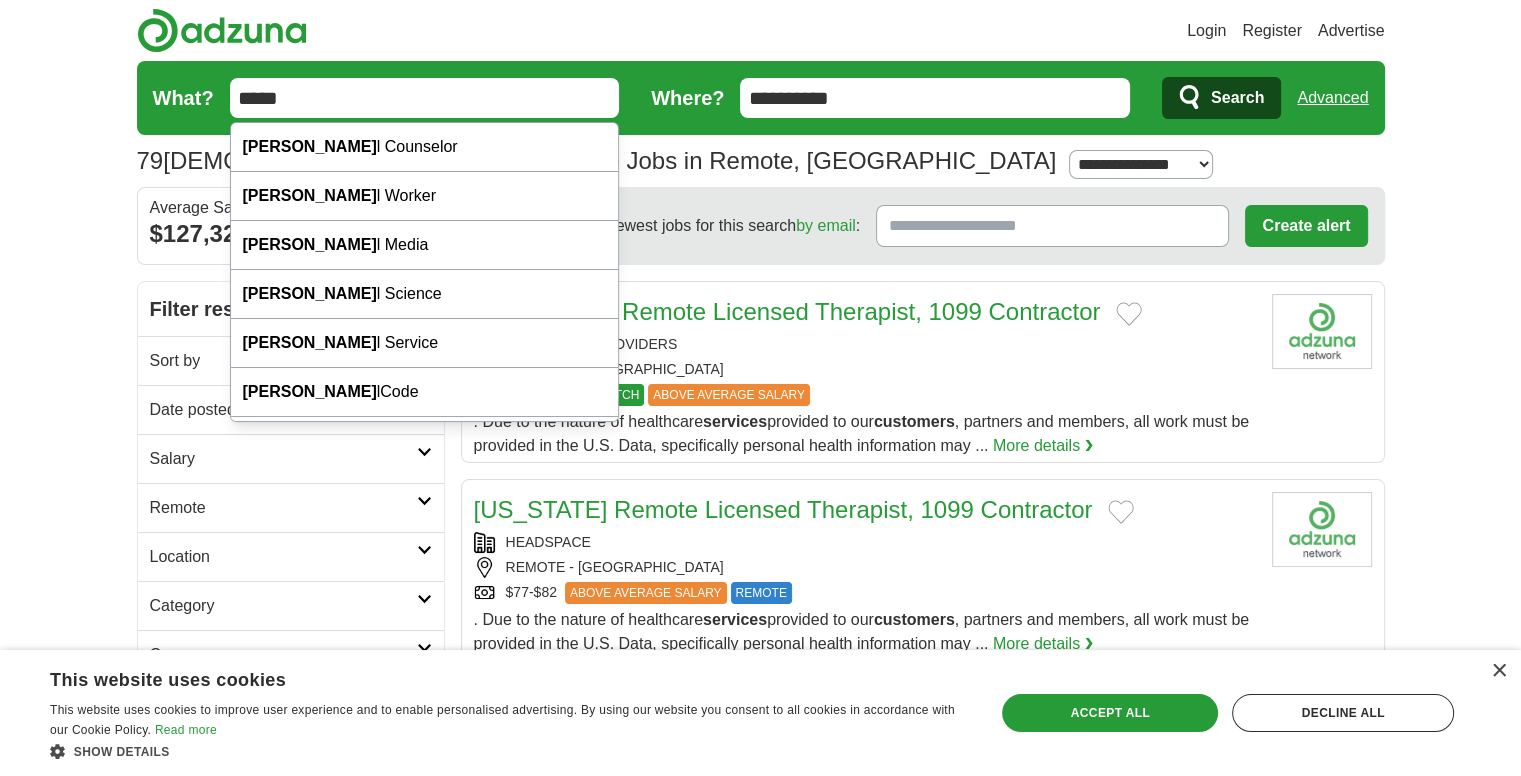 click on "*****" at bounding box center (425, 98) 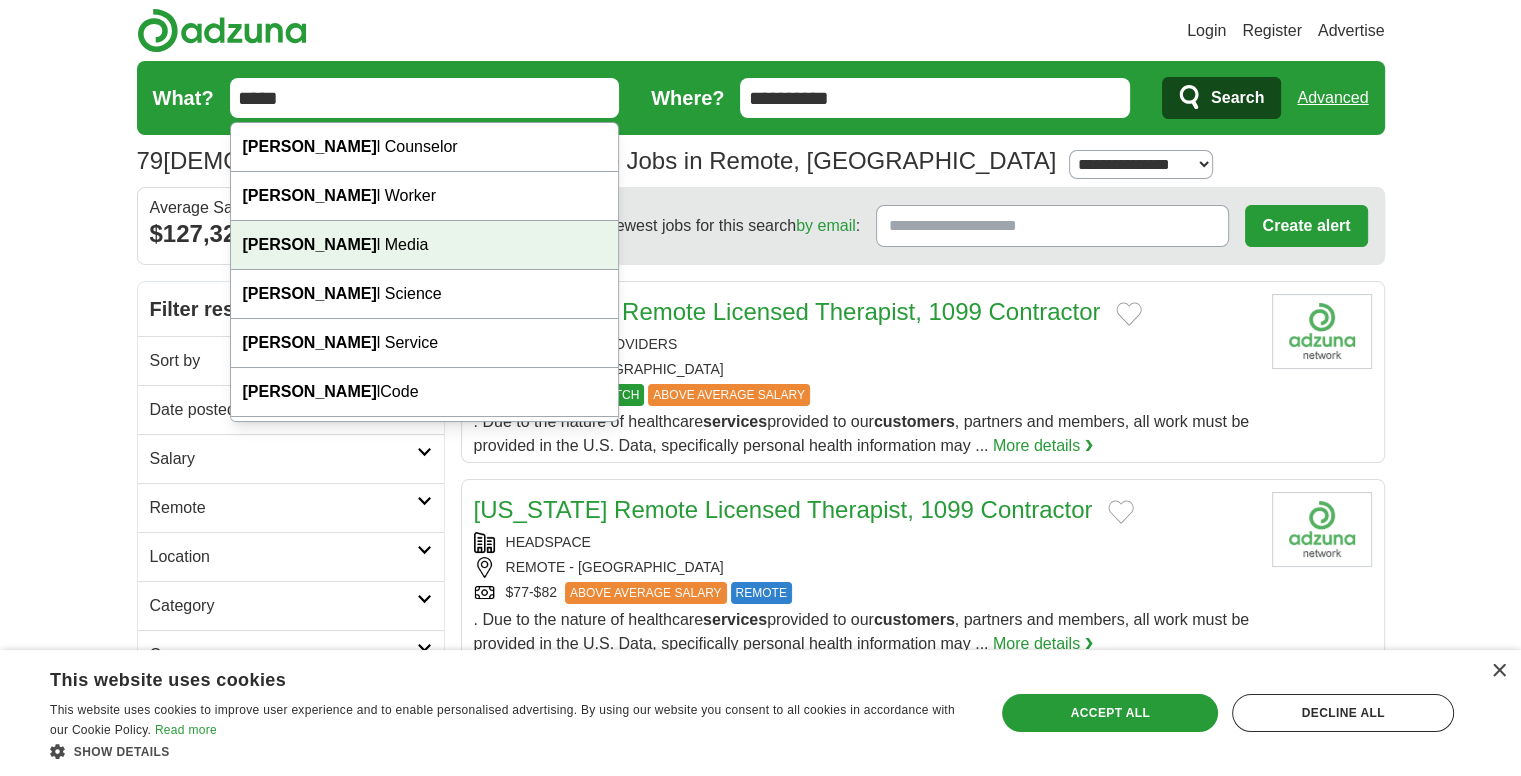 click on "Socia l Media" at bounding box center [425, 245] 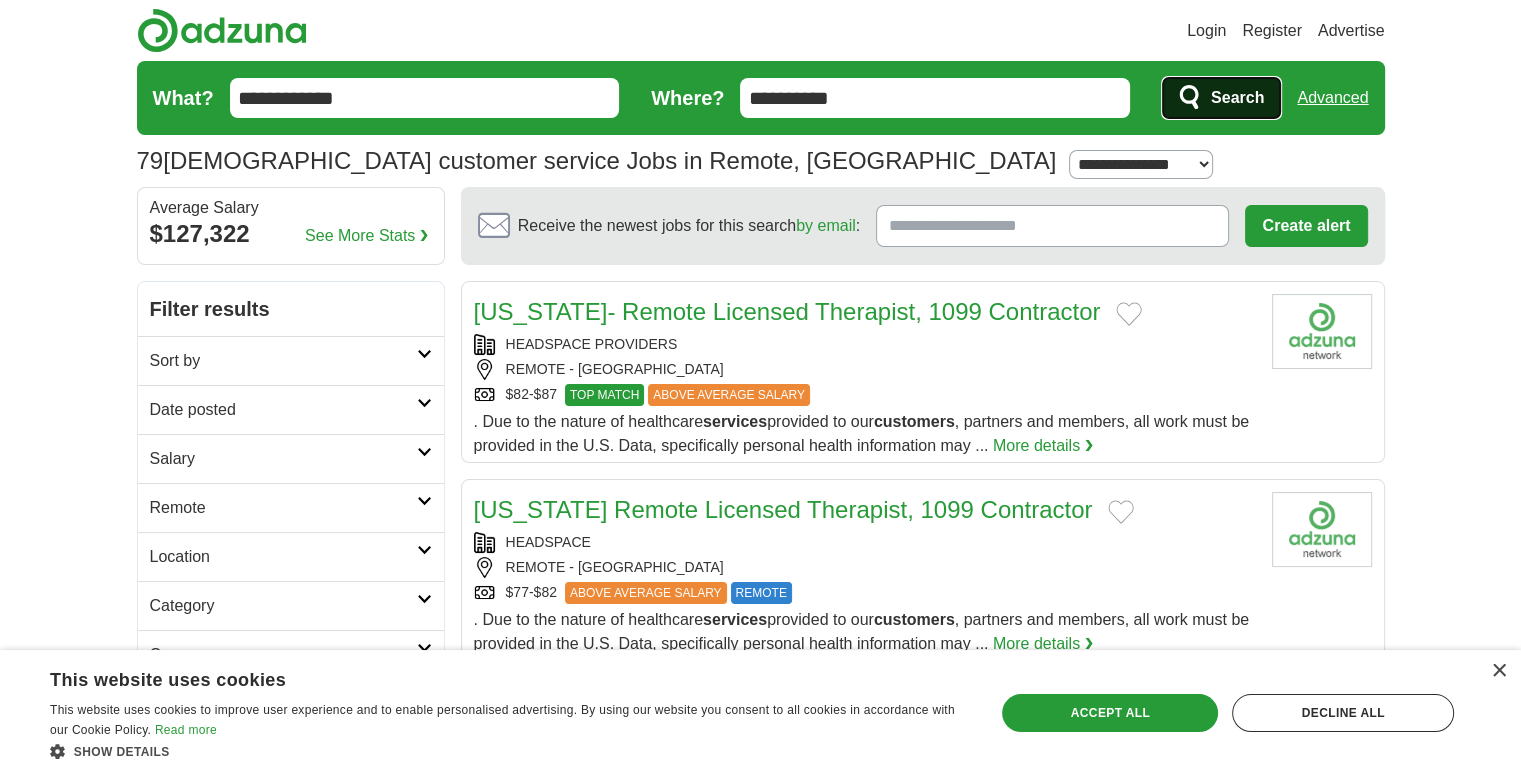 click on "Search" at bounding box center (1237, 98) 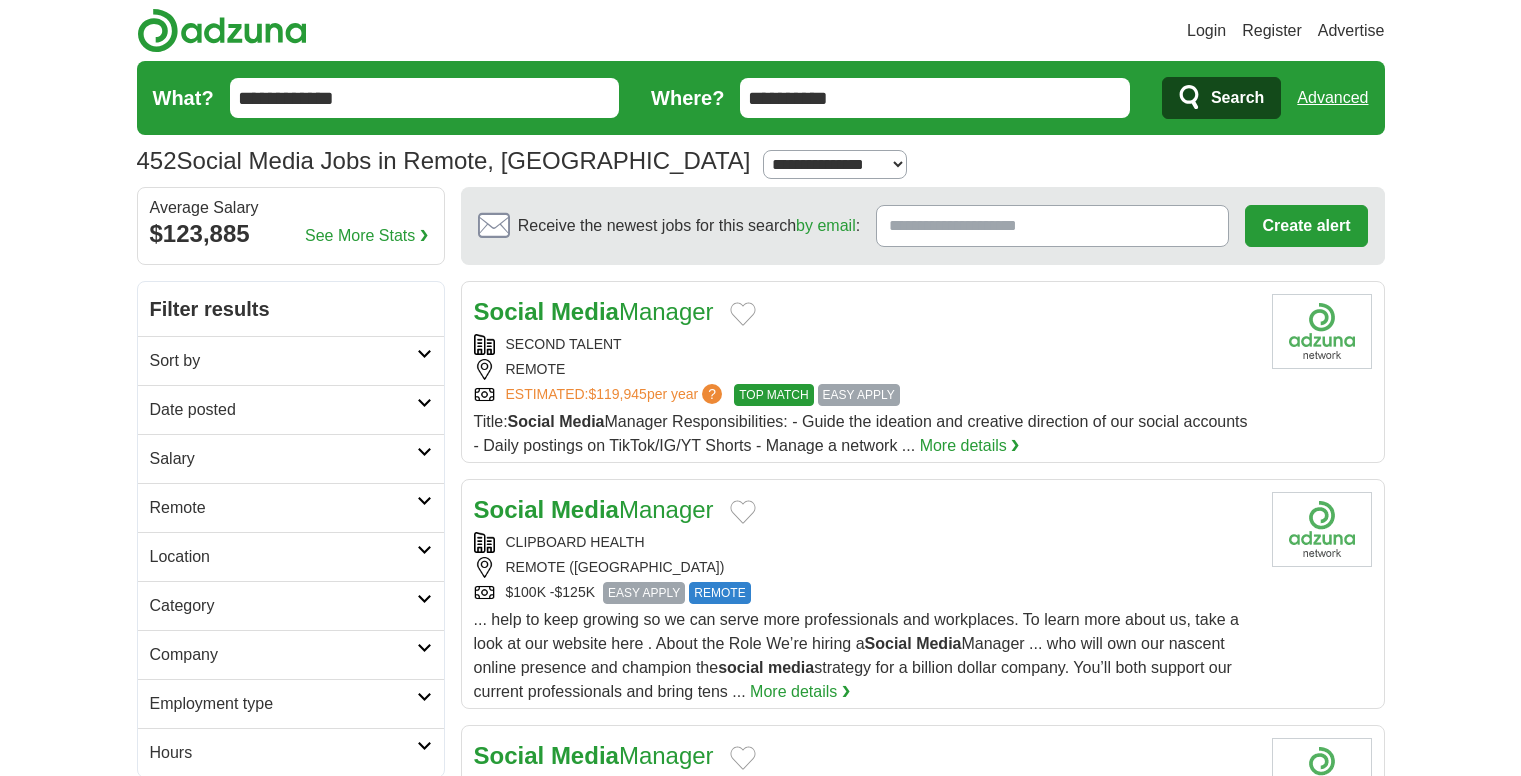 scroll, scrollTop: 0, scrollLeft: 0, axis: both 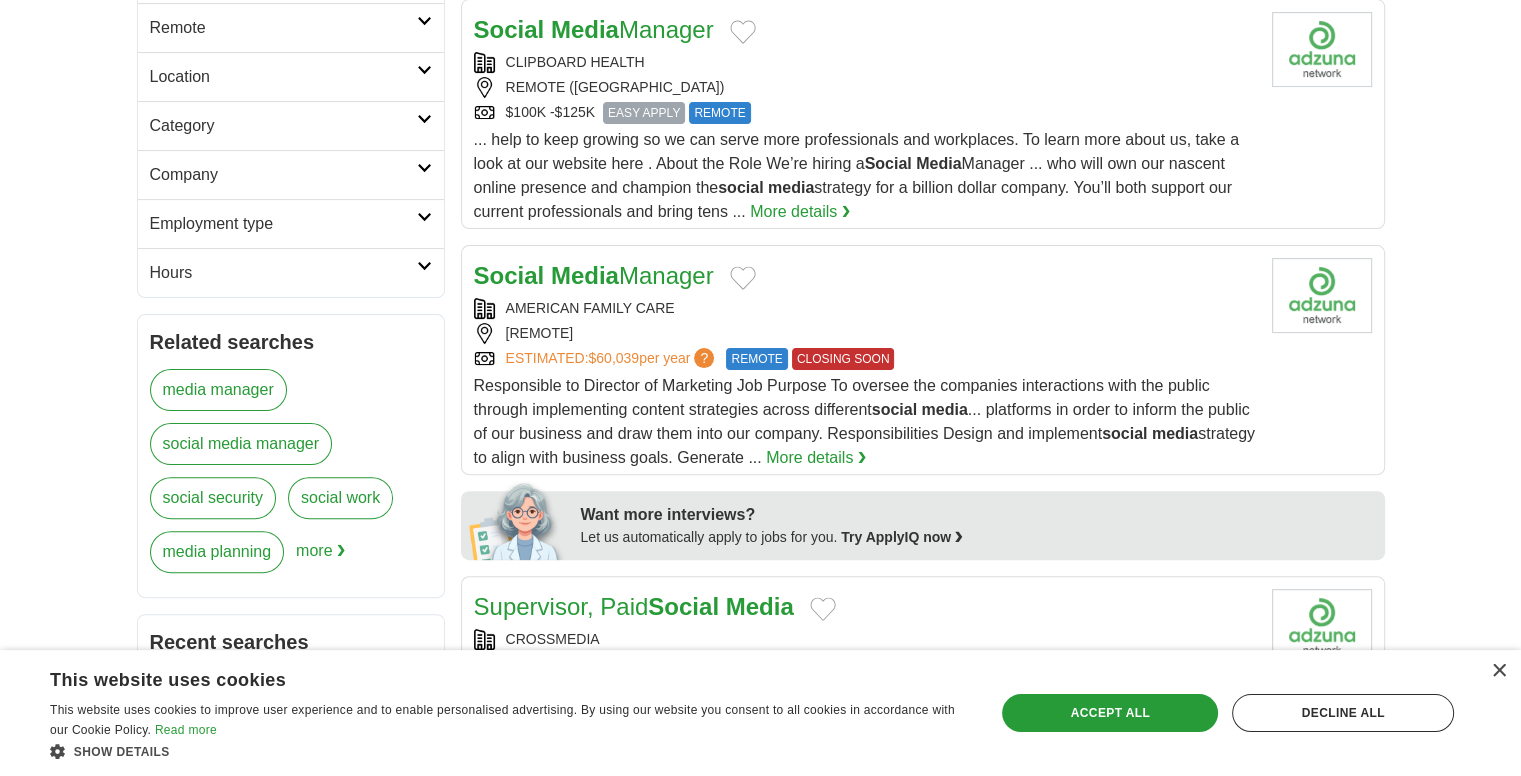 click on "Hours" at bounding box center (291, 272) 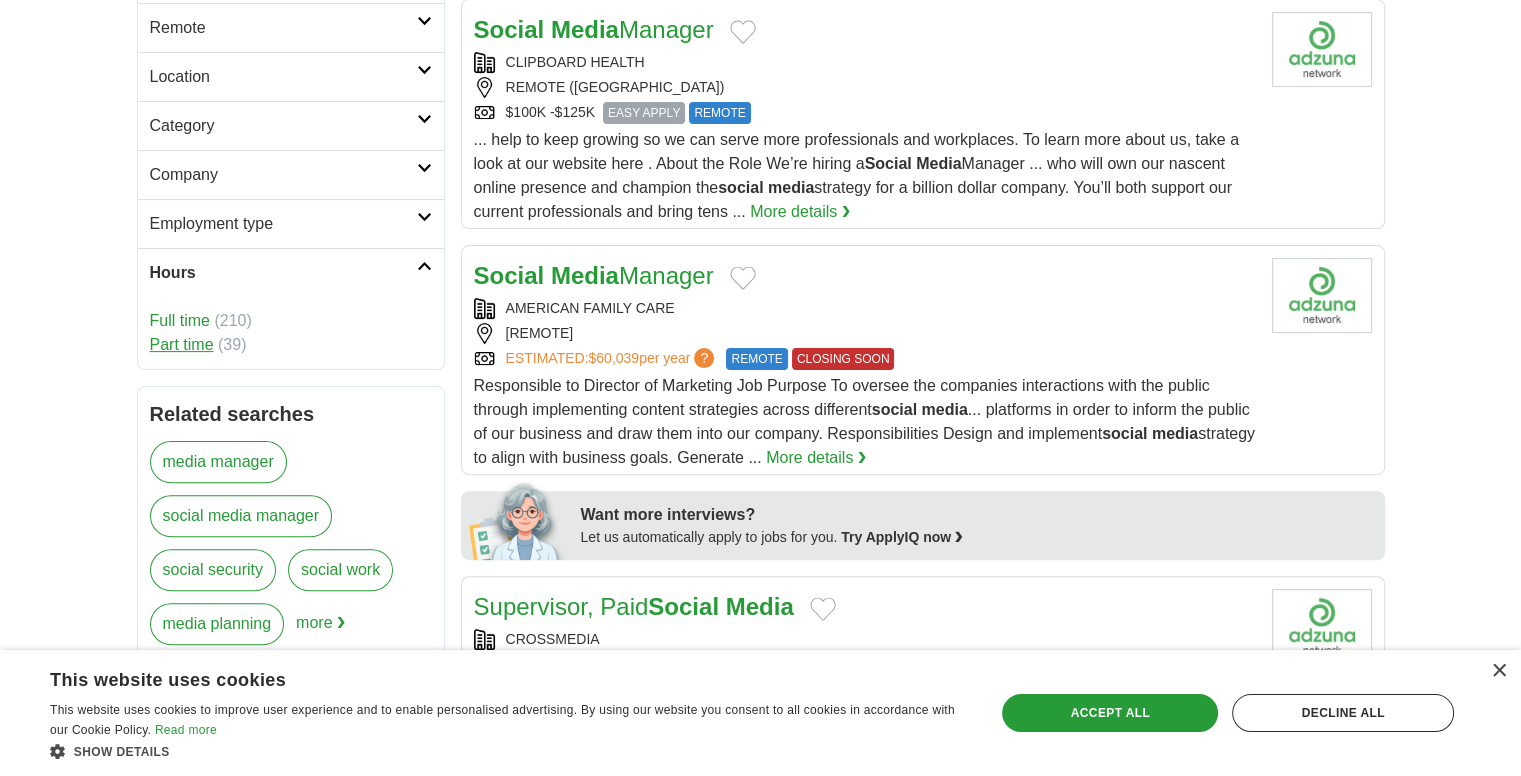 click on "Part time" at bounding box center [182, 344] 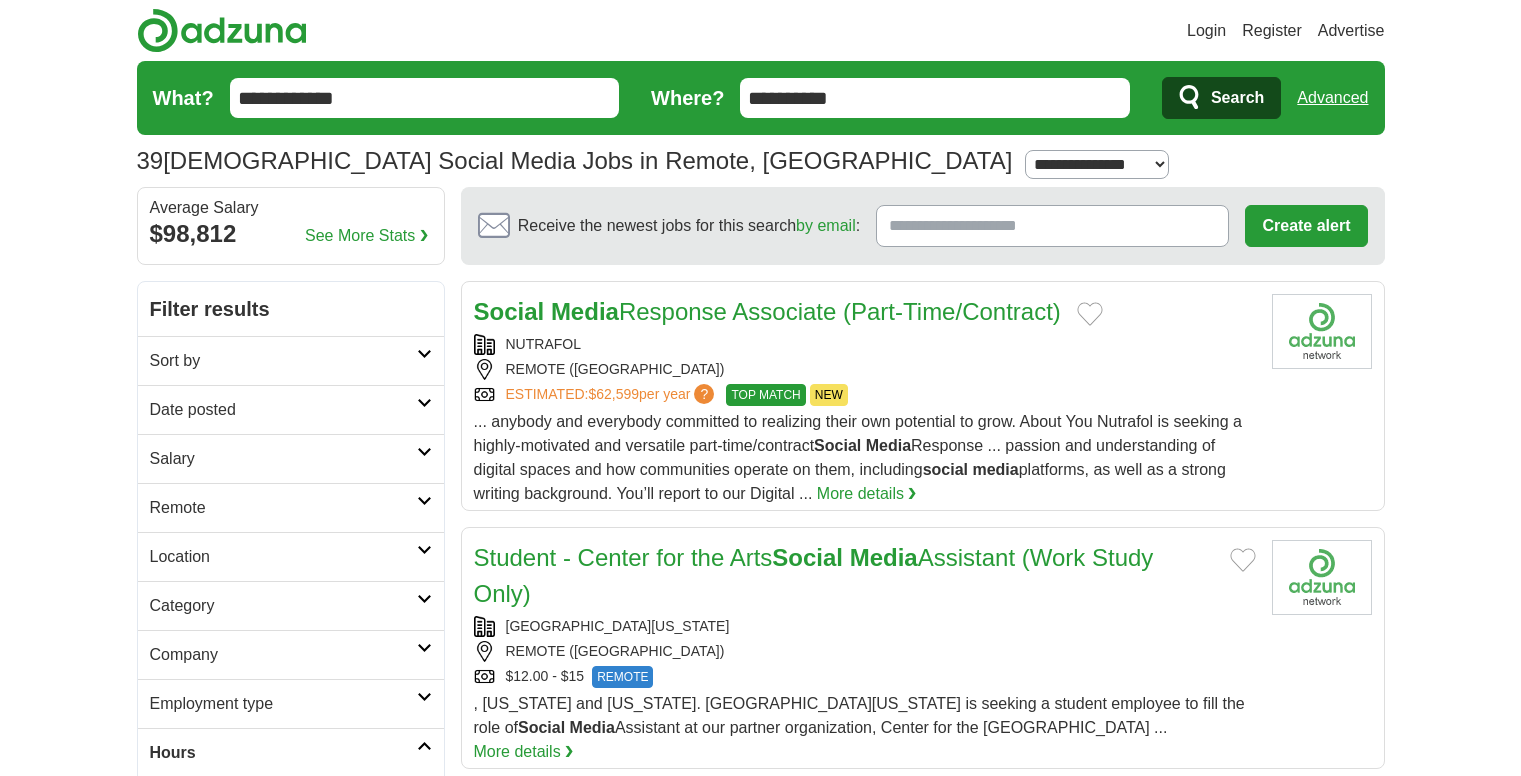 scroll, scrollTop: 0, scrollLeft: 0, axis: both 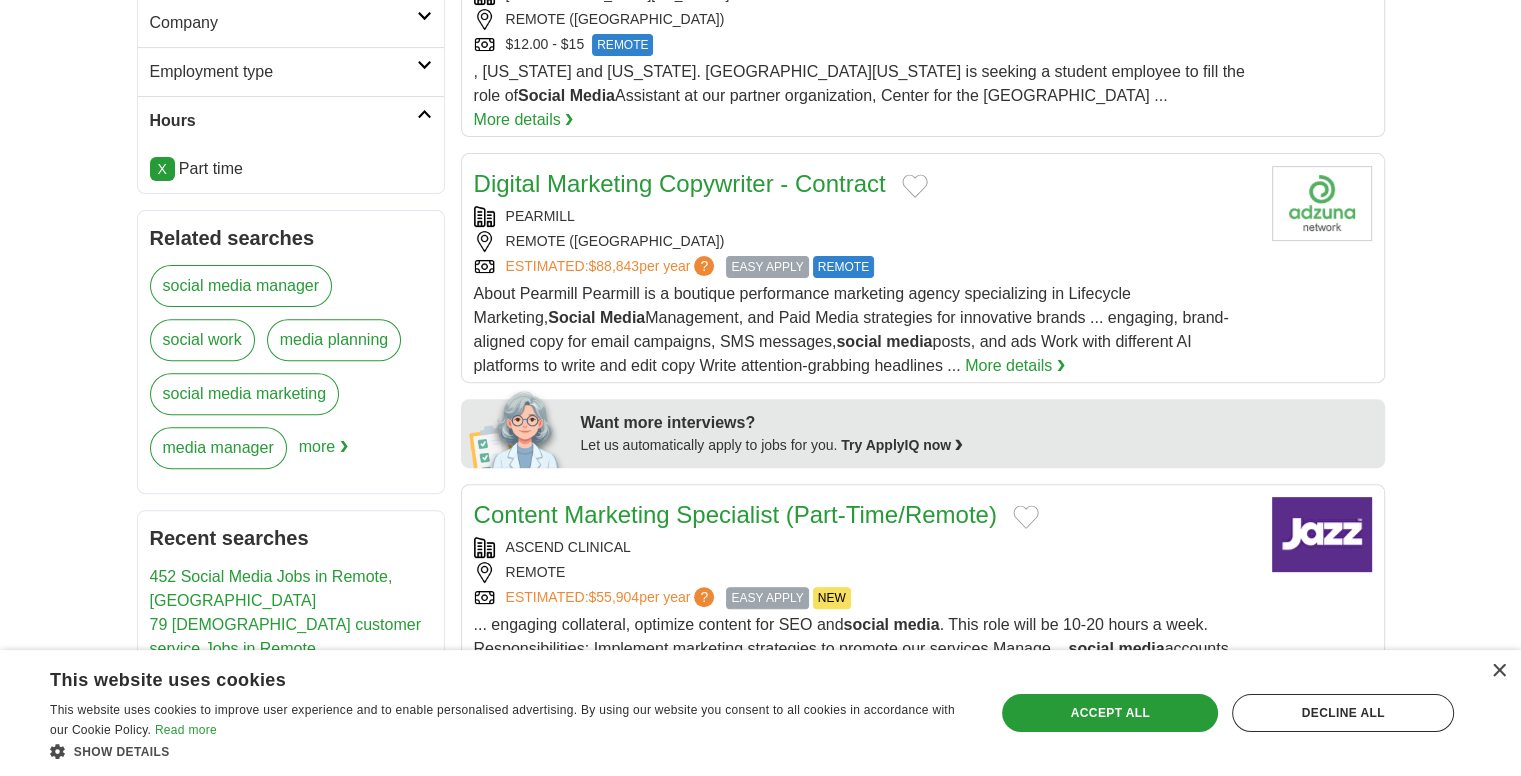 drag, startPoint x: 1533, startPoint y: 118, endPoint x: 1529, endPoint y: 259, distance: 141.05673 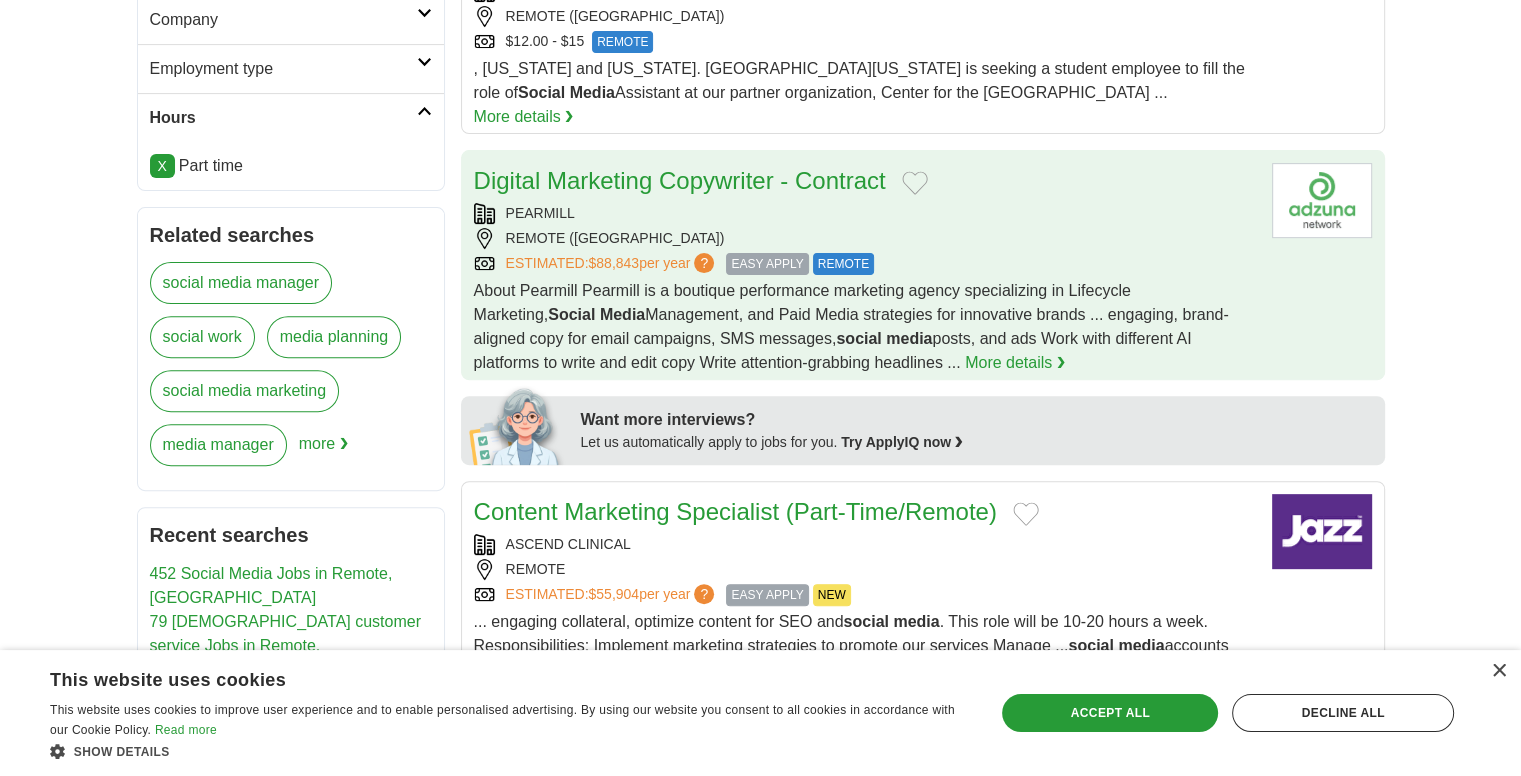 click on "About Pearmill Pearmill is a boutique performance marketing agency specializing in Lifecycle Marketing,  Social   Media  Management, and Paid Media strategies for innovative brands ...  engaging, brand-aligned copy for email campaigns, SMS messages,  social   media  posts, and ads Work with different AI platforms to write and edit copy Write attention-grabbing headlines ...
More details ❯" at bounding box center [865, 327] 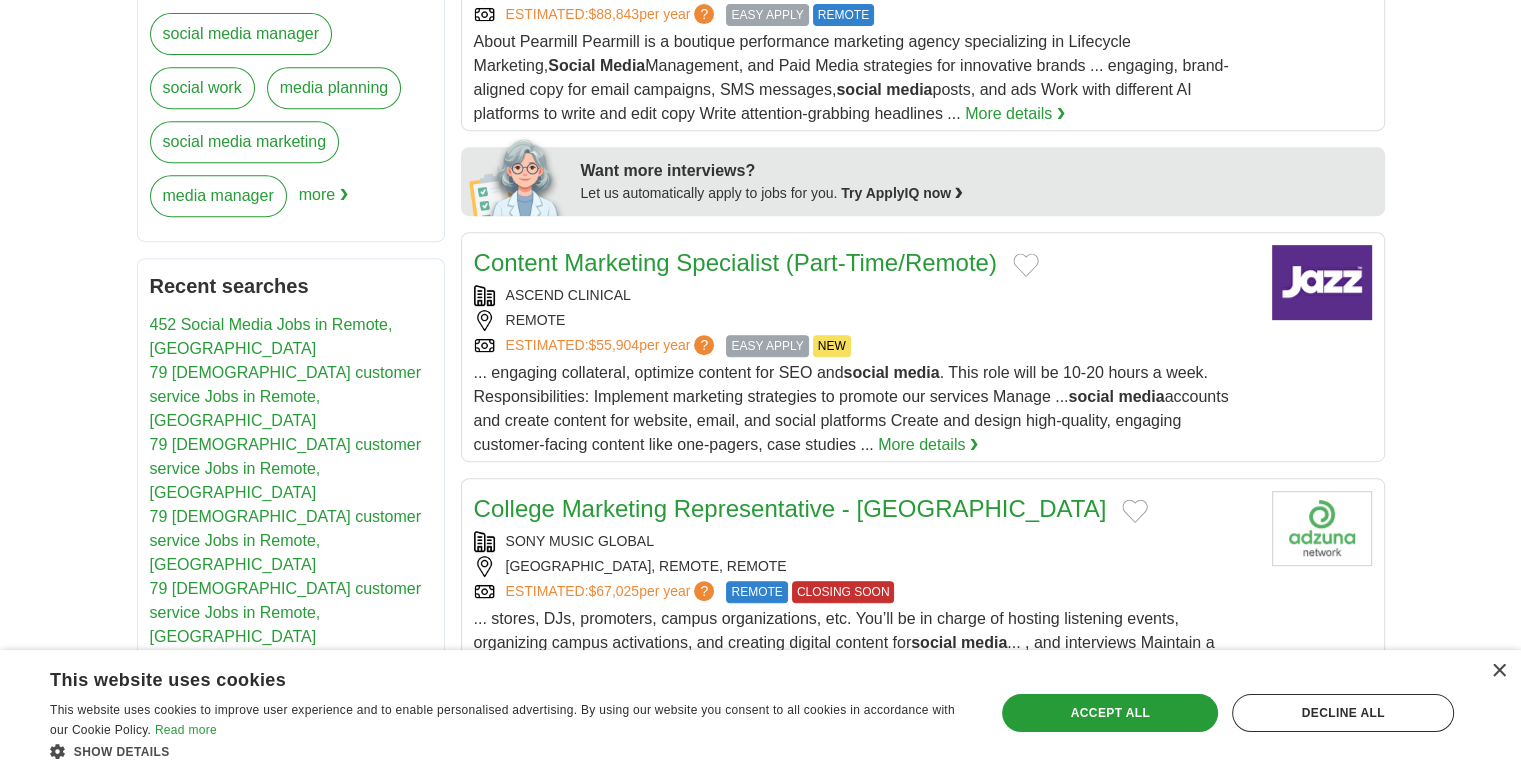 scroll, scrollTop: 888, scrollLeft: 0, axis: vertical 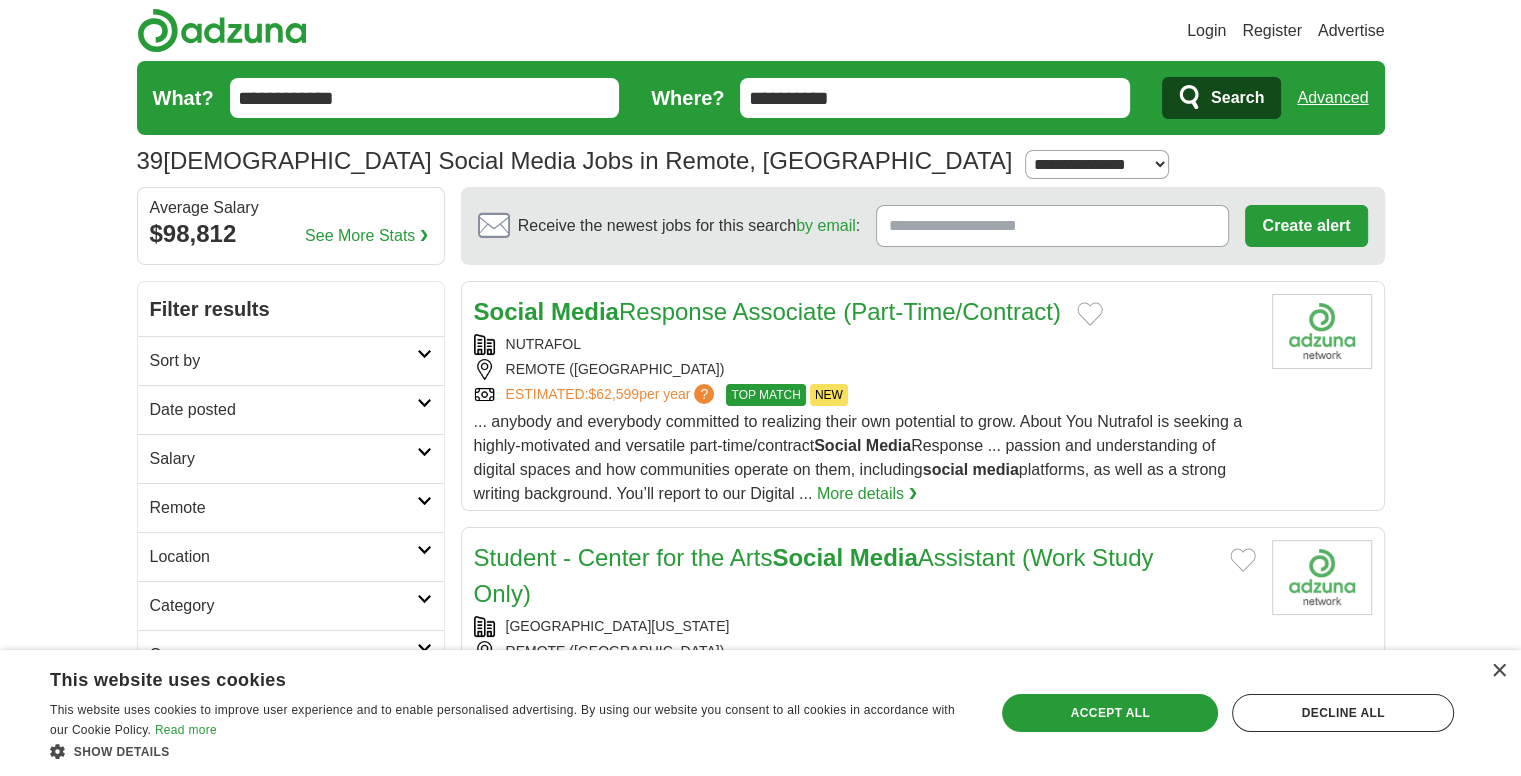click on "**********" at bounding box center [425, 98] 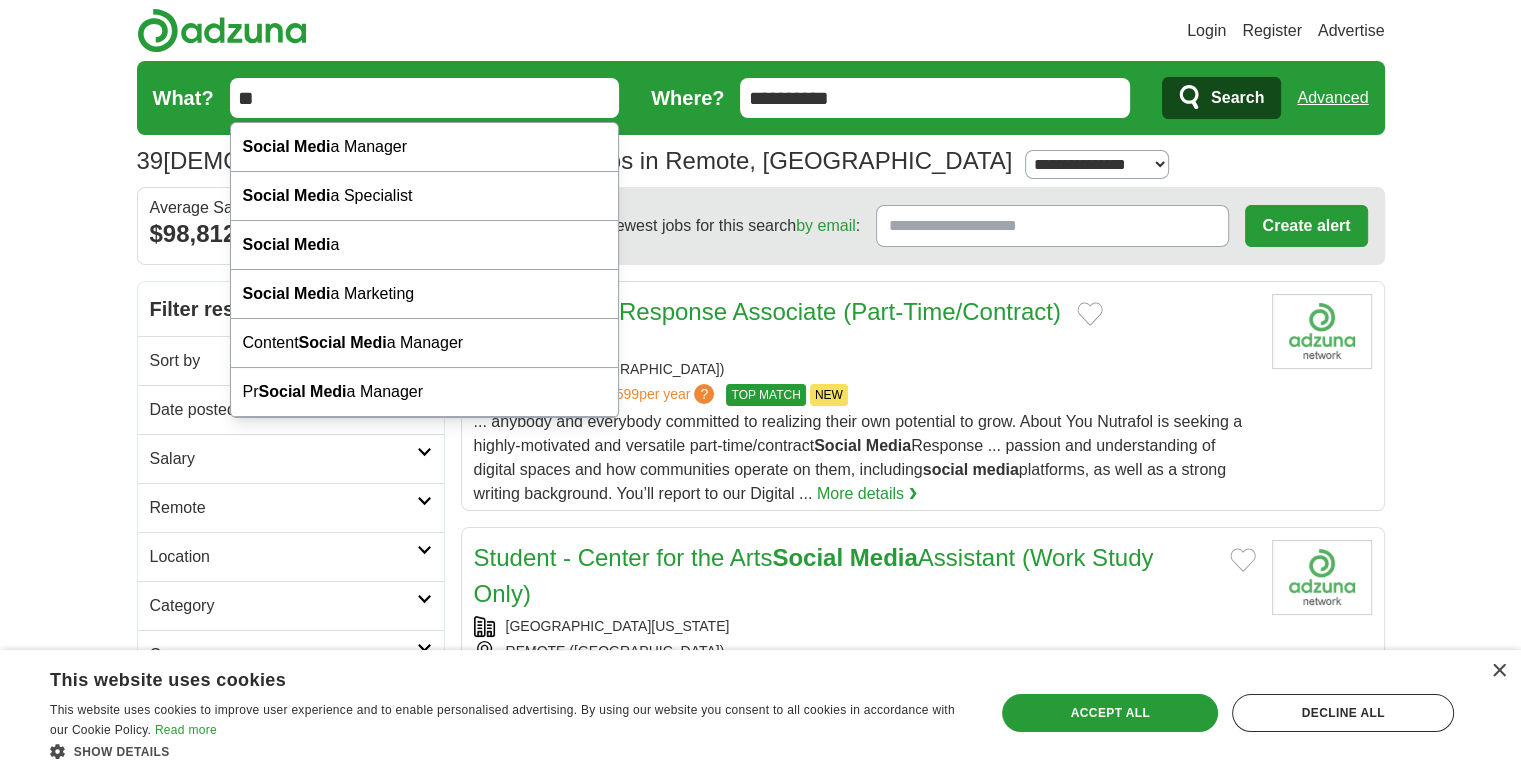 type on "*" 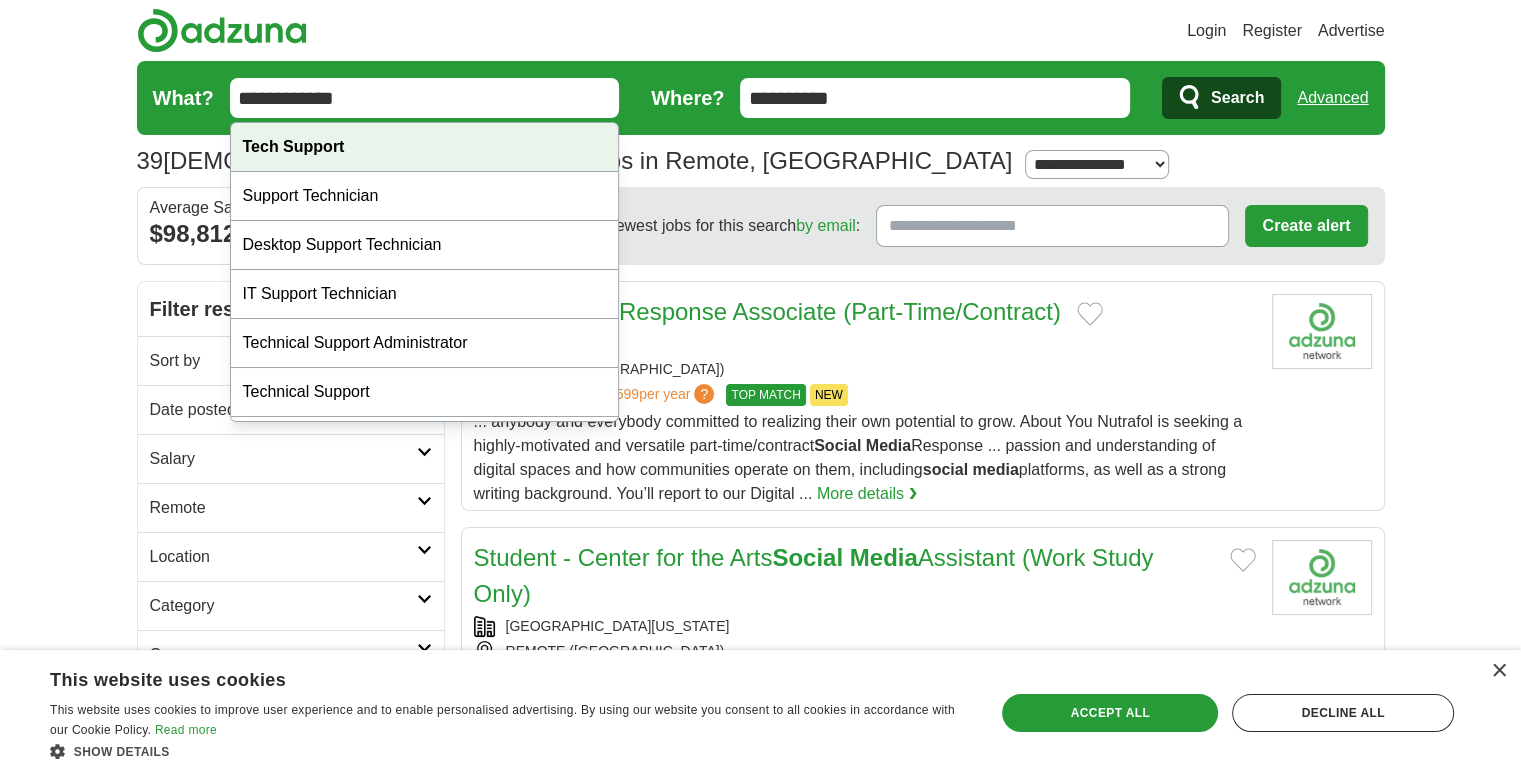 type on "**********" 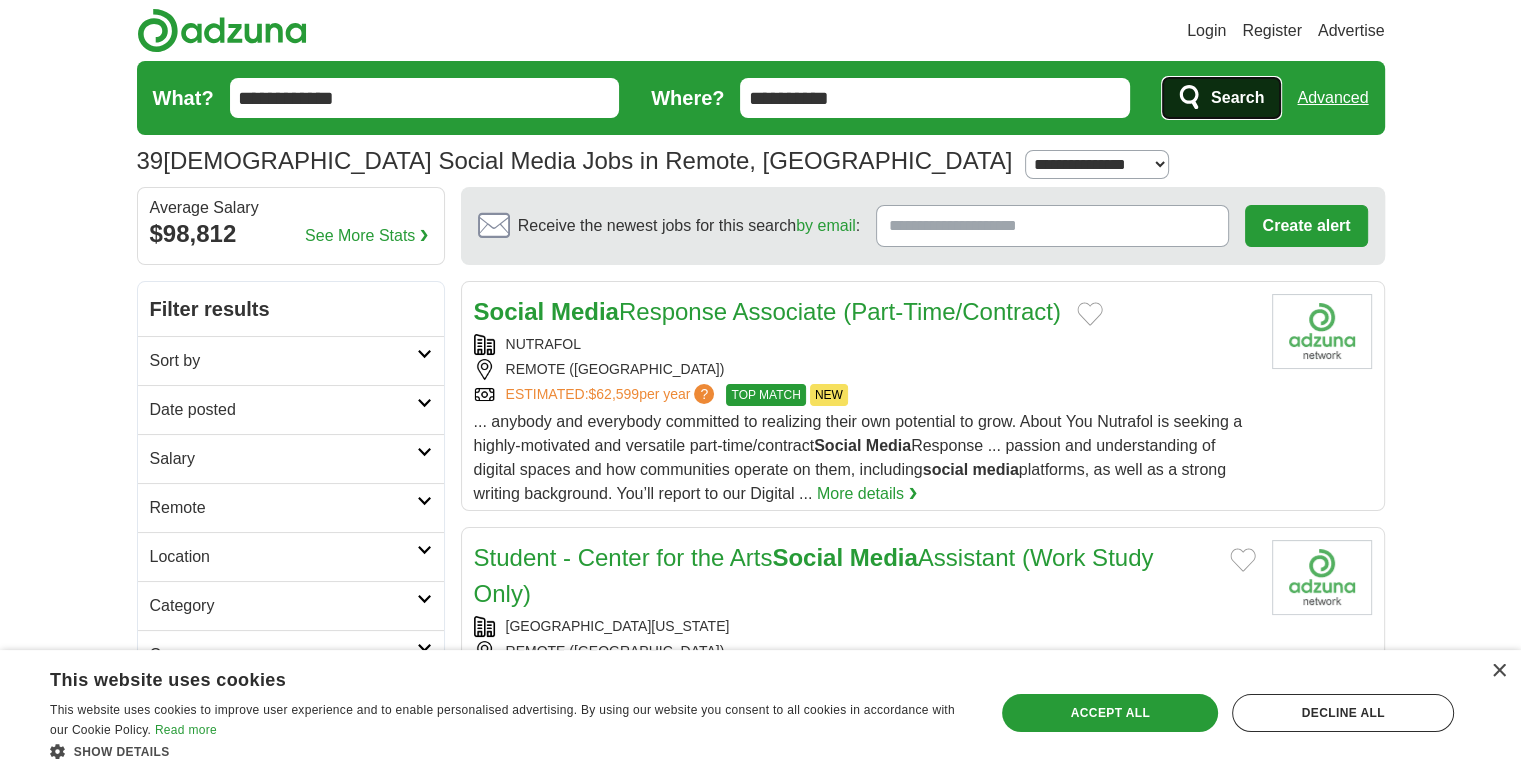 click 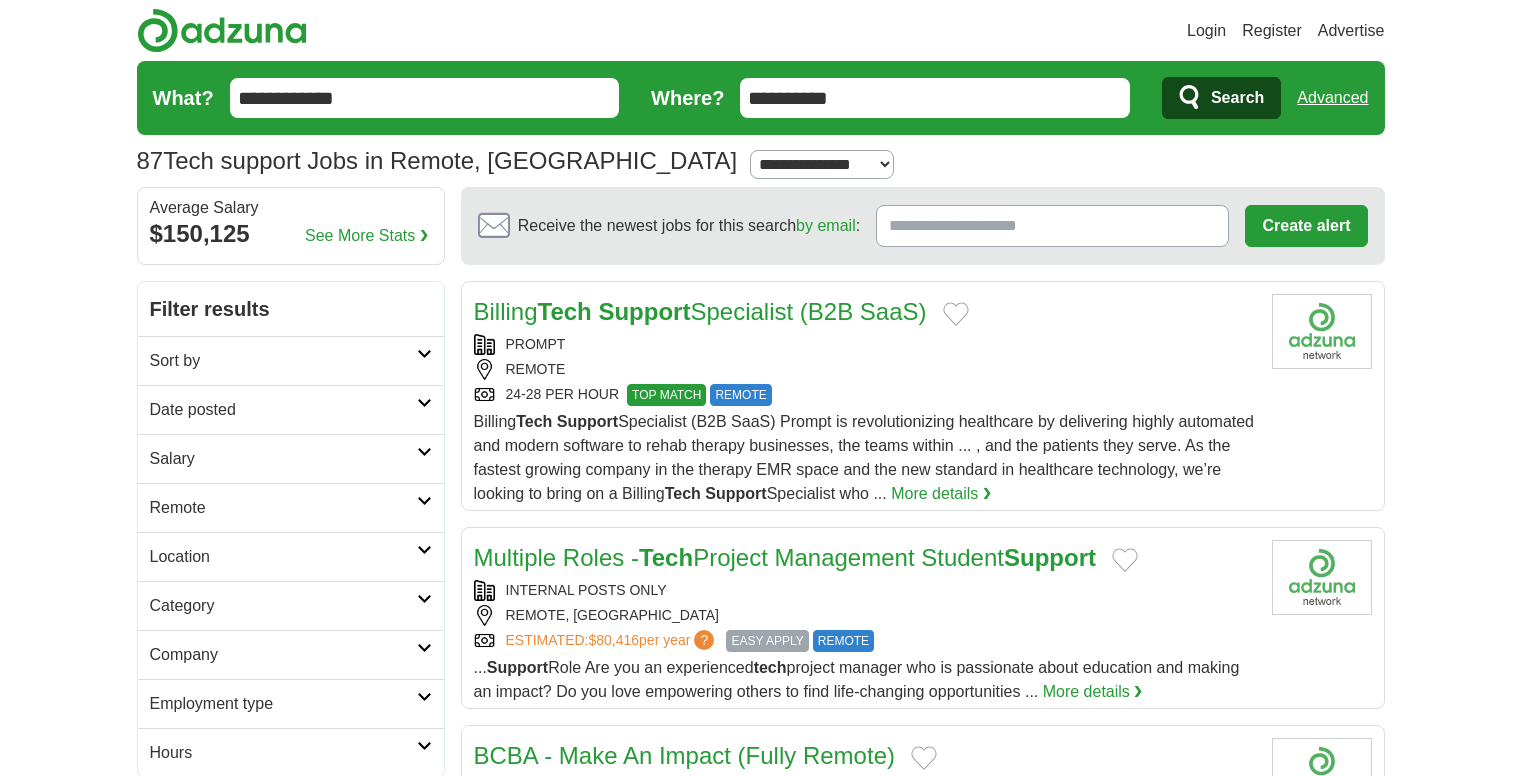 scroll, scrollTop: 0, scrollLeft: 0, axis: both 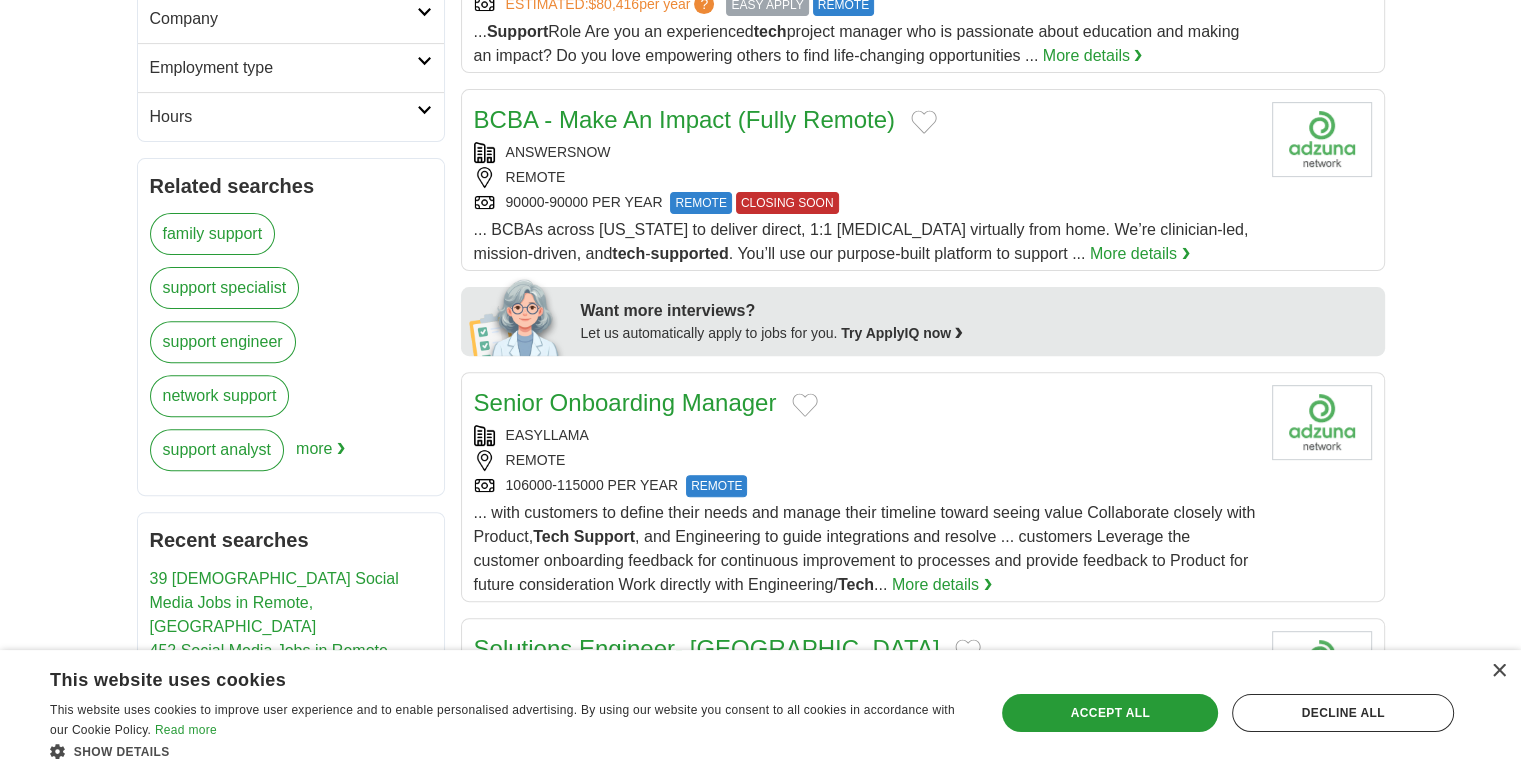 click on "Hours" at bounding box center [291, 116] 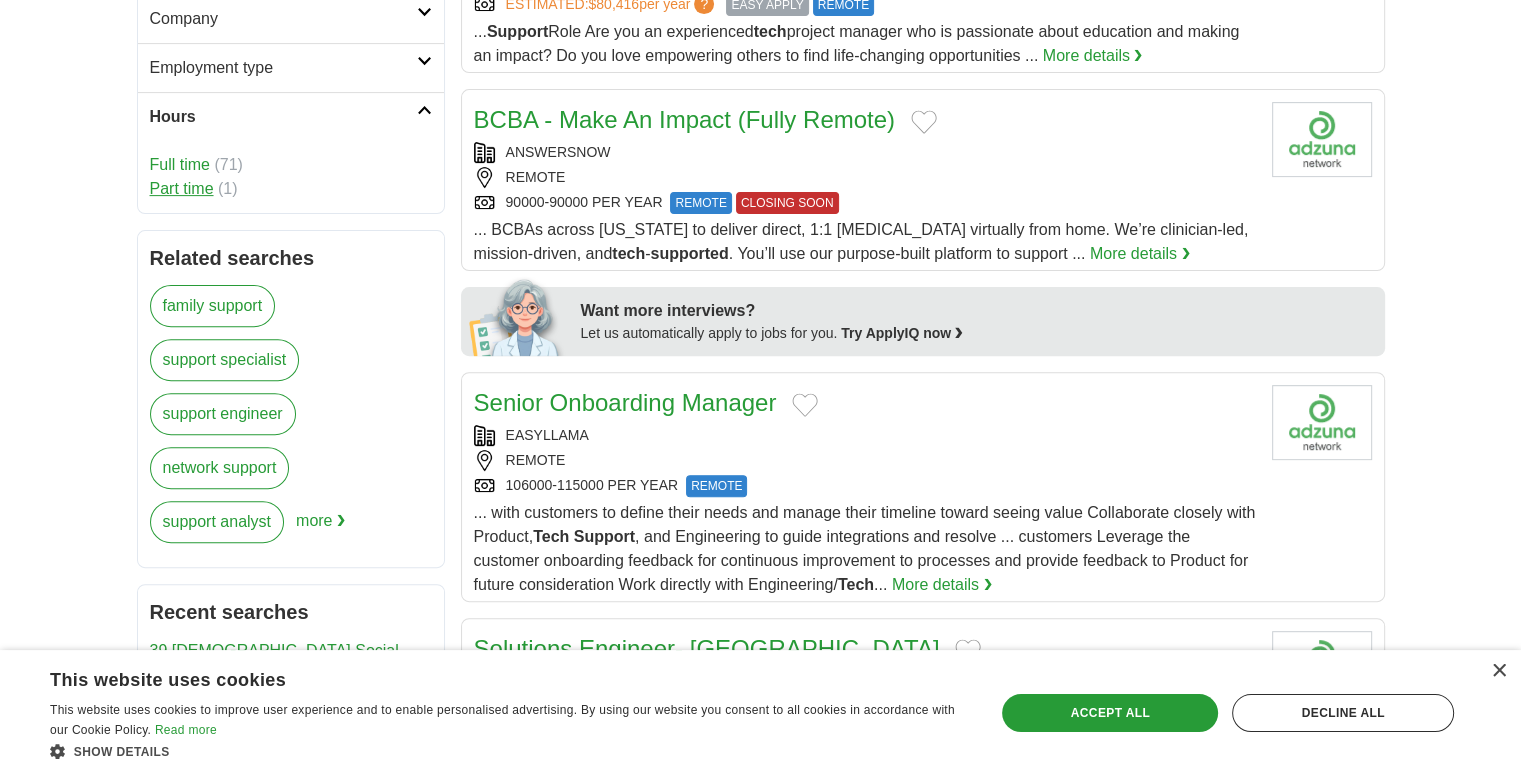click on "Part time" at bounding box center (182, 188) 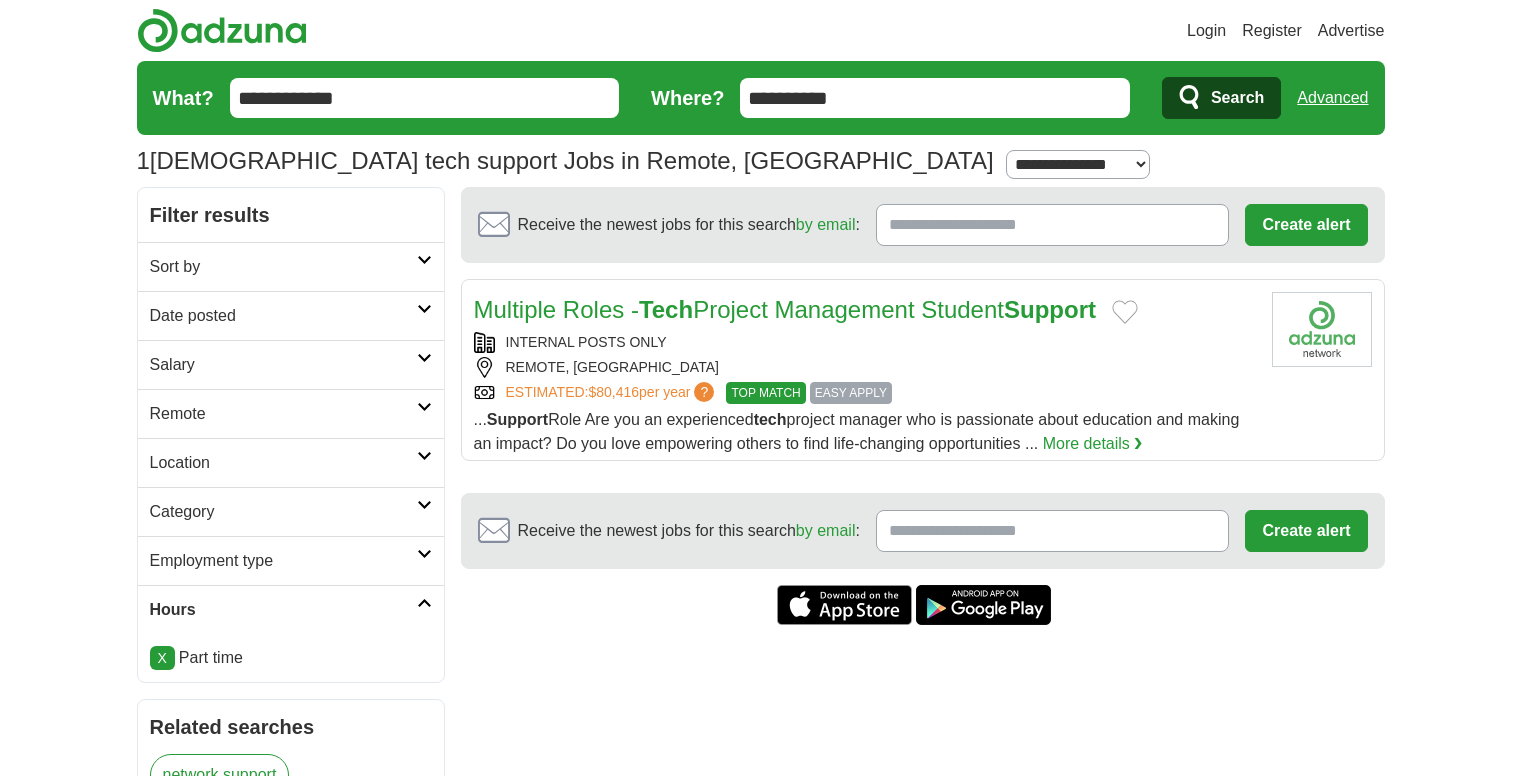 scroll, scrollTop: 0, scrollLeft: 0, axis: both 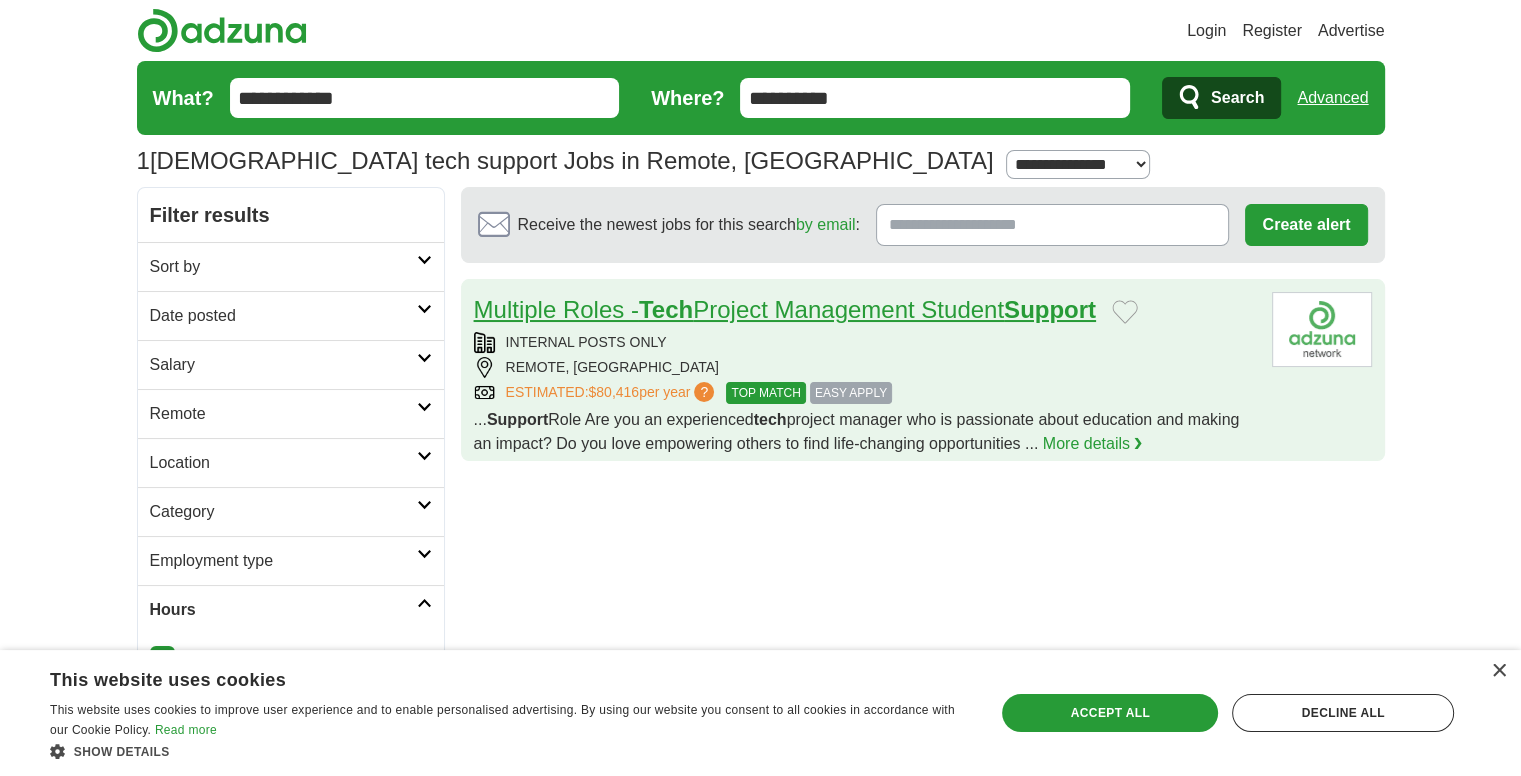 click on "Multiple Roles -  Tech  Project Management Student  Support" at bounding box center [785, 309] 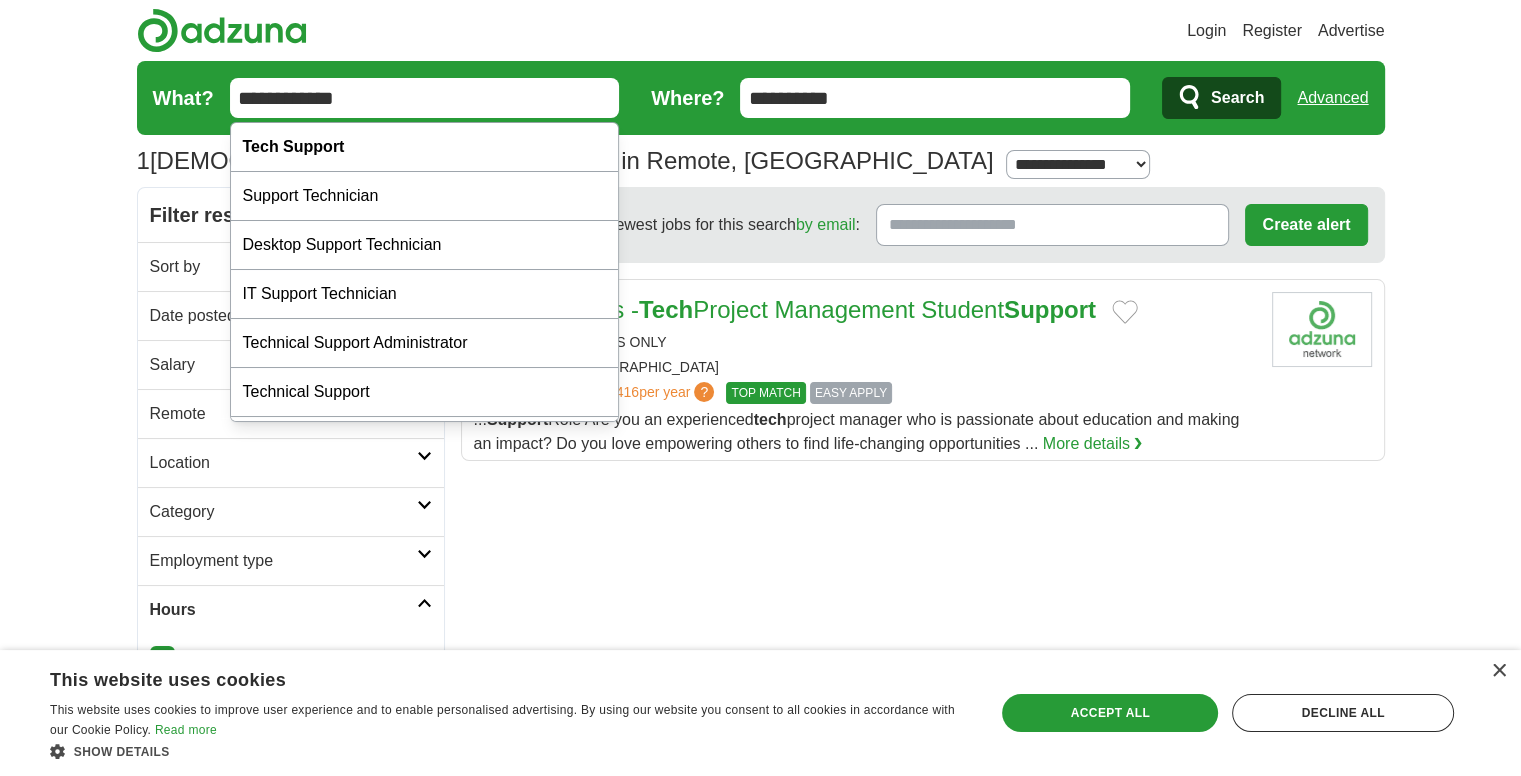 click on "**********" at bounding box center (425, 98) 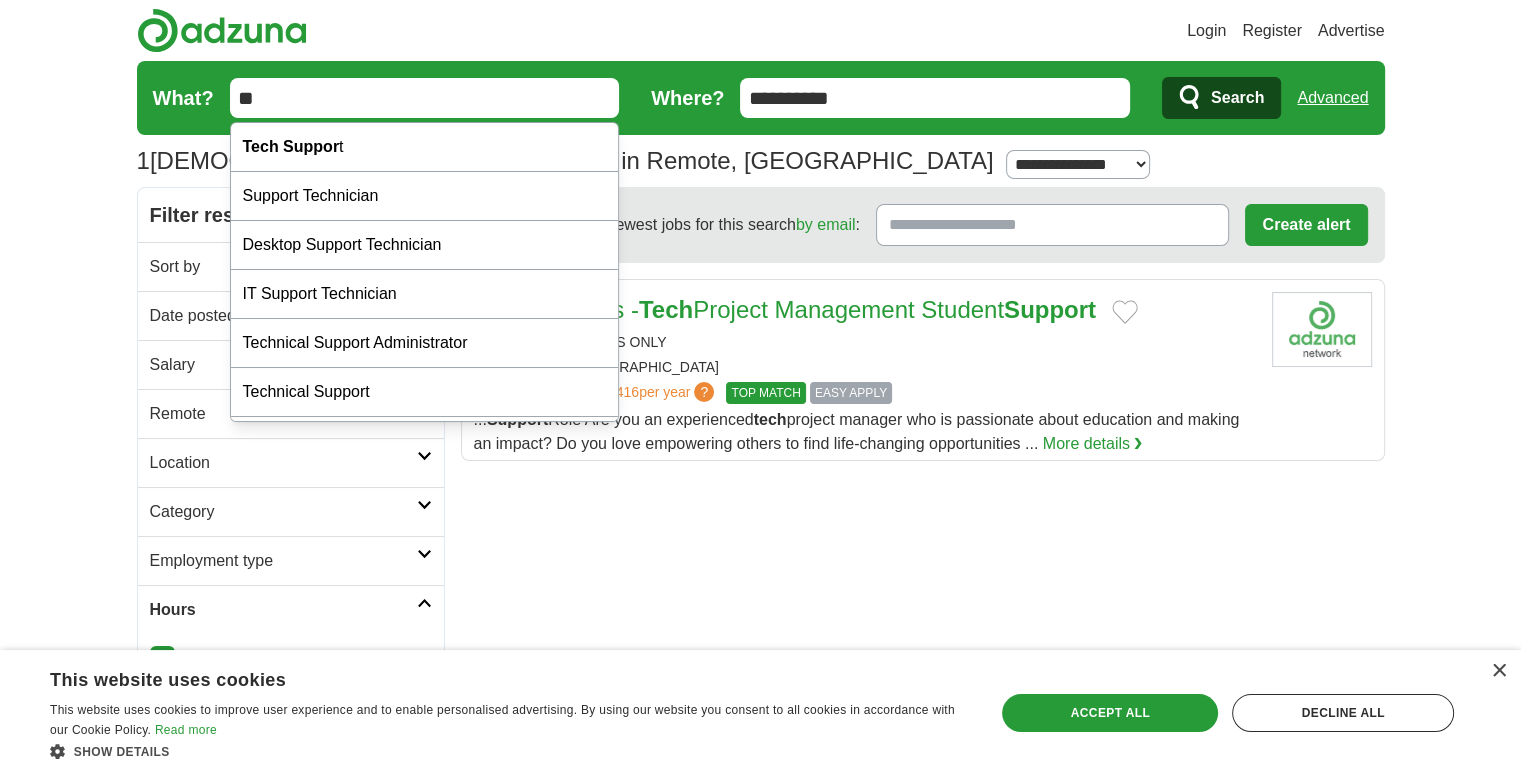 type on "*" 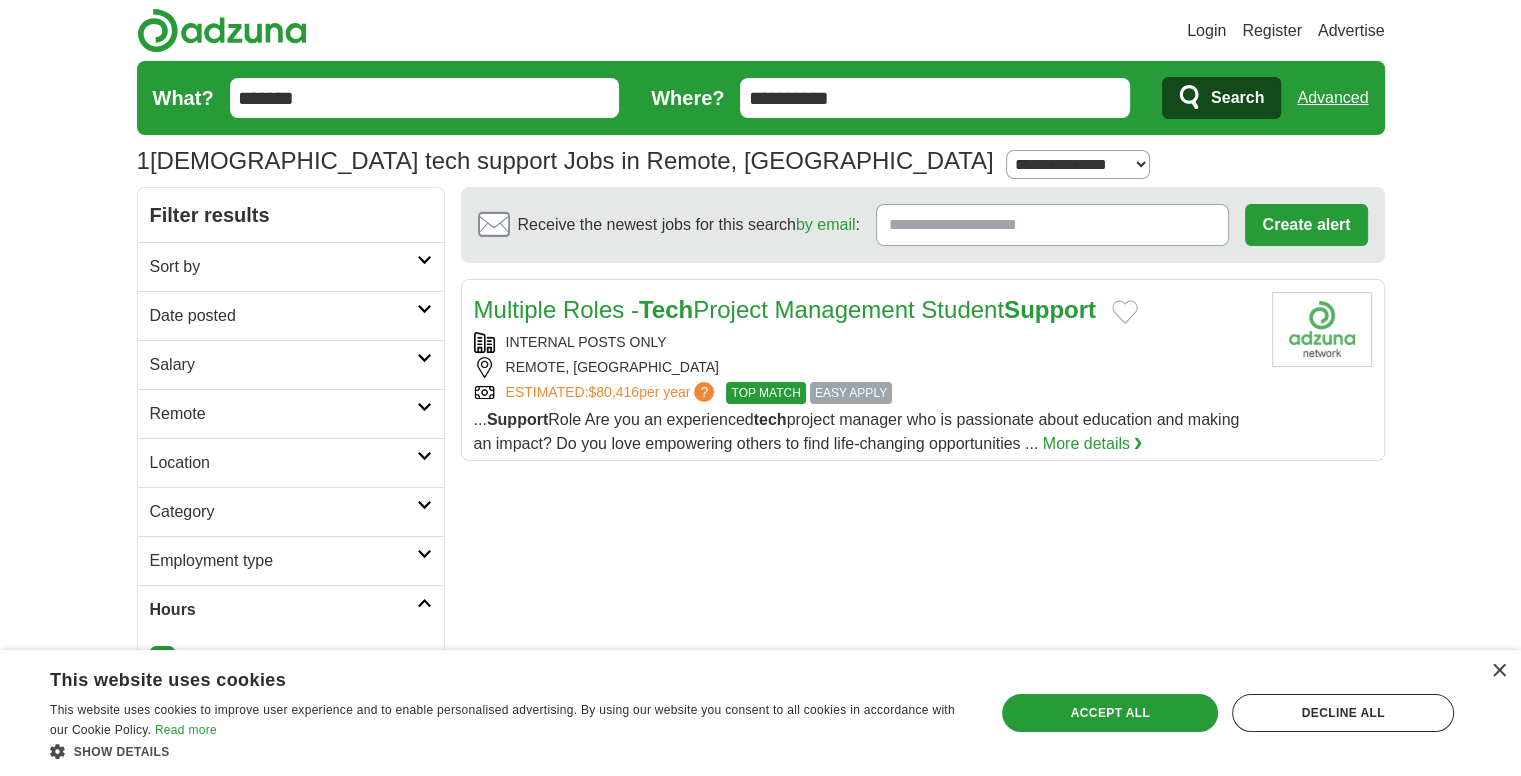 click on "Login
Register
Advertise
1
Part time tech support Jobs in Remote, OR
Salary
Salary
Select a salary range
Salary from
from $10,000
from $20,000
from $40,000
from $60,000
from $80,000
from $100,000
per year
US" at bounding box center [760, 918] 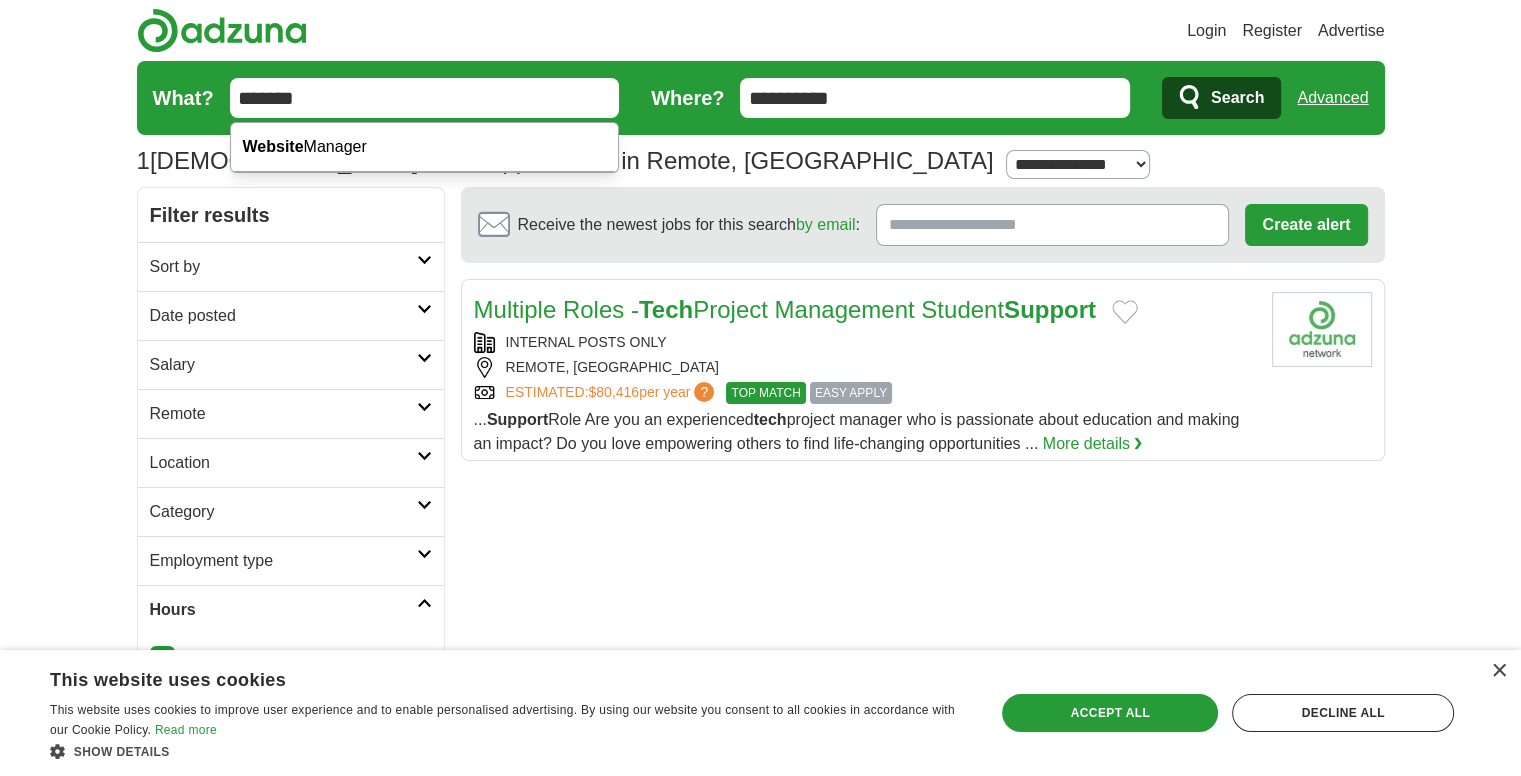 click on "*******" at bounding box center [425, 98] 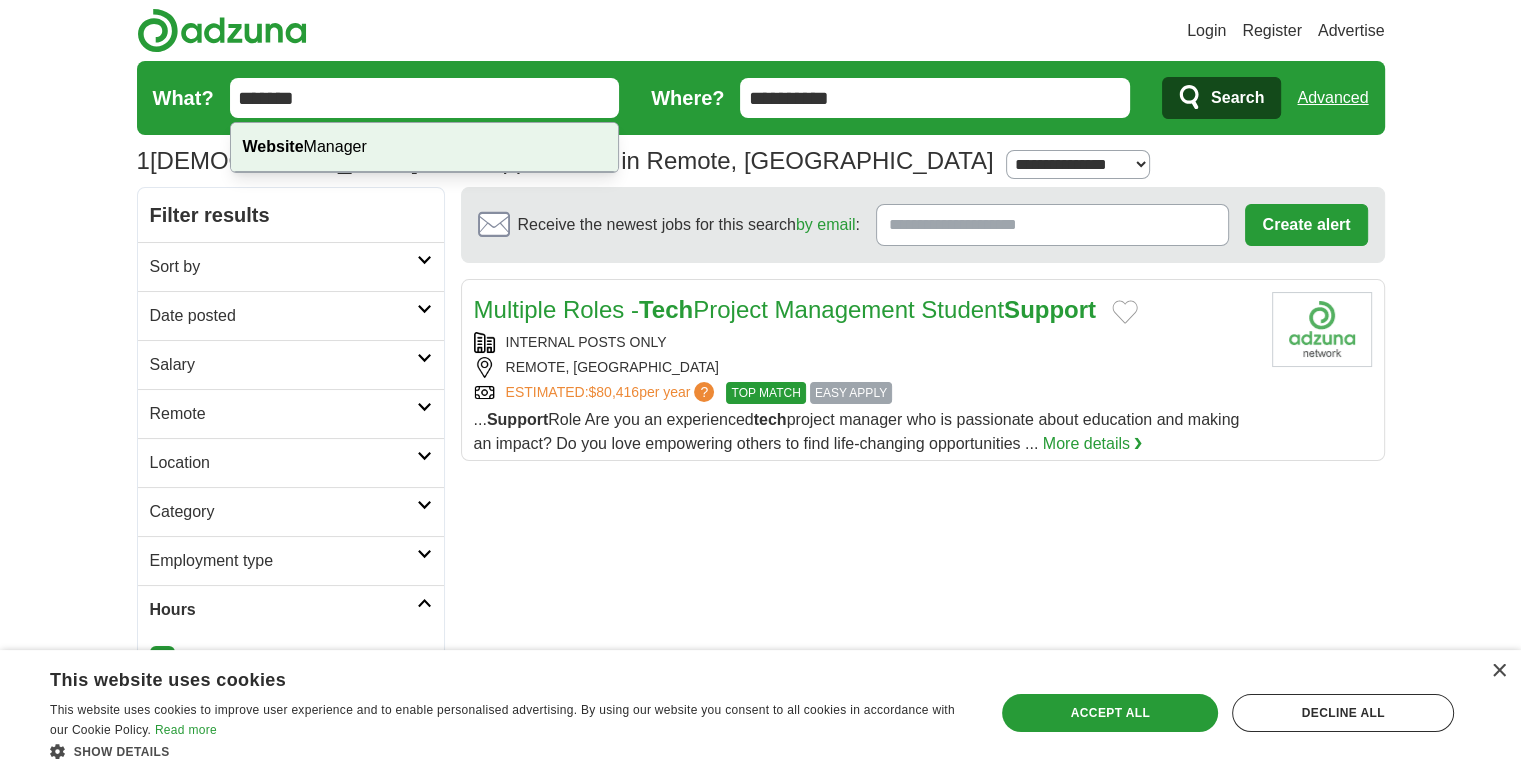 click on "Login
Register
Advertise
1
Part time tech support Jobs in Remote, OR
Salary
Salary
Select a salary range
Salary from
from $10,000
from $20,000
from $40,000
from $60,000
from $80,000
from $100,000
per year
US" at bounding box center [760, 918] 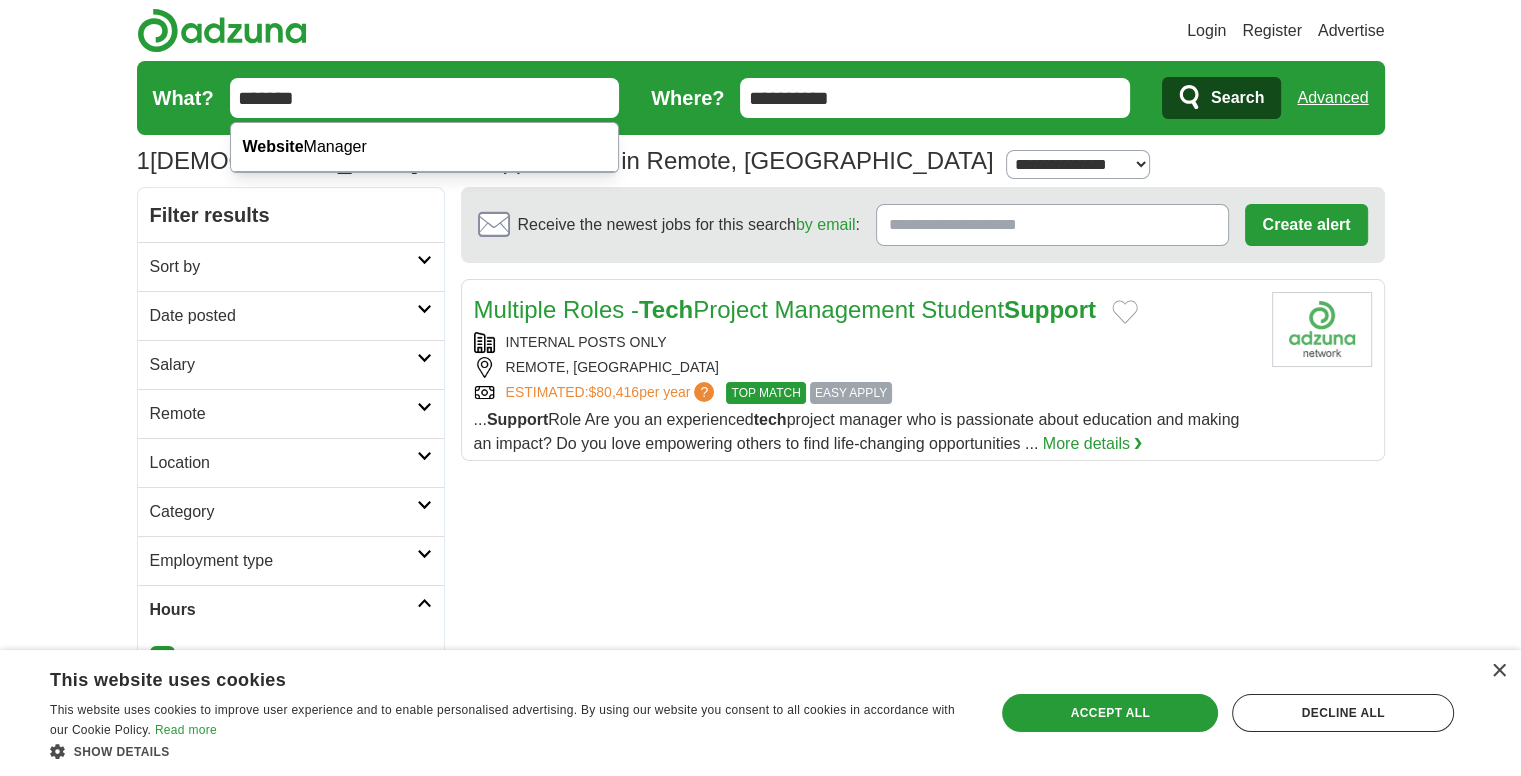 click on "*******" at bounding box center (425, 98) 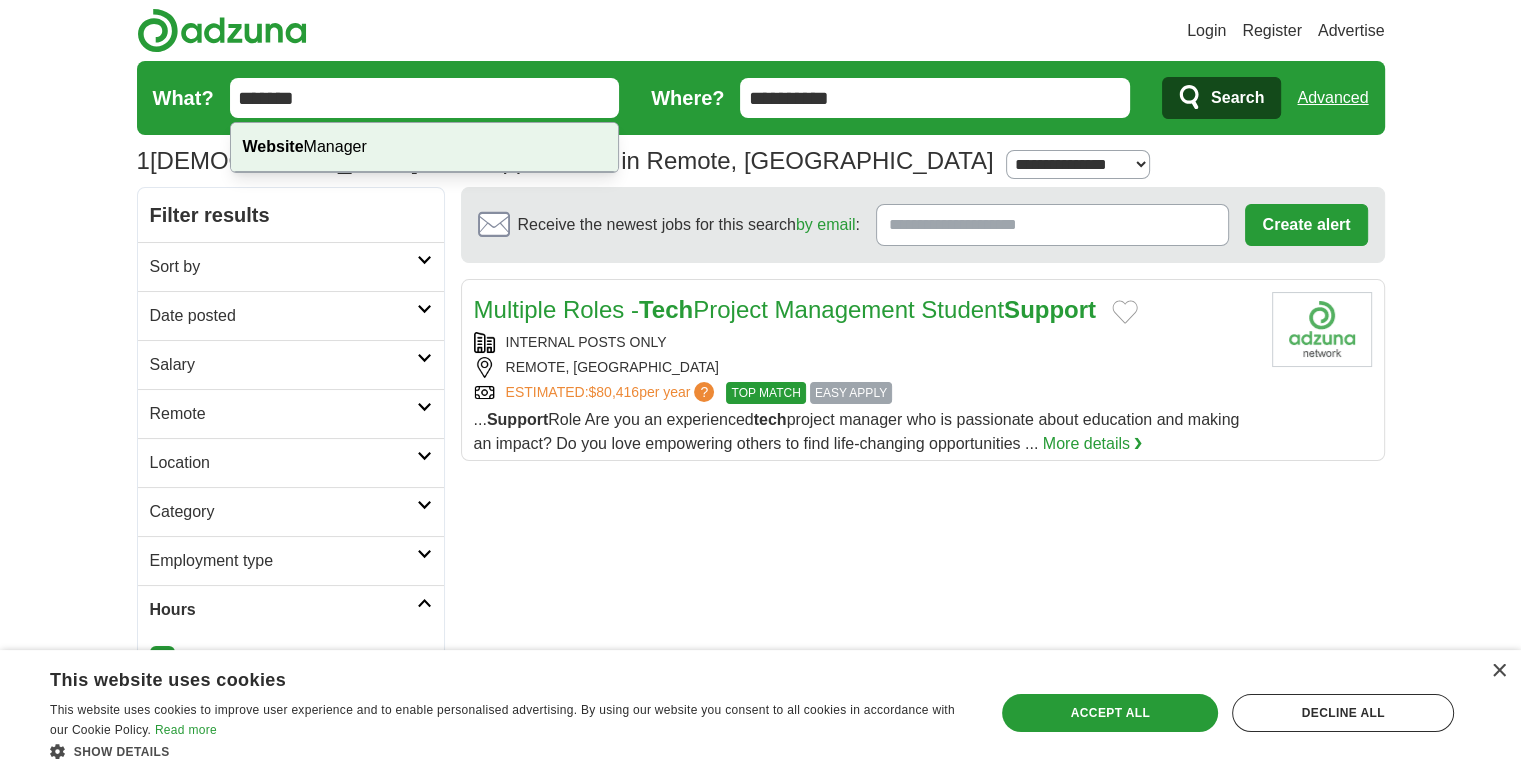 click on "Website" at bounding box center [273, 146] 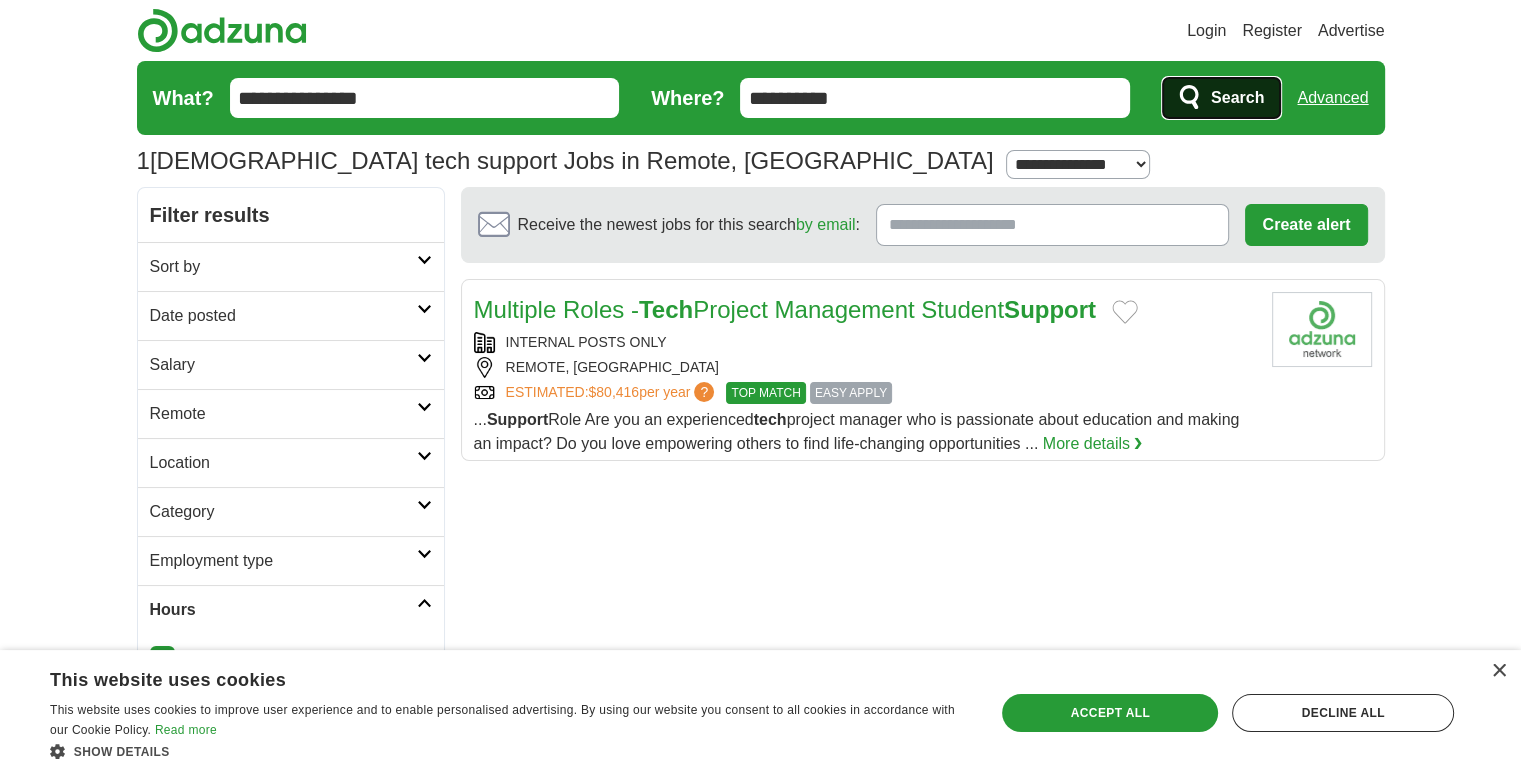 click on "Search" at bounding box center (1237, 98) 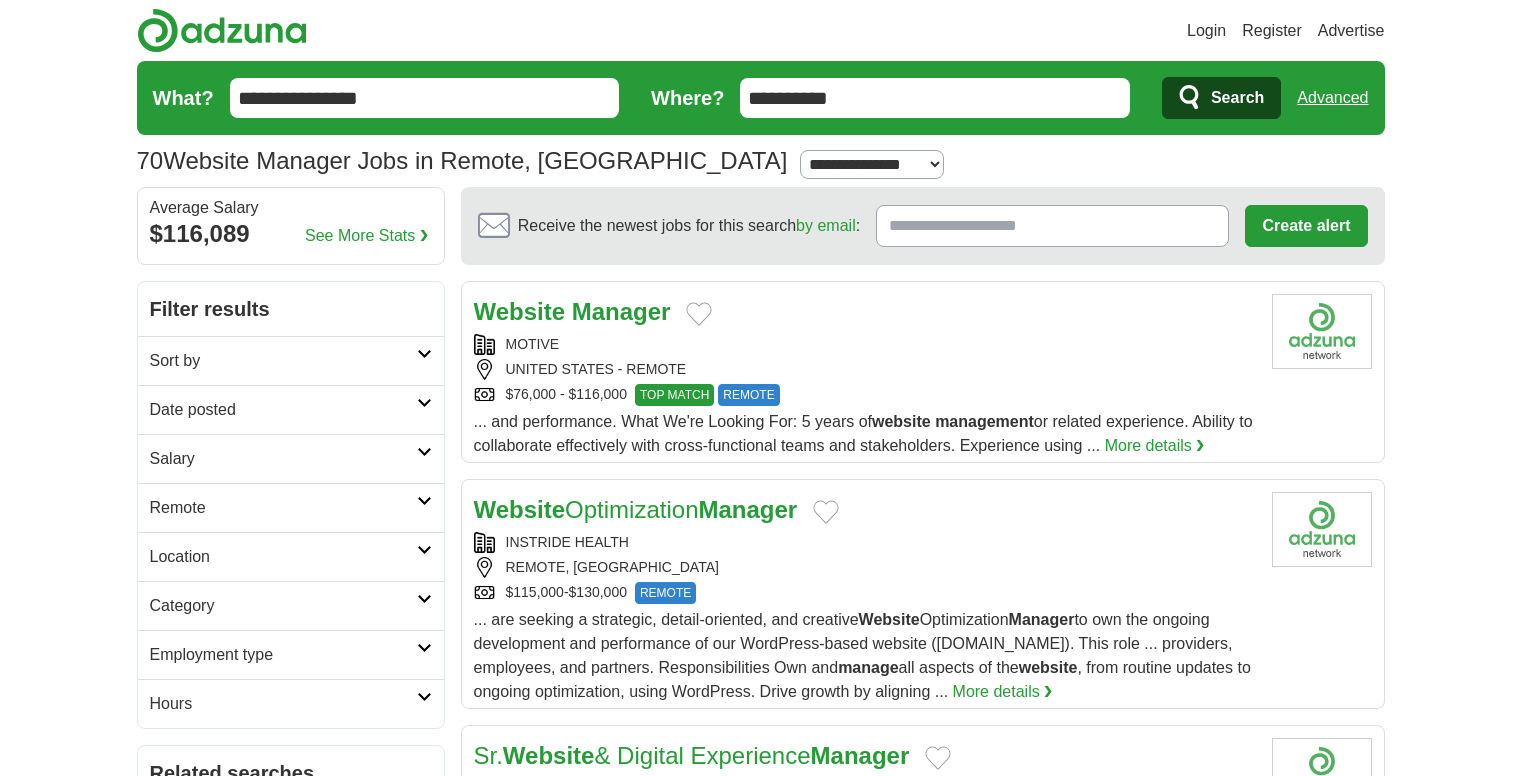 scroll, scrollTop: 0, scrollLeft: 0, axis: both 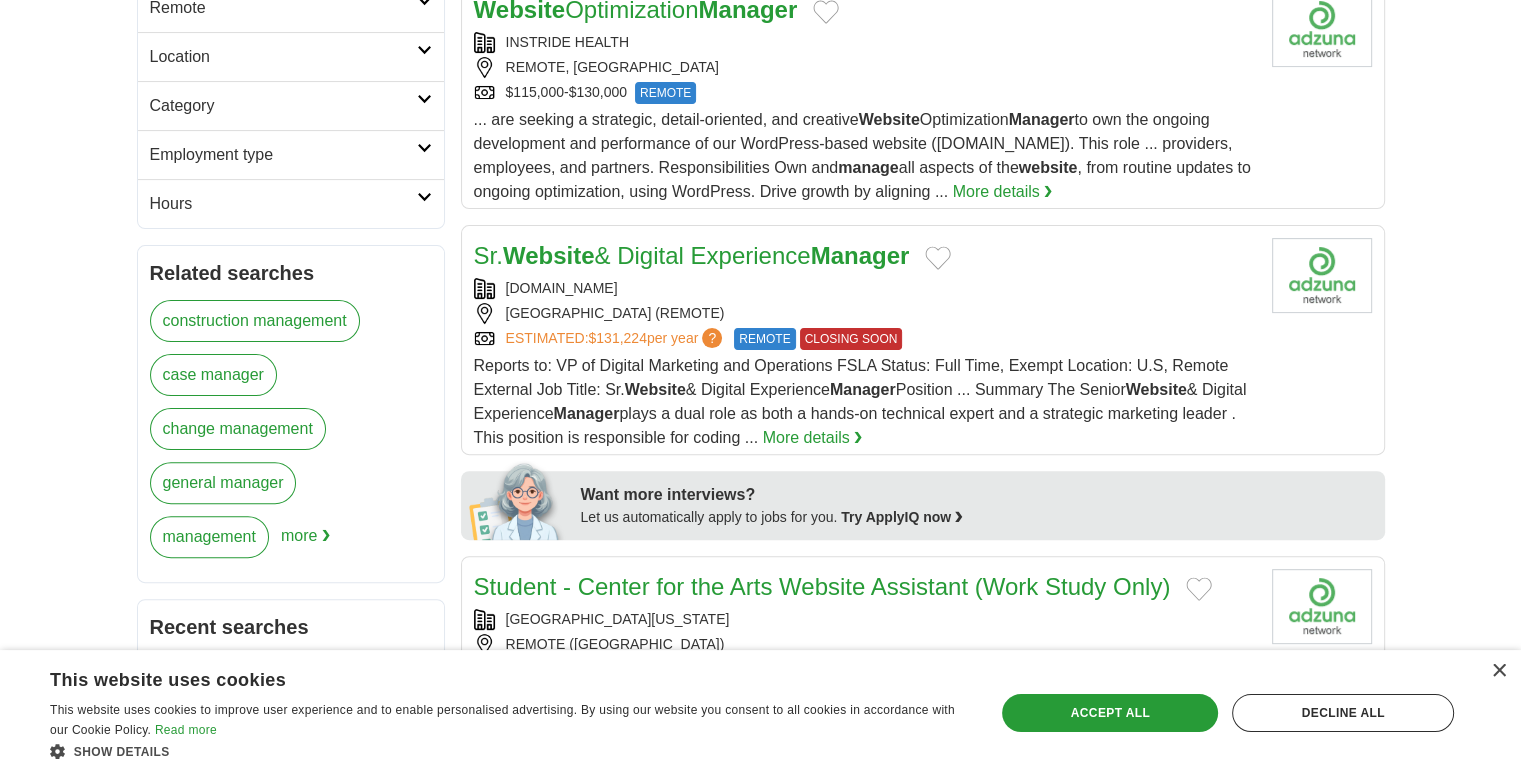 click on "Hours" at bounding box center (283, 204) 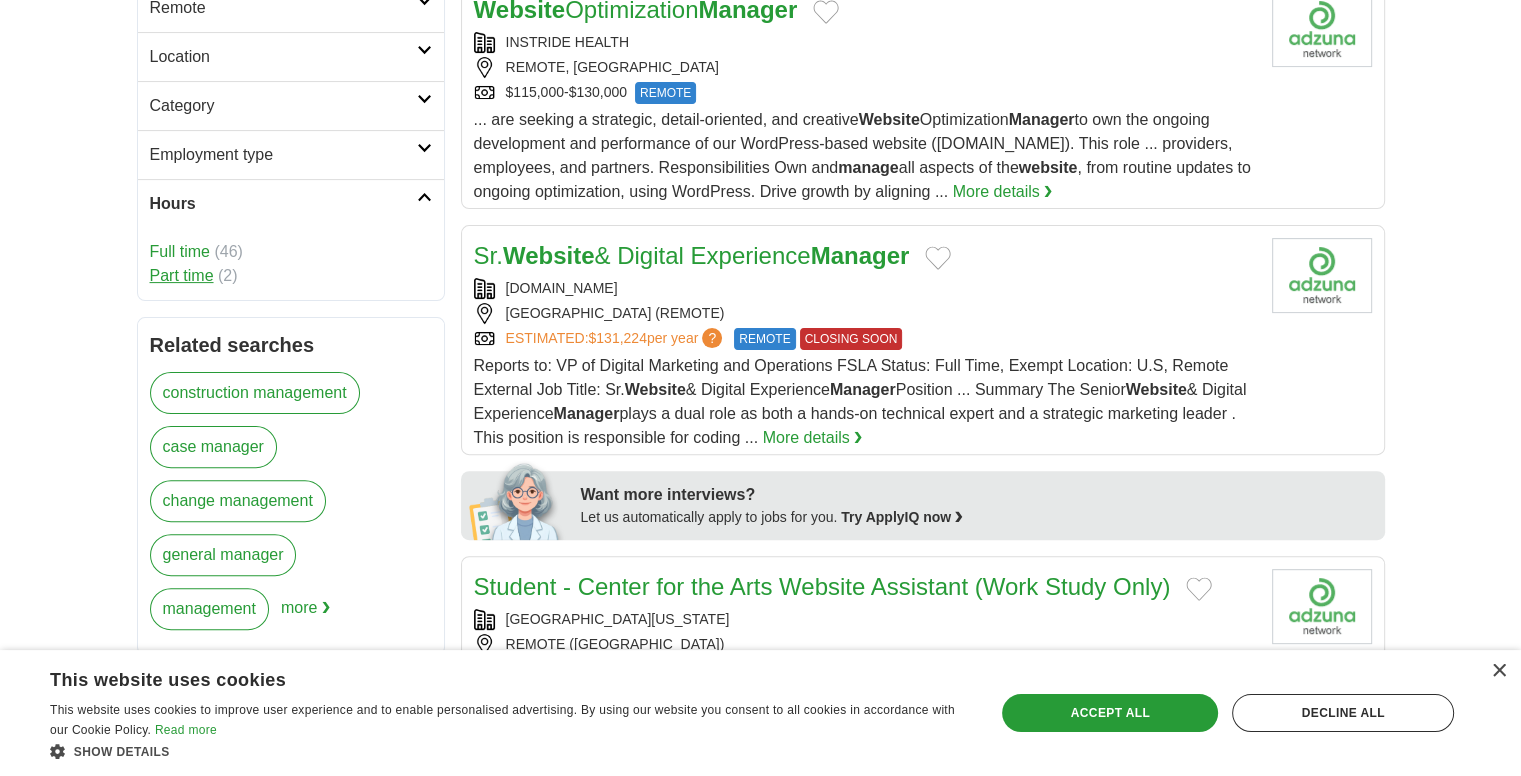 click on "Part time" at bounding box center [182, 275] 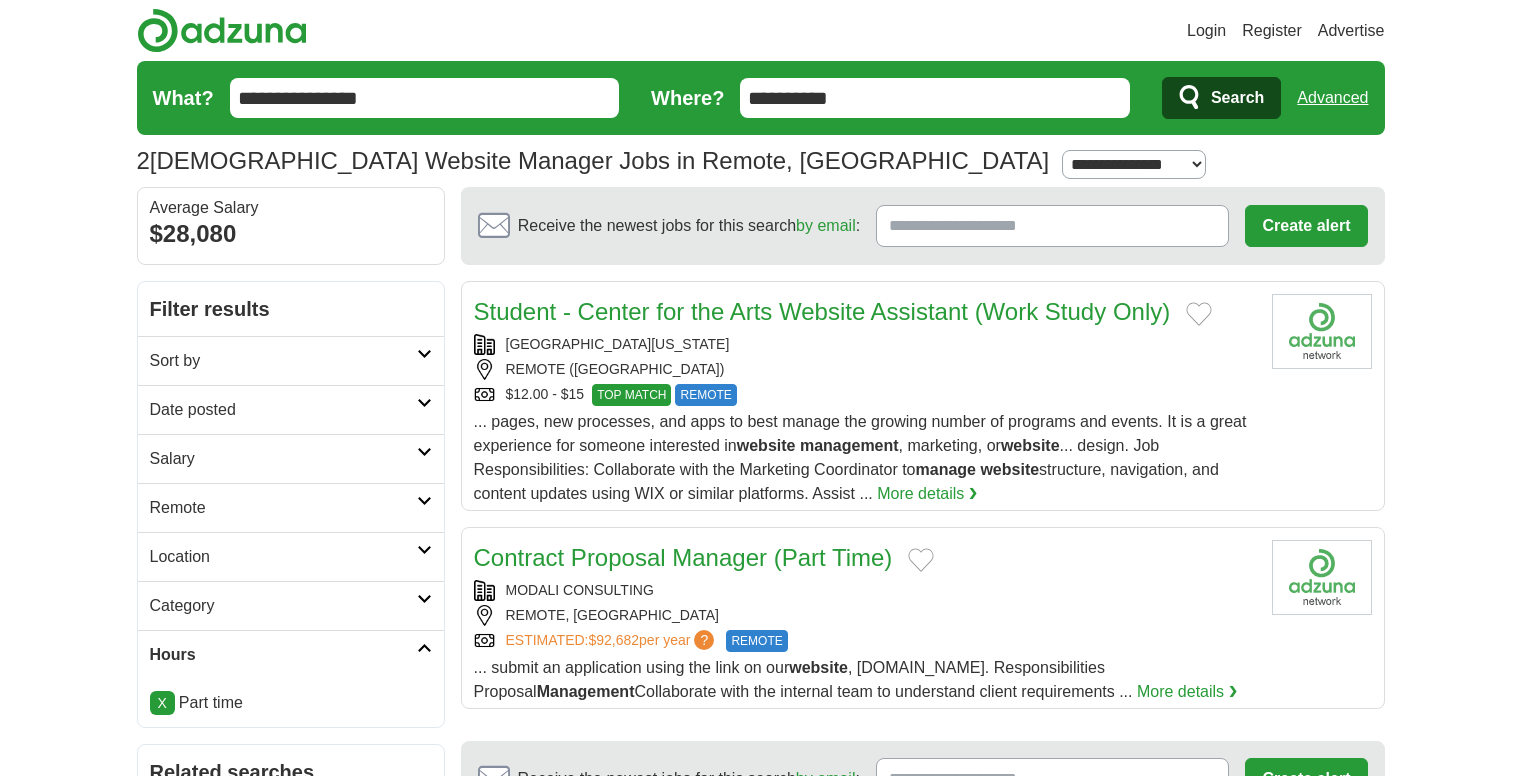 scroll, scrollTop: 0, scrollLeft: 0, axis: both 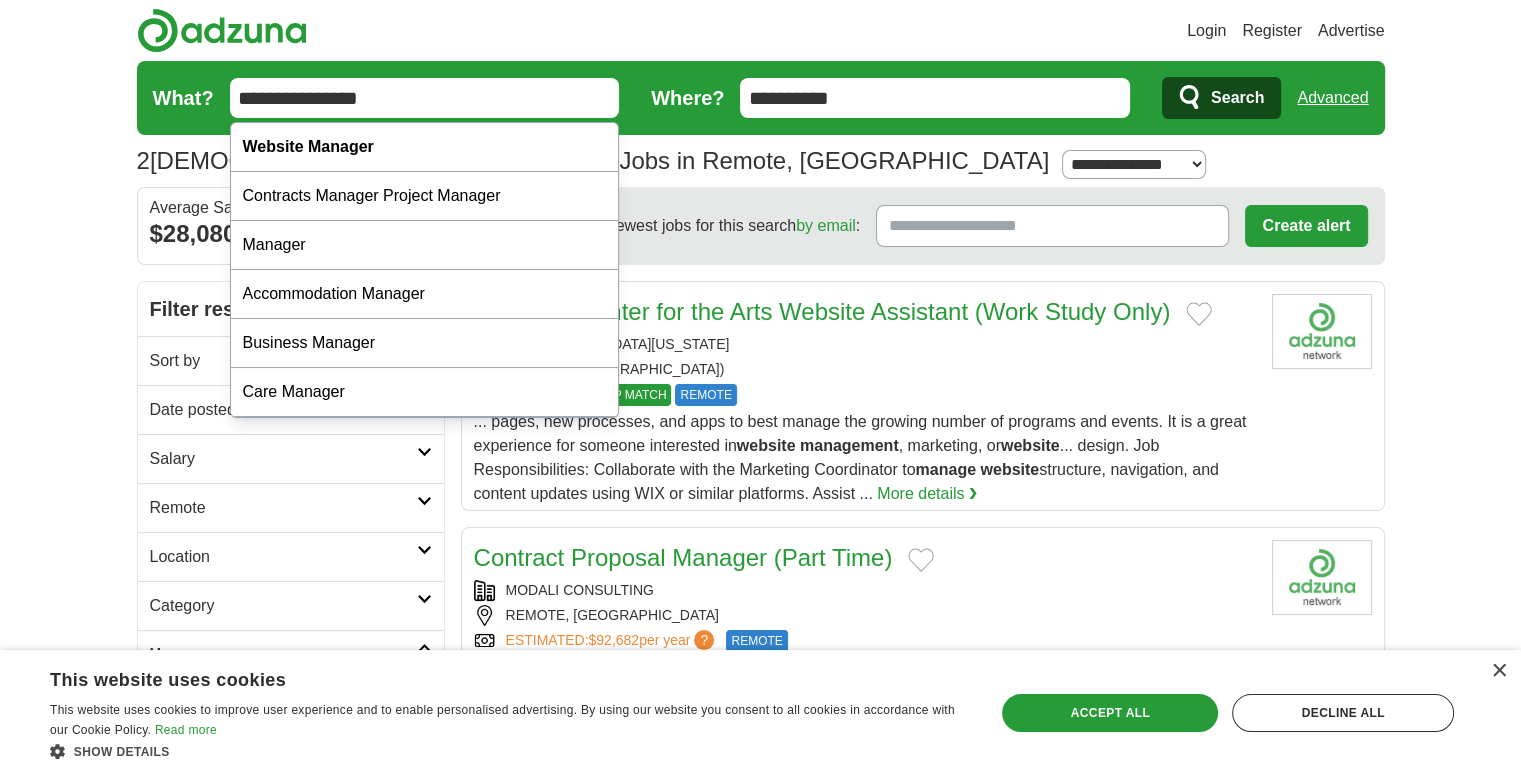 click on "**********" at bounding box center (425, 98) 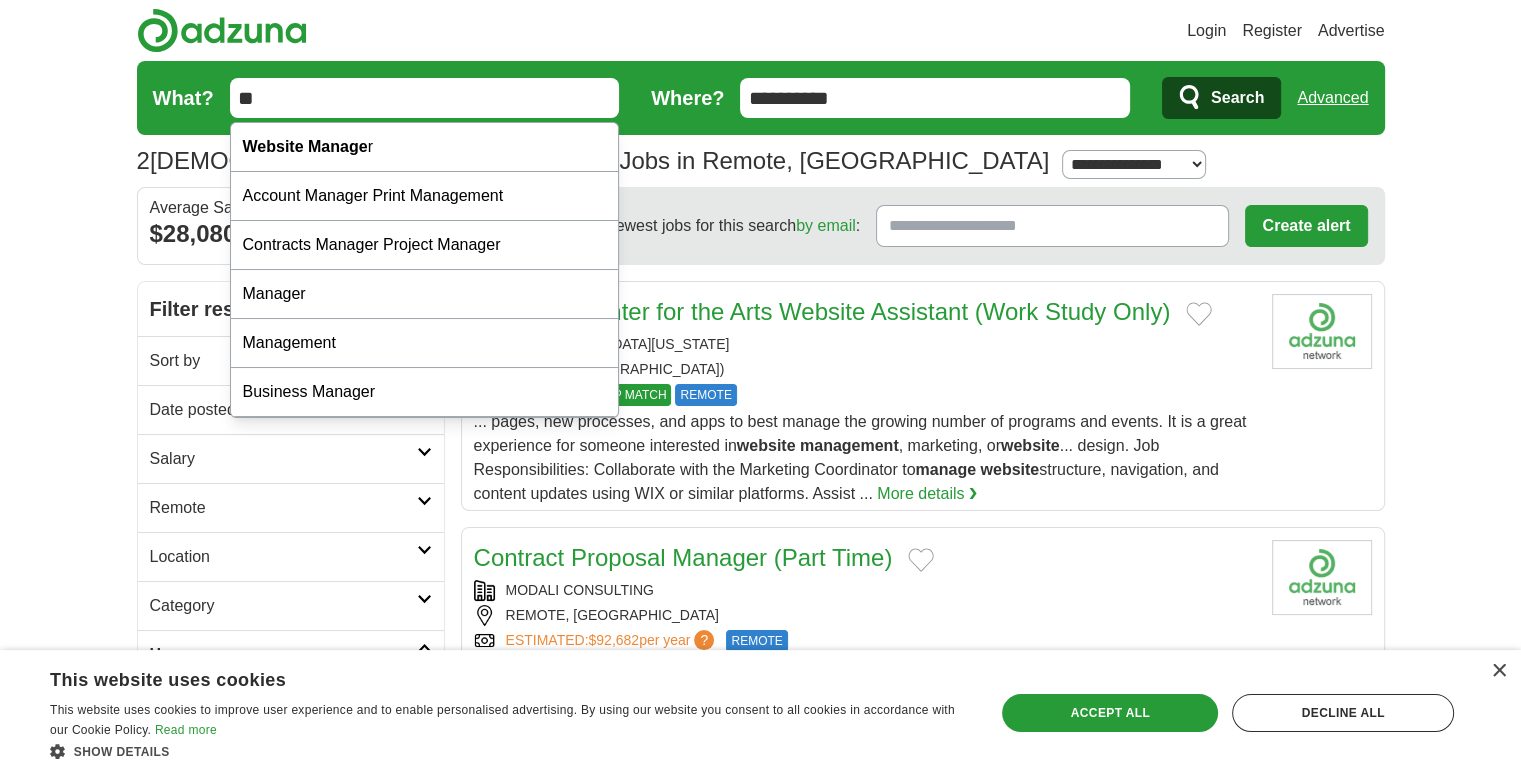 type on "*" 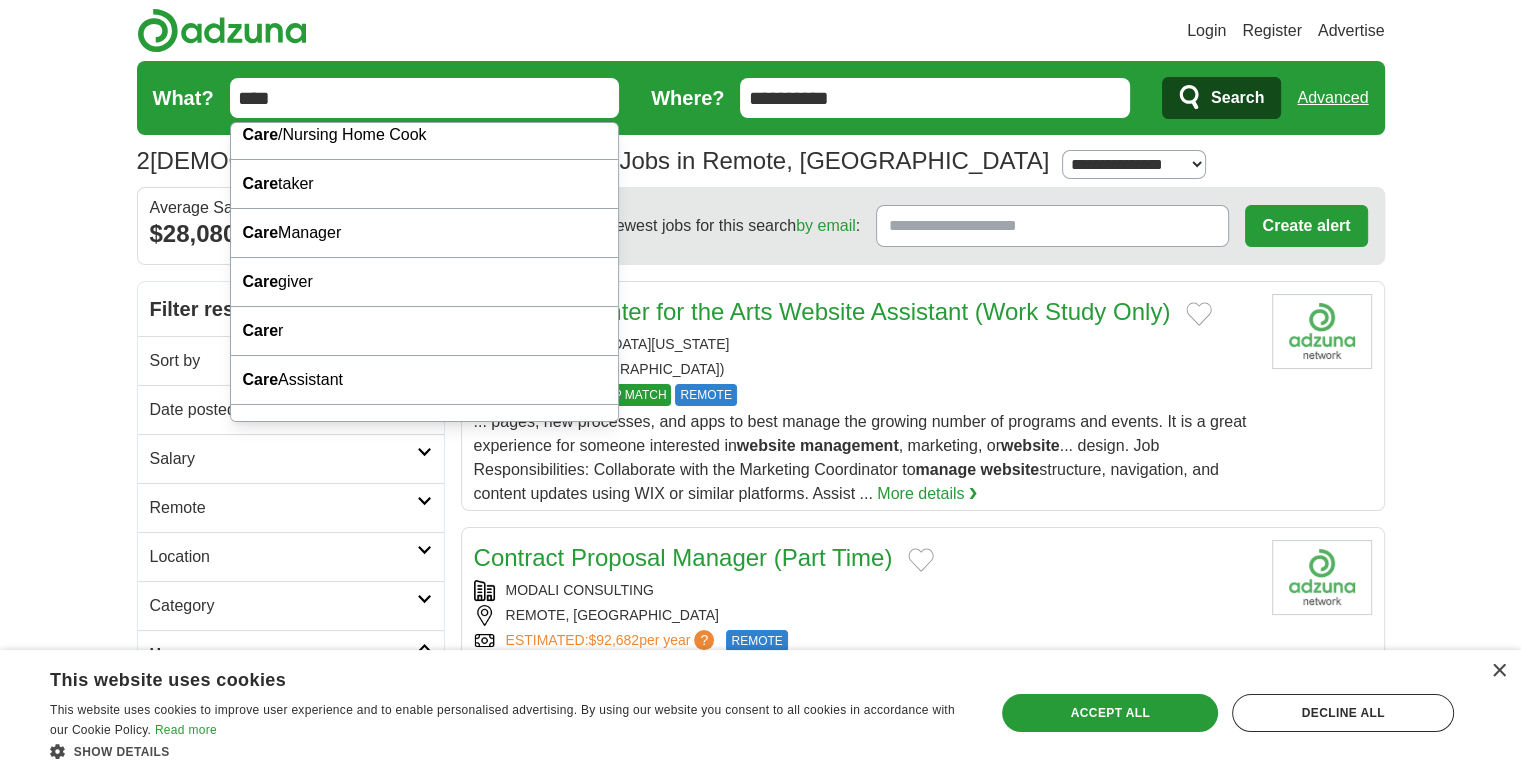 scroll, scrollTop: 8, scrollLeft: 0, axis: vertical 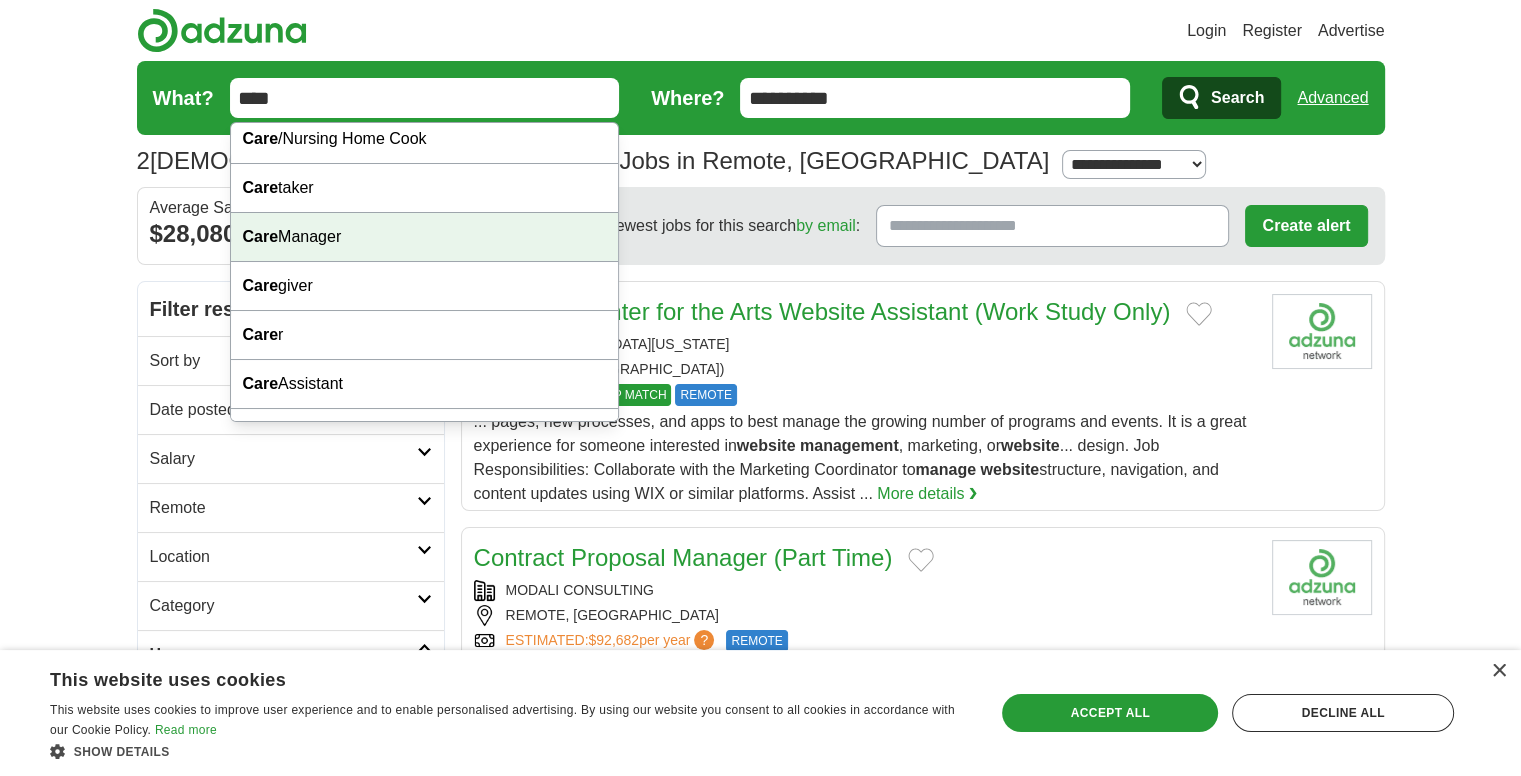 click on "Care  Manager" at bounding box center [425, 237] 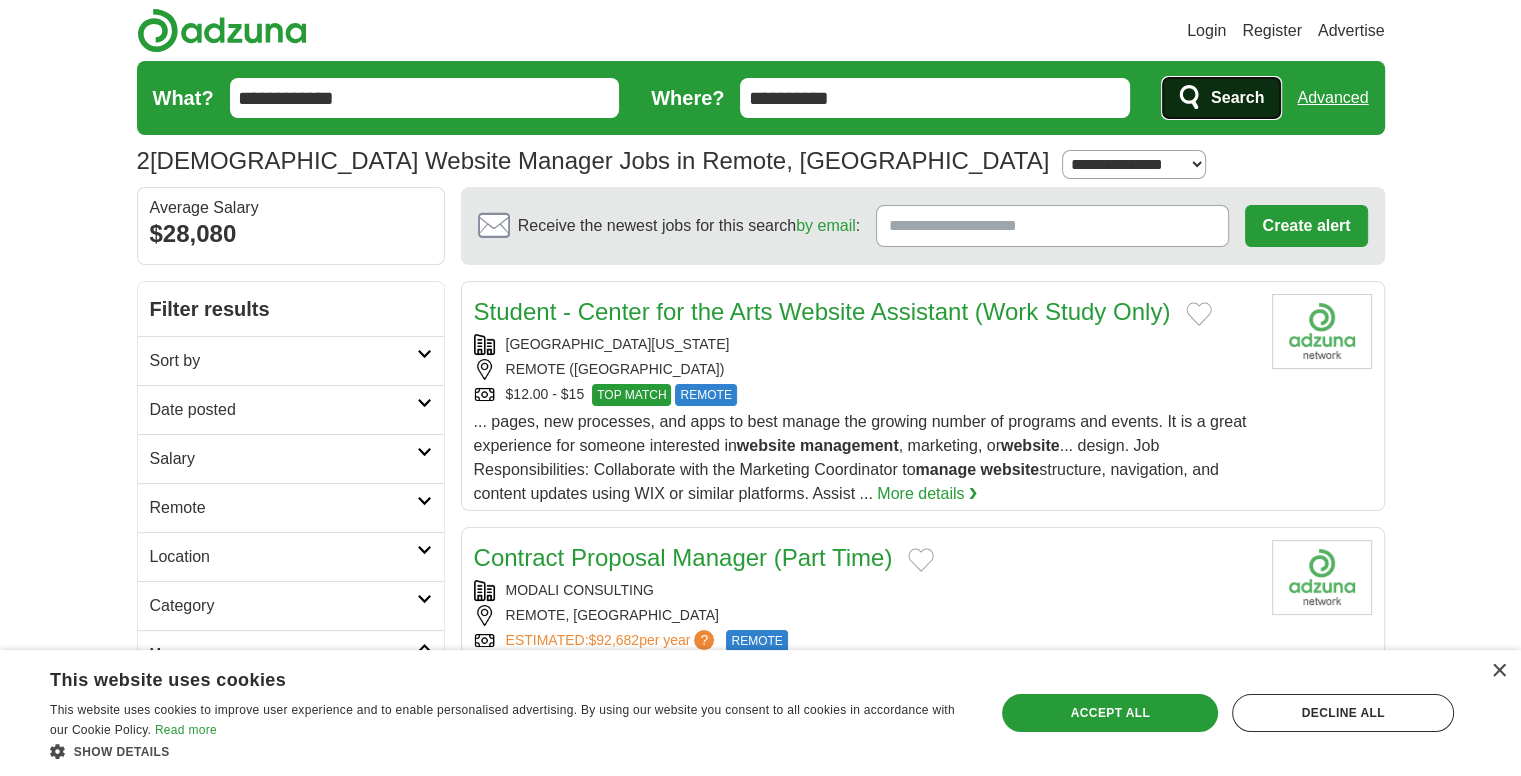 click on "Search" at bounding box center (1237, 98) 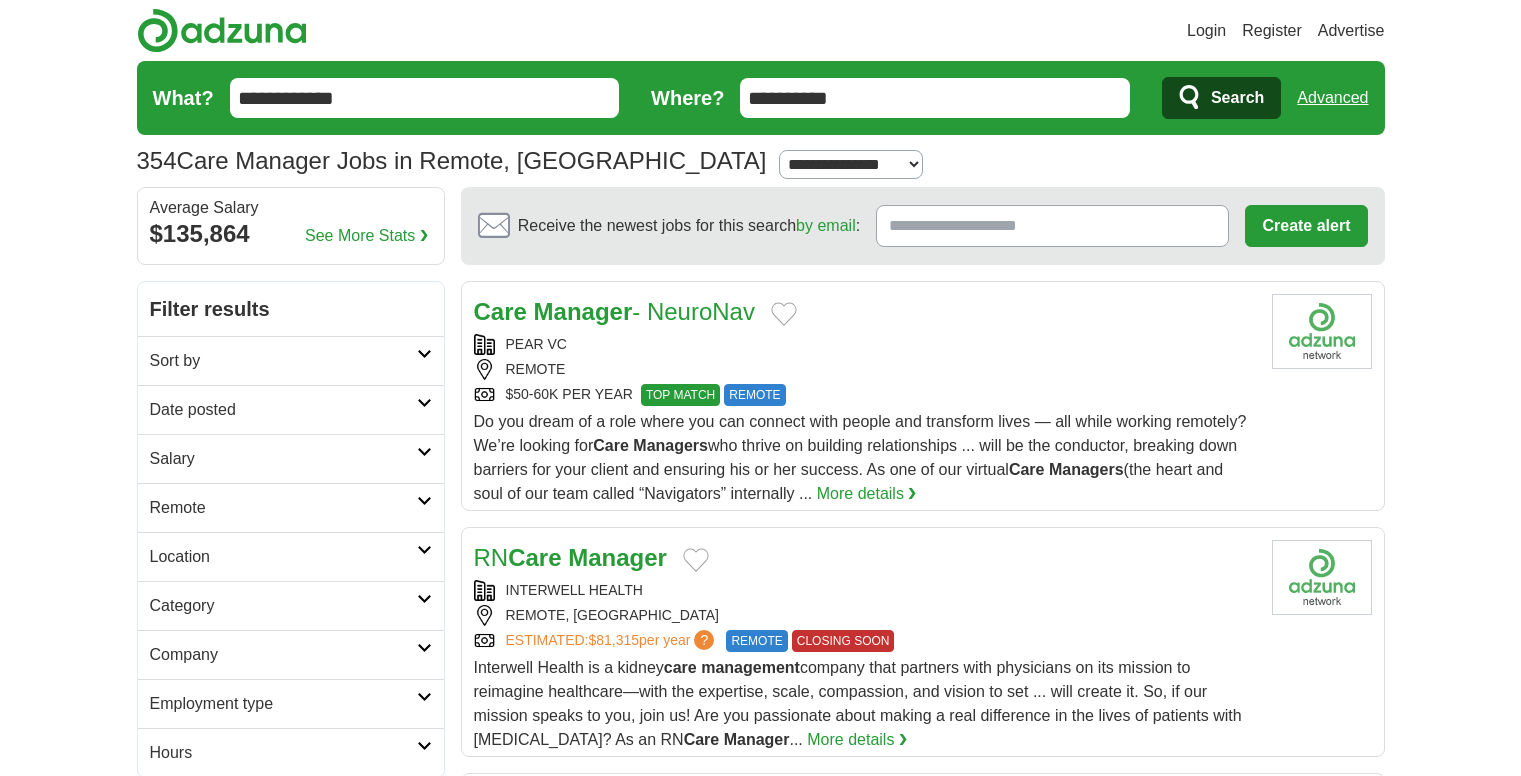 scroll, scrollTop: 0, scrollLeft: 0, axis: both 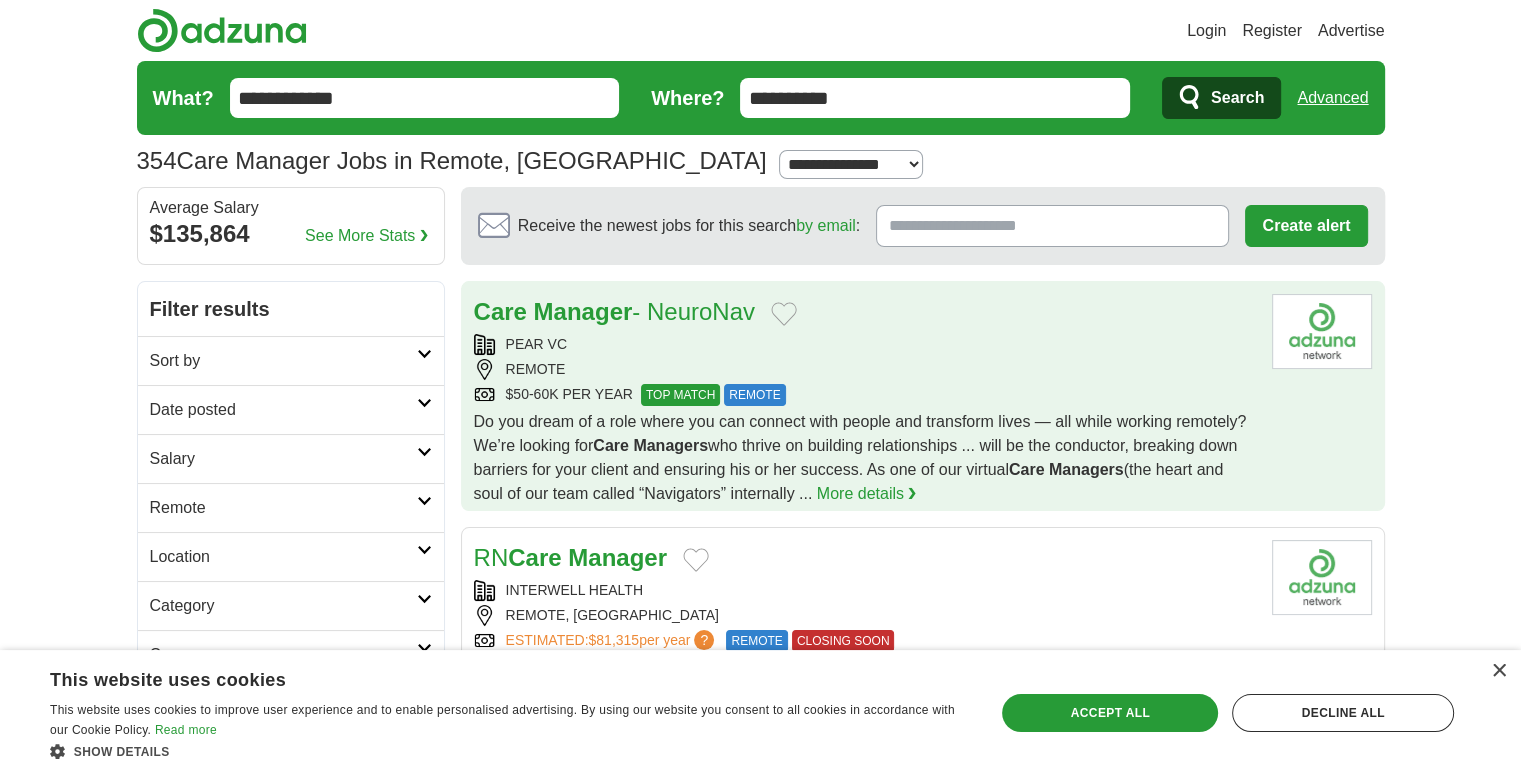 click on "$50-60K PER YEAR
TOP MATCH REMOTE" at bounding box center (865, 395) 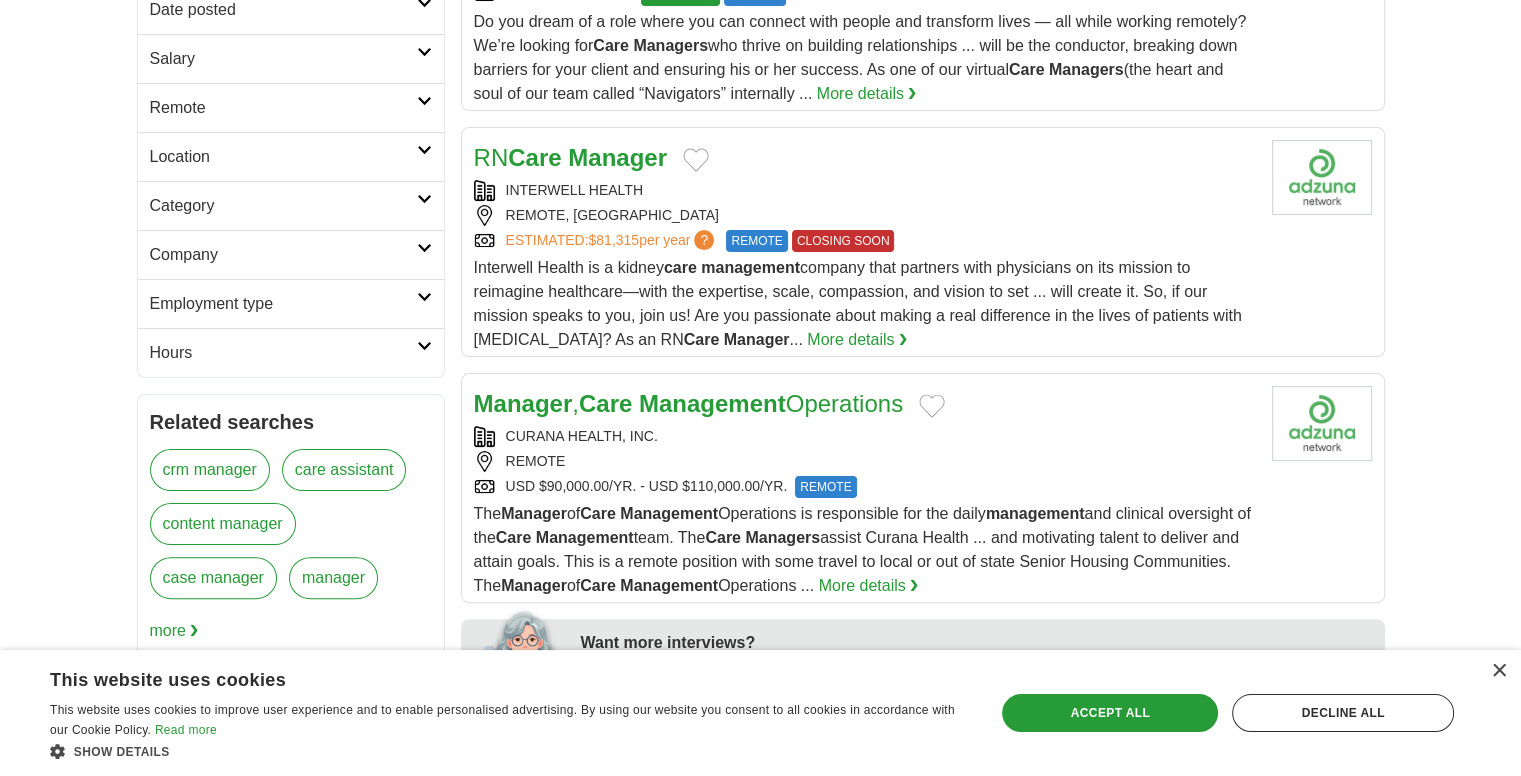 scroll, scrollTop: 404, scrollLeft: 0, axis: vertical 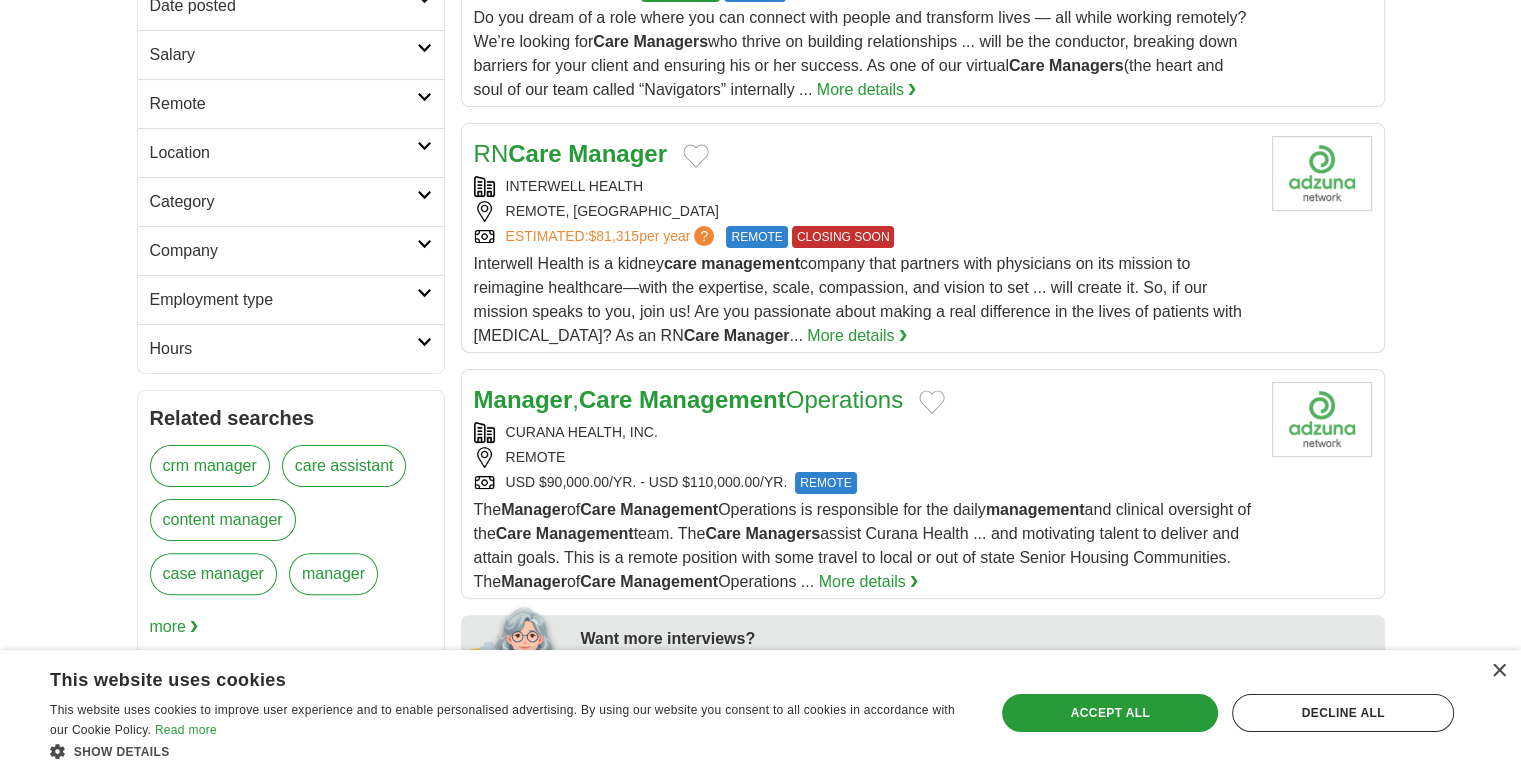 click on "Hours" at bounding box center (283, 349) 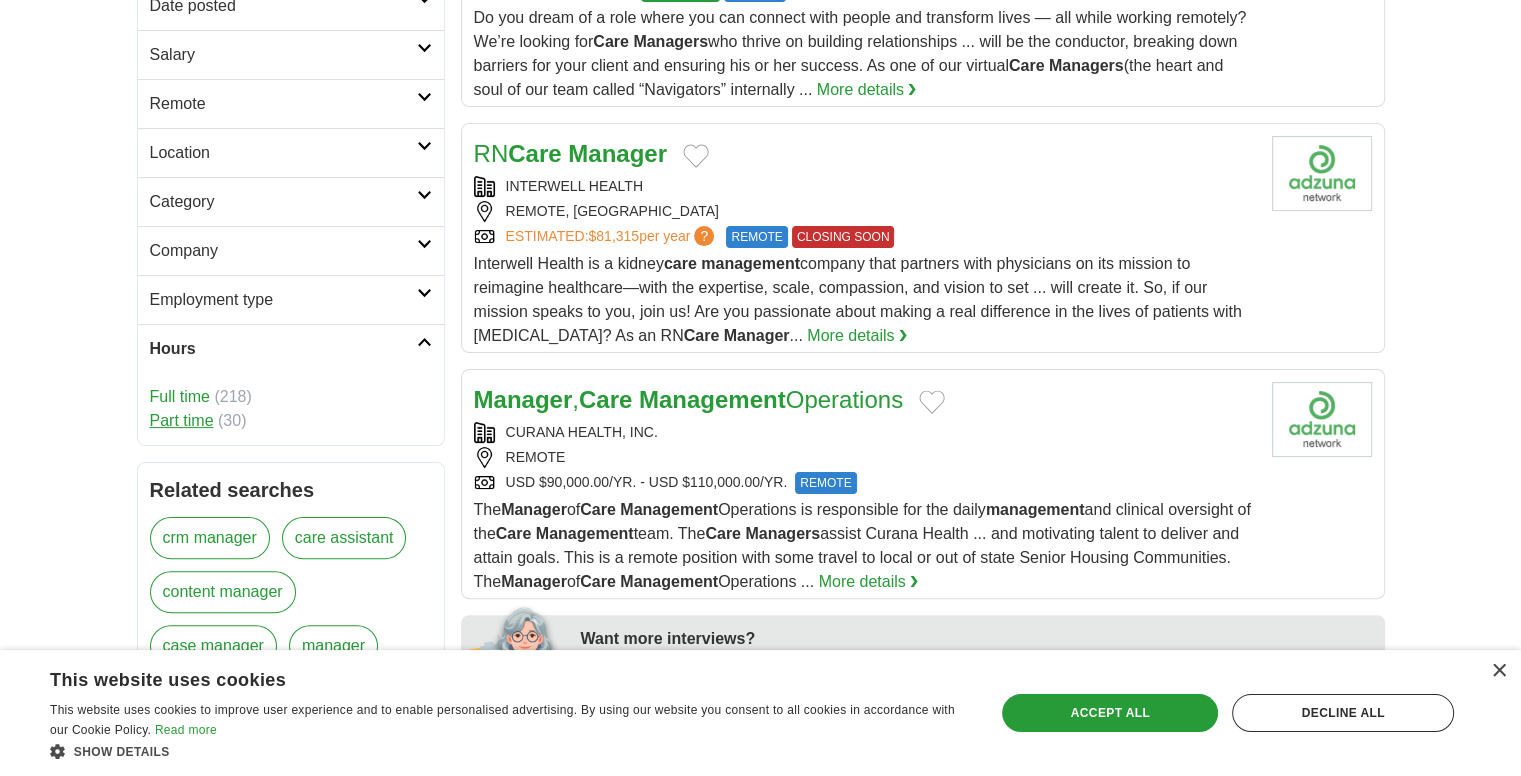 click on "Part time" at bounding box center [182, 420] 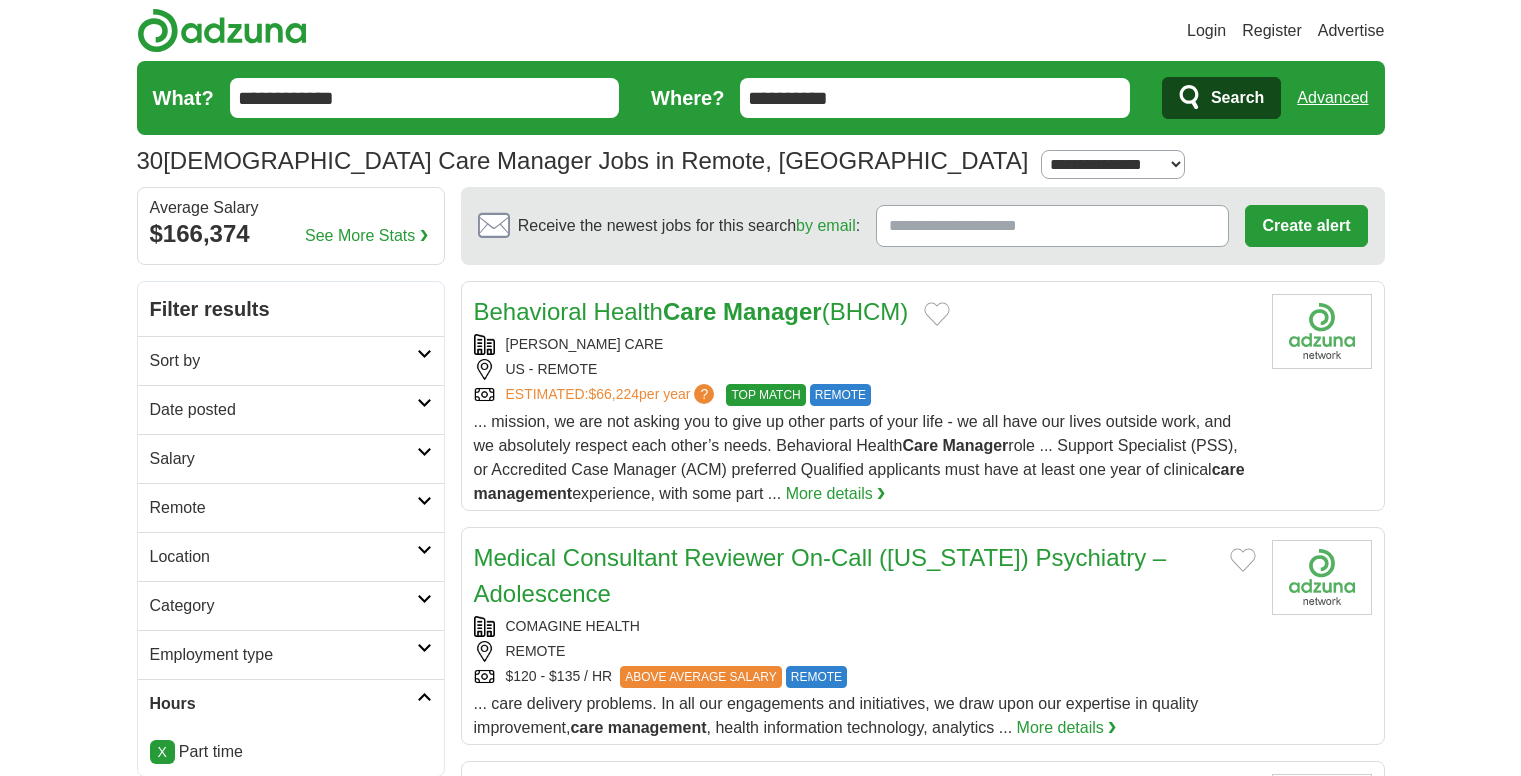 scroll, scrollTop: 0, scrollLeft: 0, axis: both 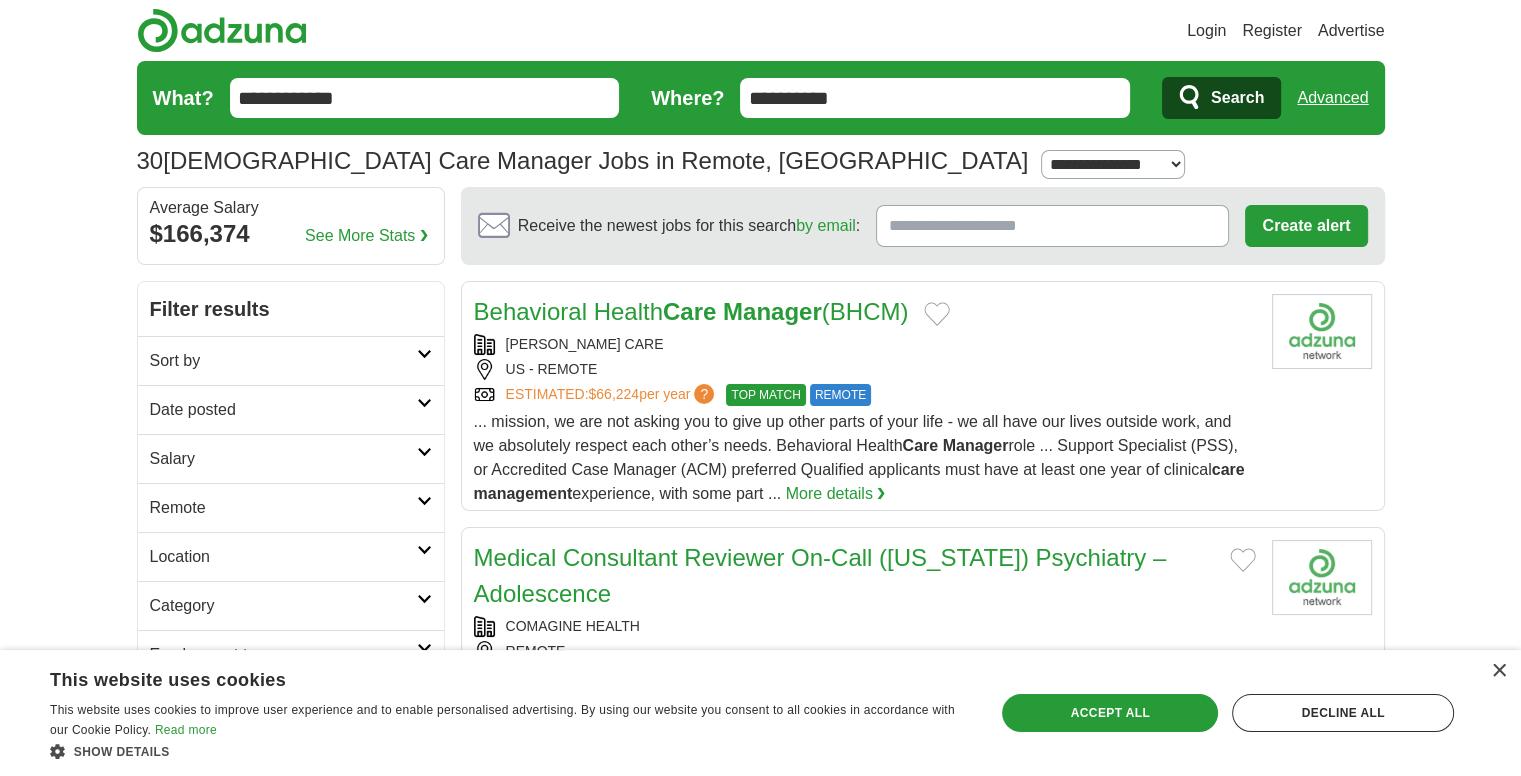click on "**********" at bounding box center [425, 98] 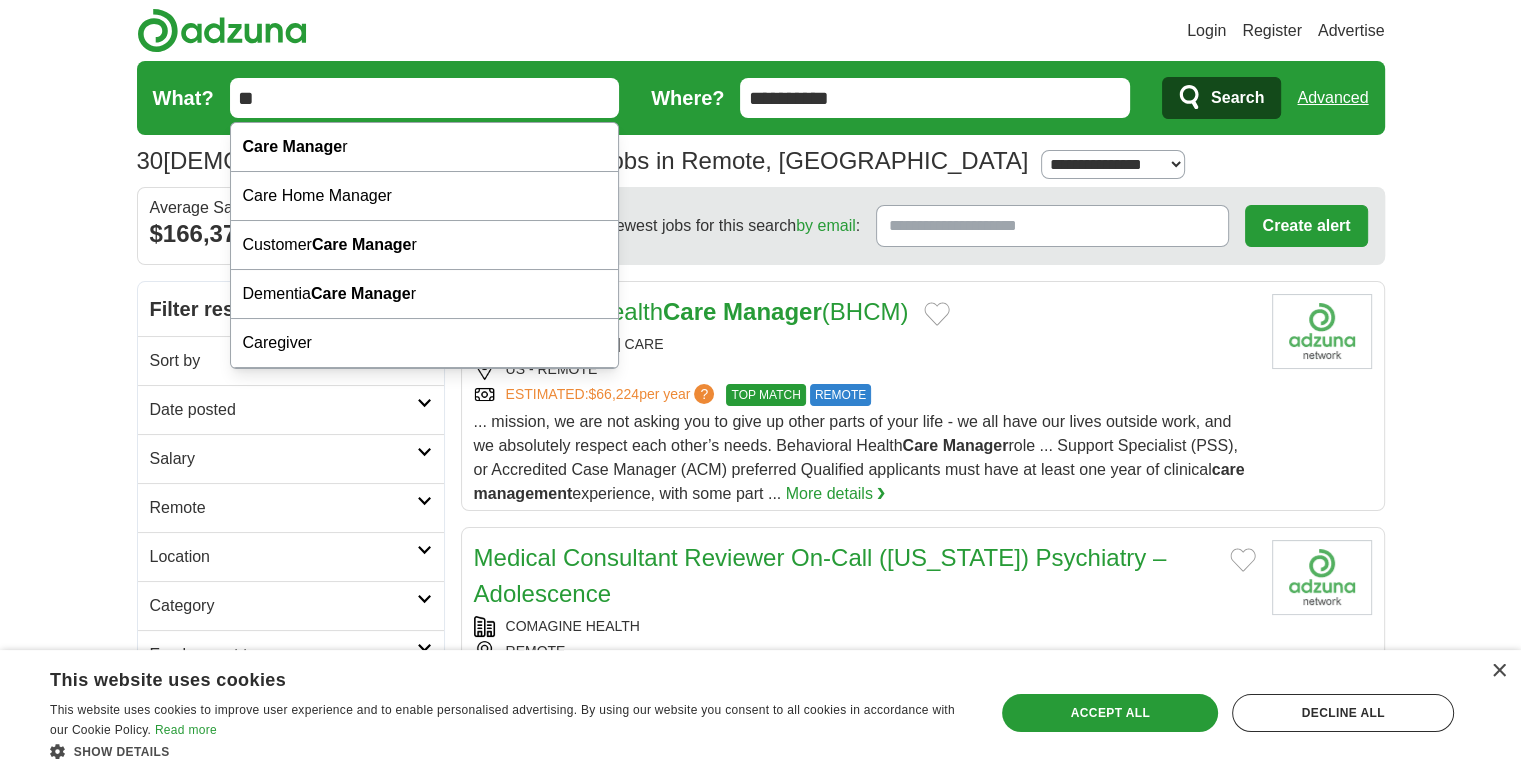 type on "*" 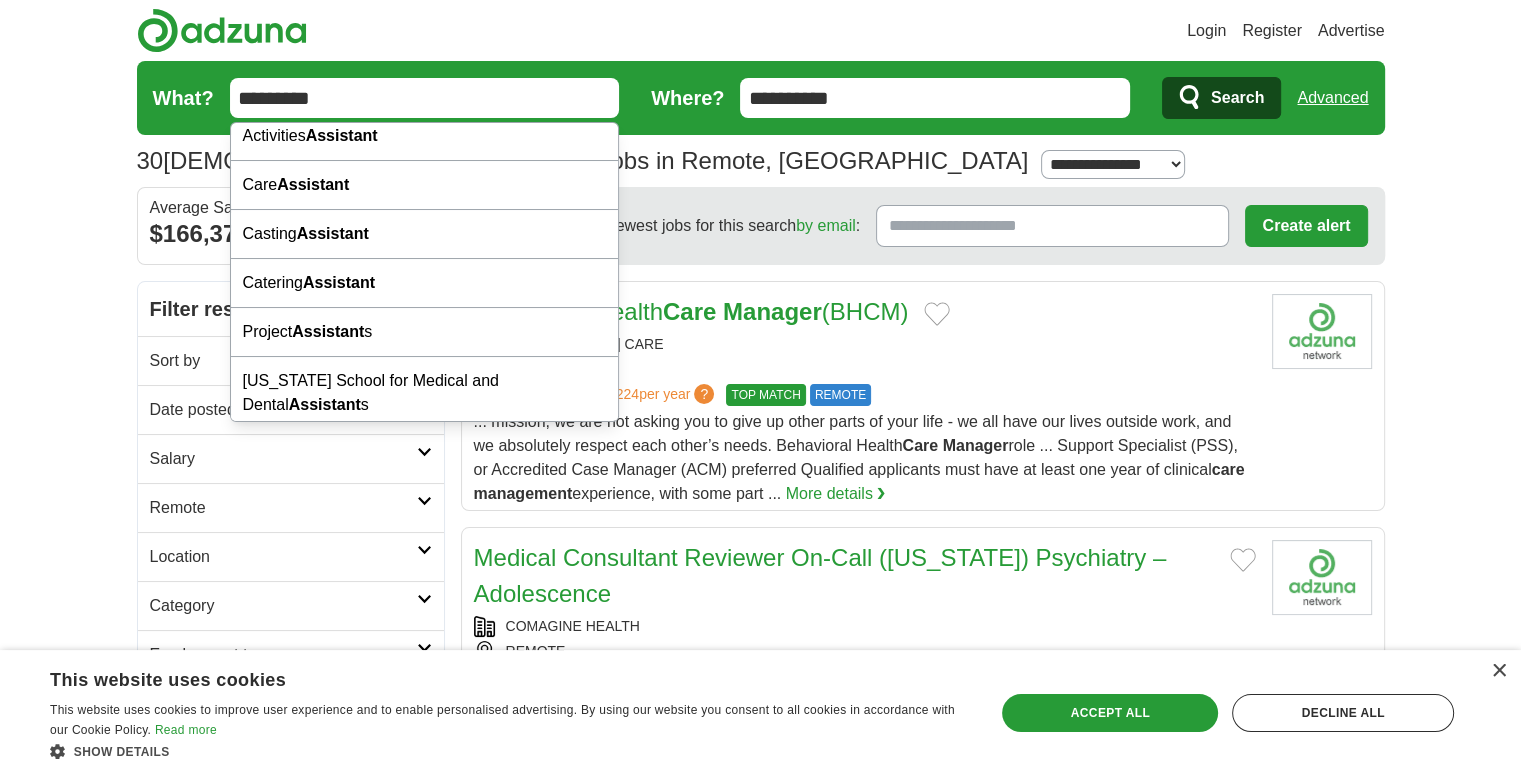 scroll, scrollTop: 164, scrollLeft: 0, axis: vertical 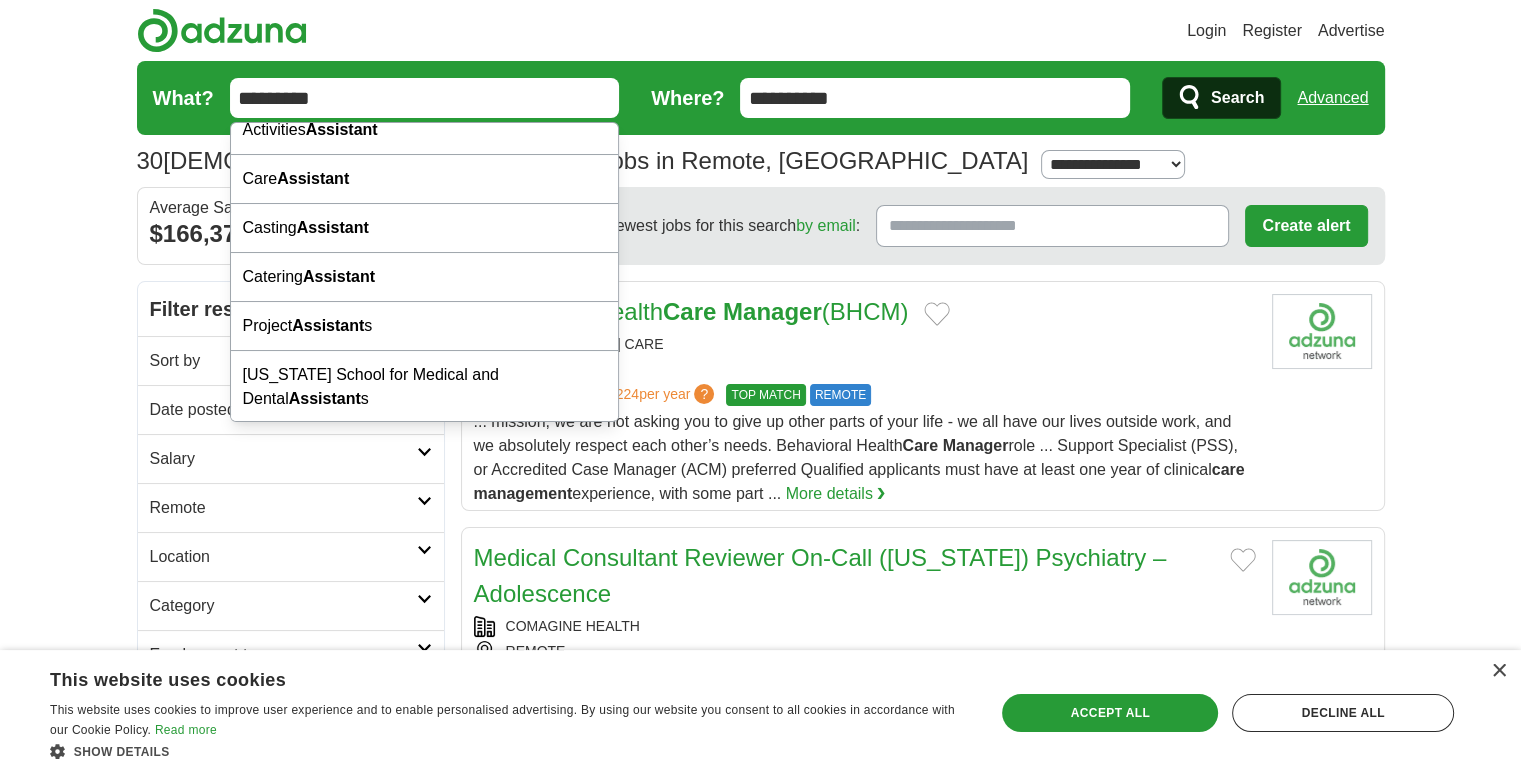 type on "*********" 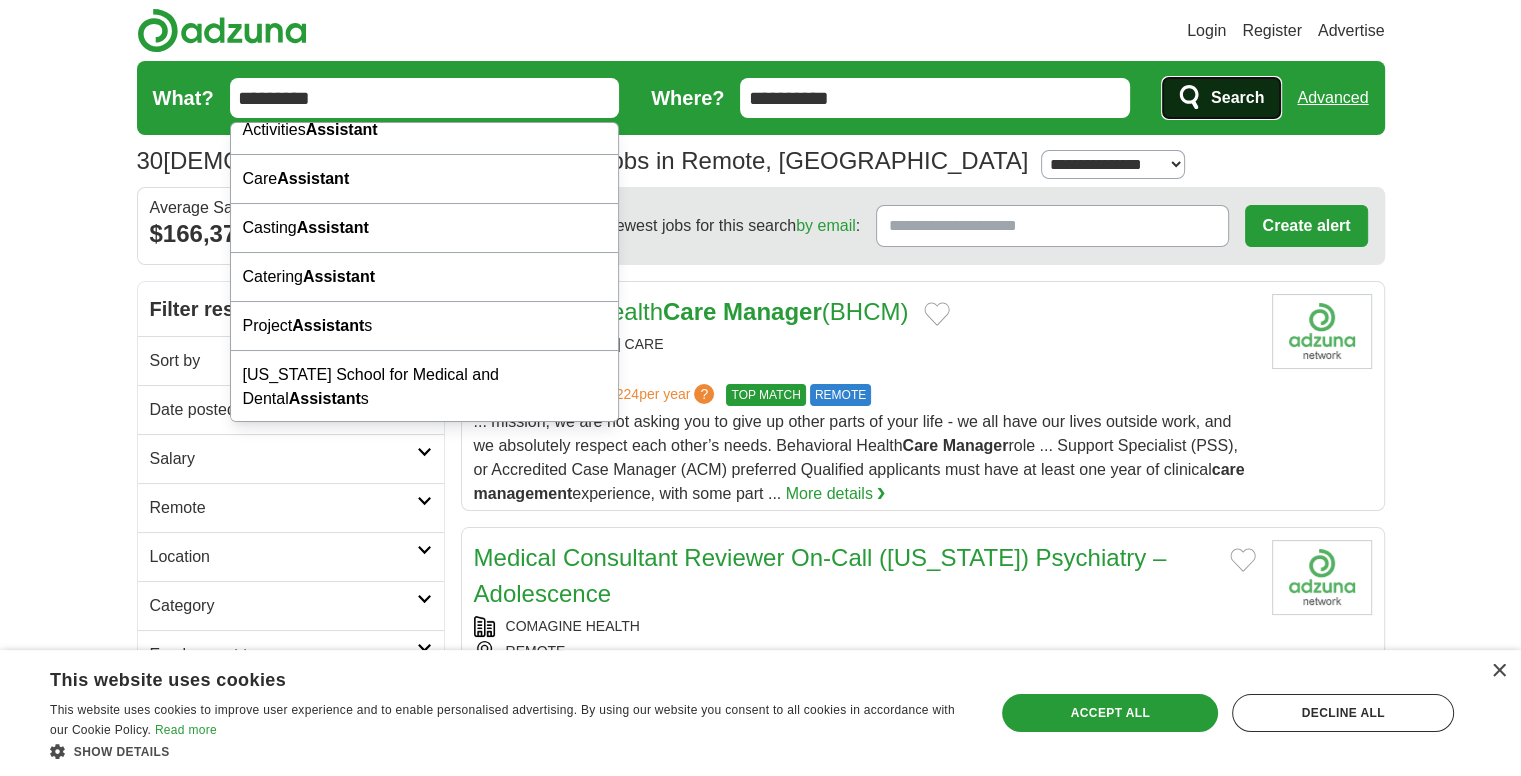 click 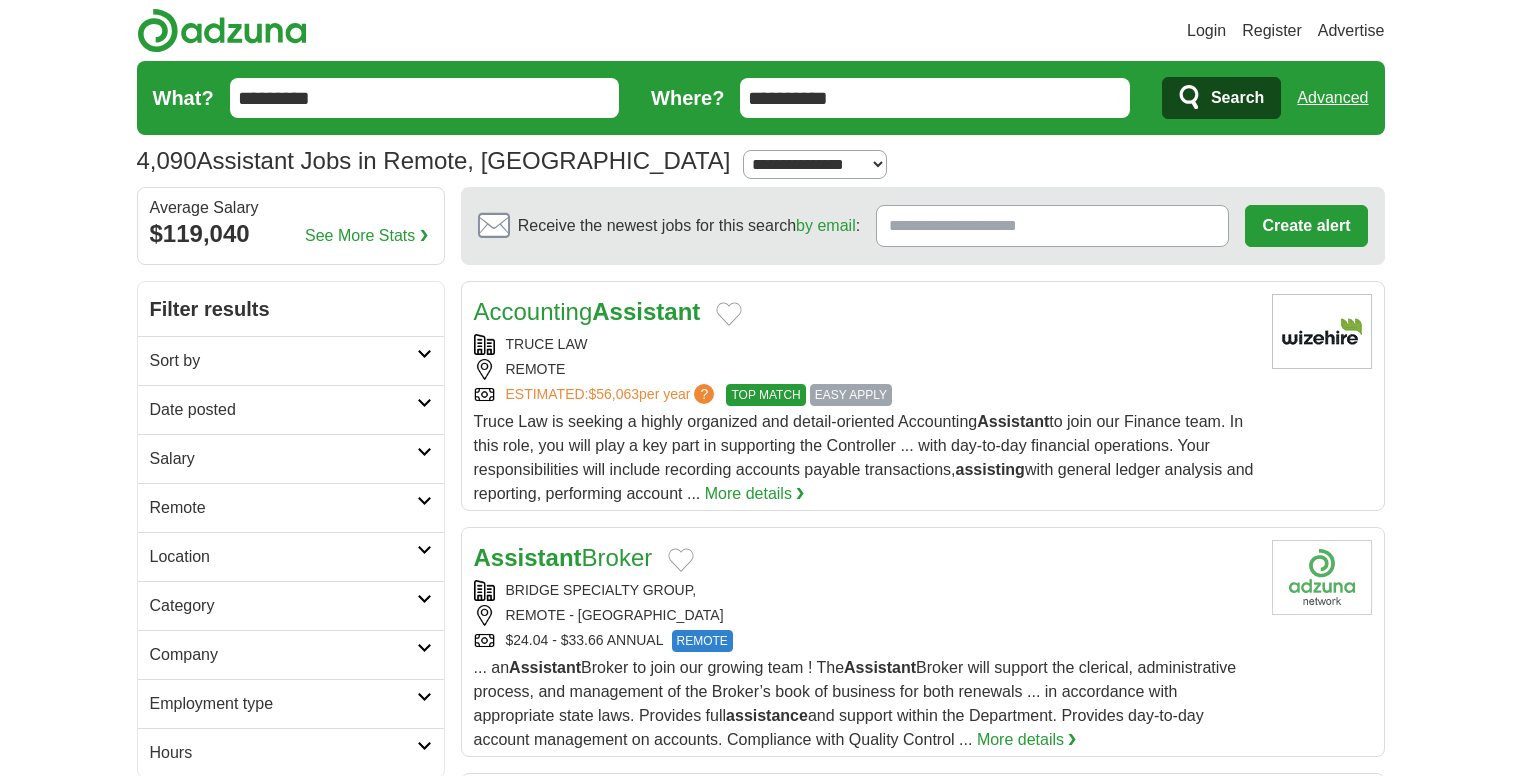 scroll, scrollTop: 0, scrollLeft: 0, axis: both 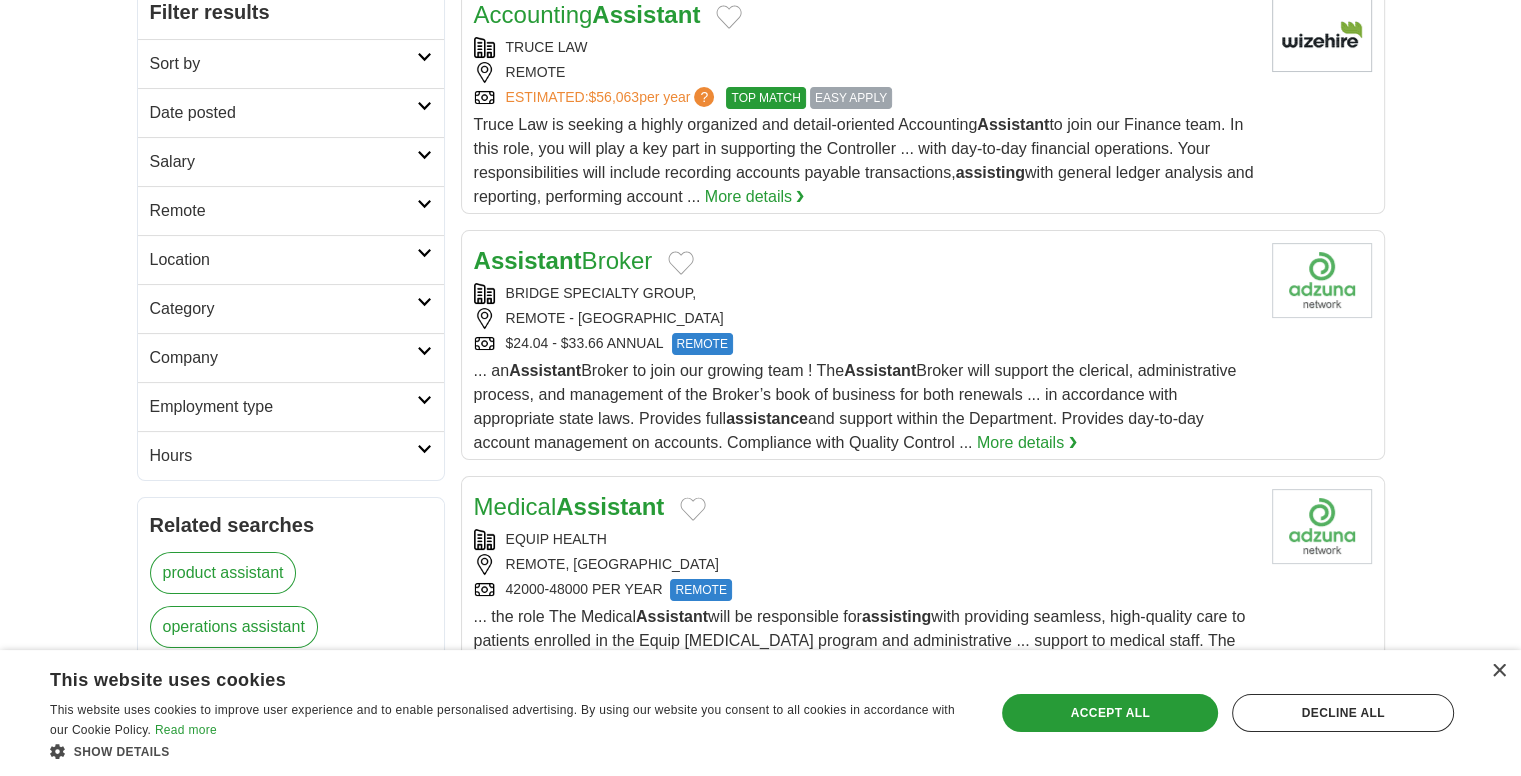 click on "Hours" at bounding box center [283, 456] 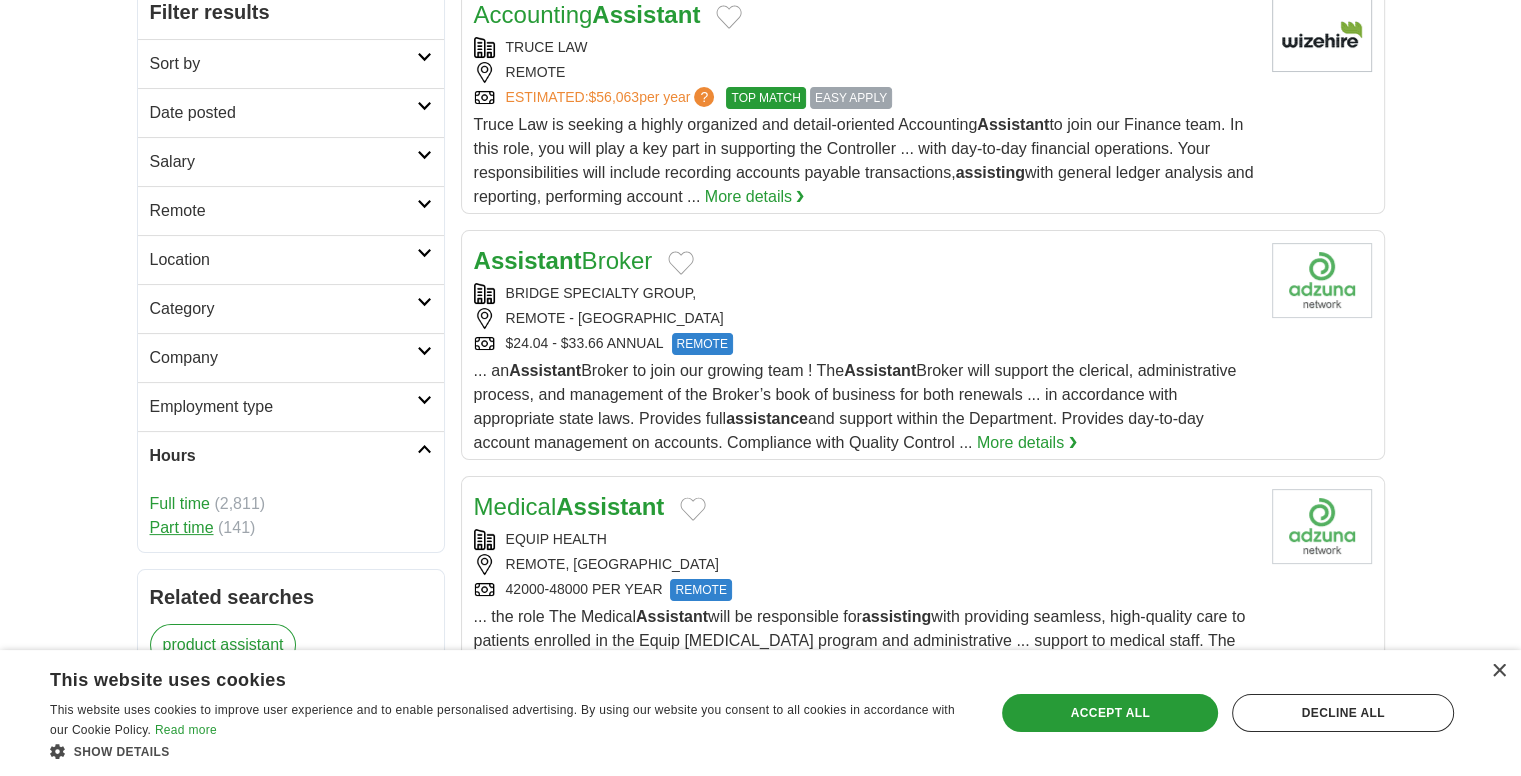 click on "Part time" at bounding box center (182, 527) 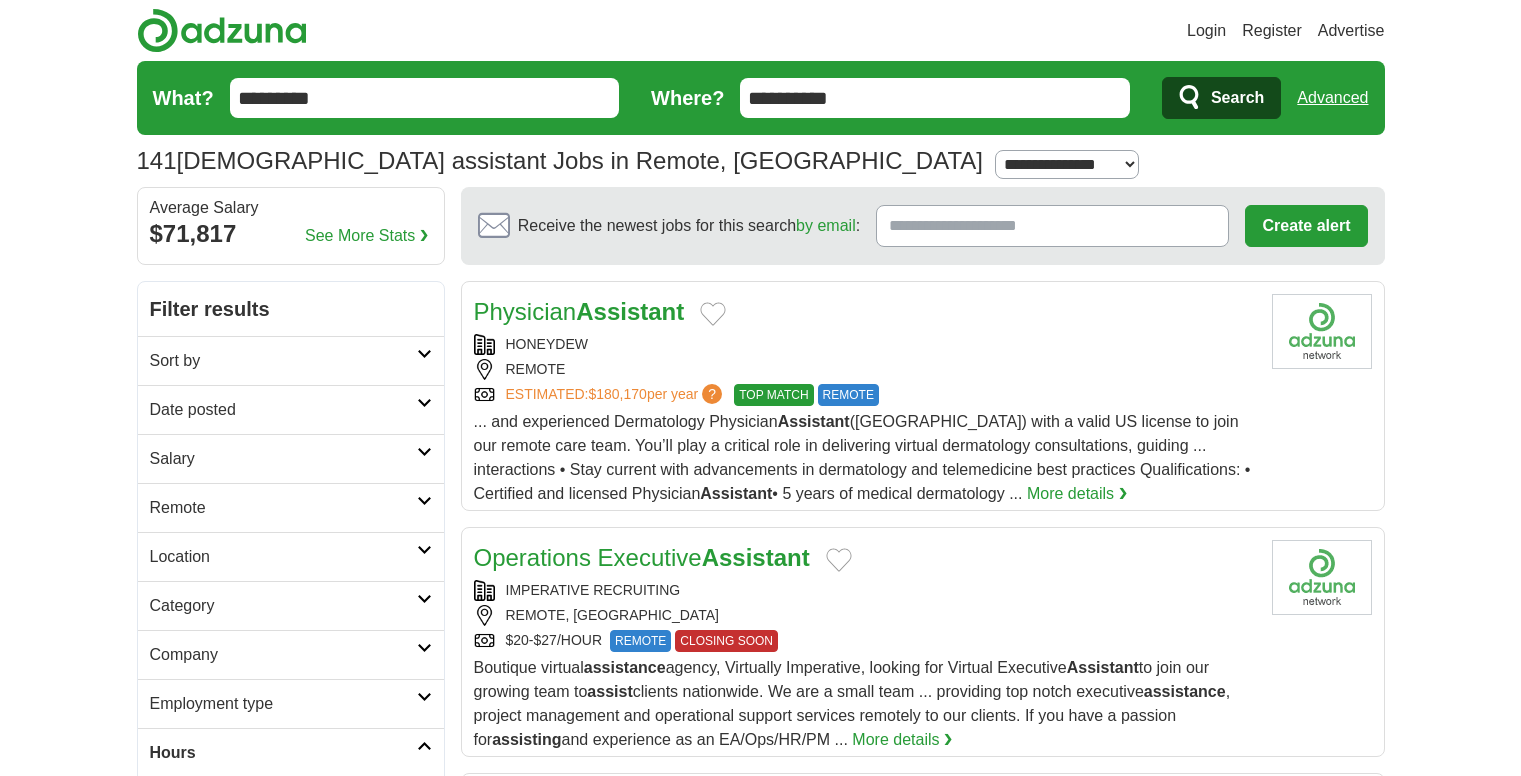 scroll, scrollTop: 0, scrollLeft: 0, axis: both 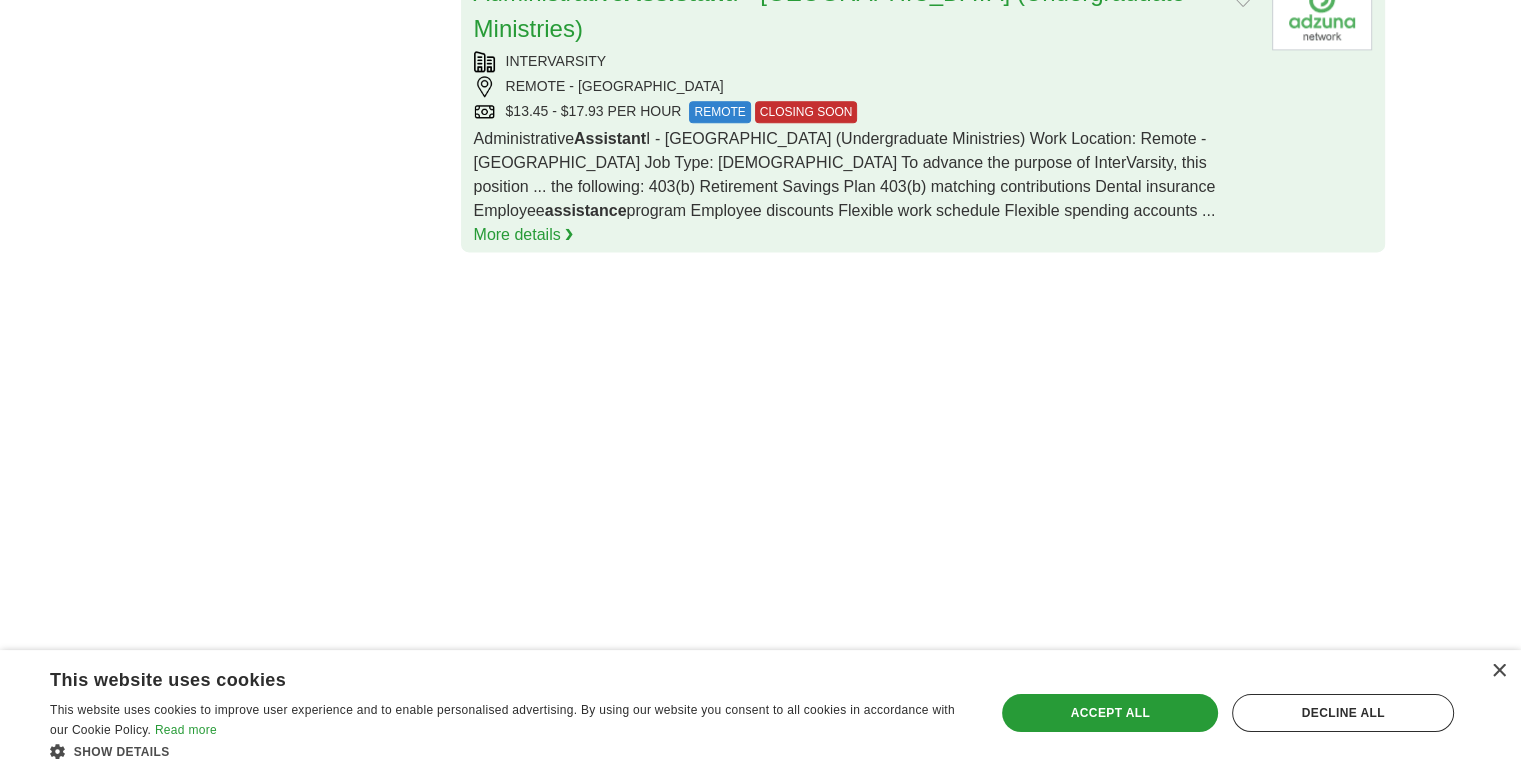 click on "Administrative  Assistant  I - Central Region (Undergraduate Ministries) Work Location: Remote - USA Job Type: Part time To advance the purpose of InterVarsity, this position ...  the following: 403(b) Retirement Savings Plan 403(b) matching contributions Dental insurance Employee  assistance  program Employee discounts Flexible work schedule Flexible spending accounts ...
More details ❯" at bounding box center [865, 187] 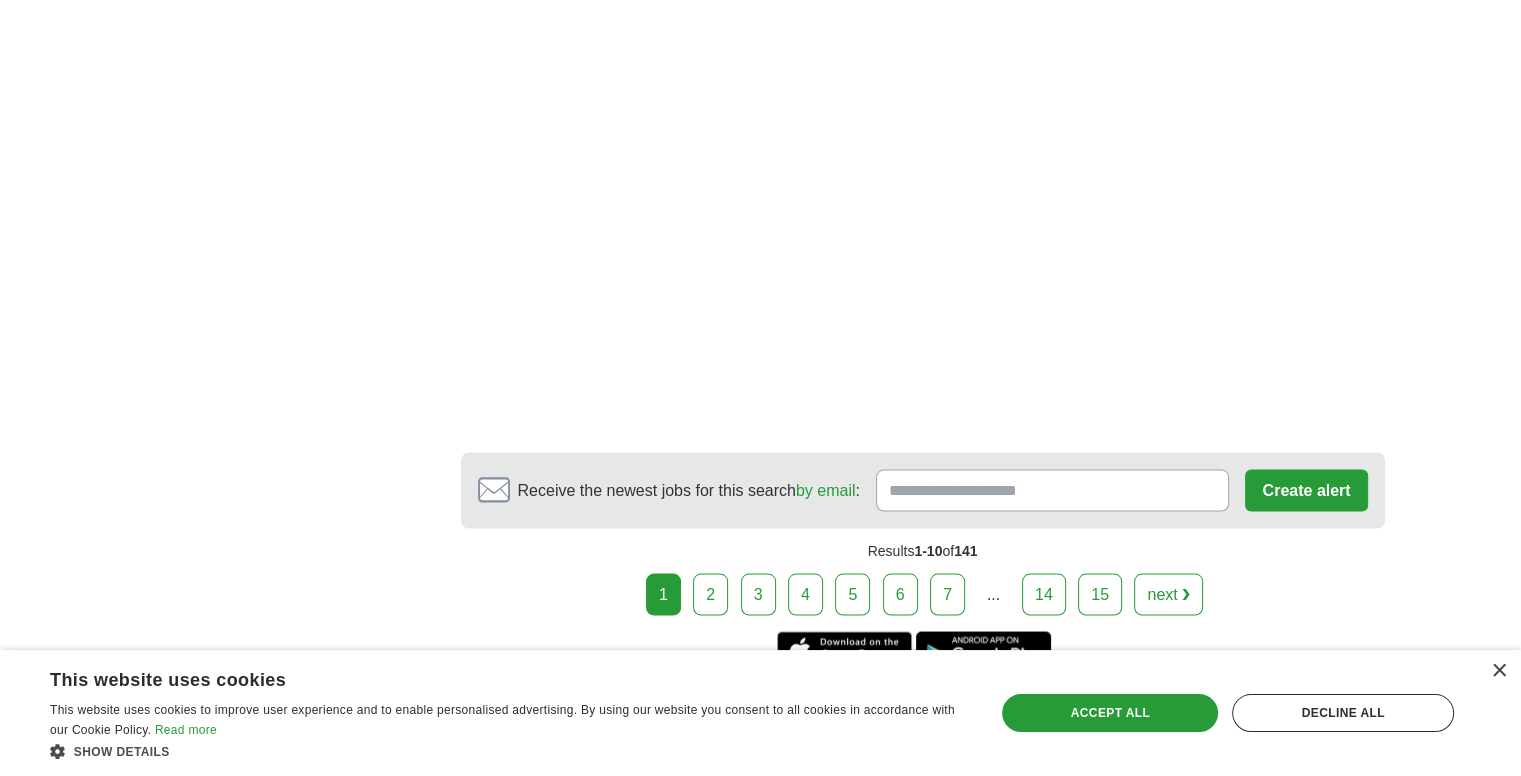 scroll, scrollTop: 3583, scrollLeft: 0, axis: vertical 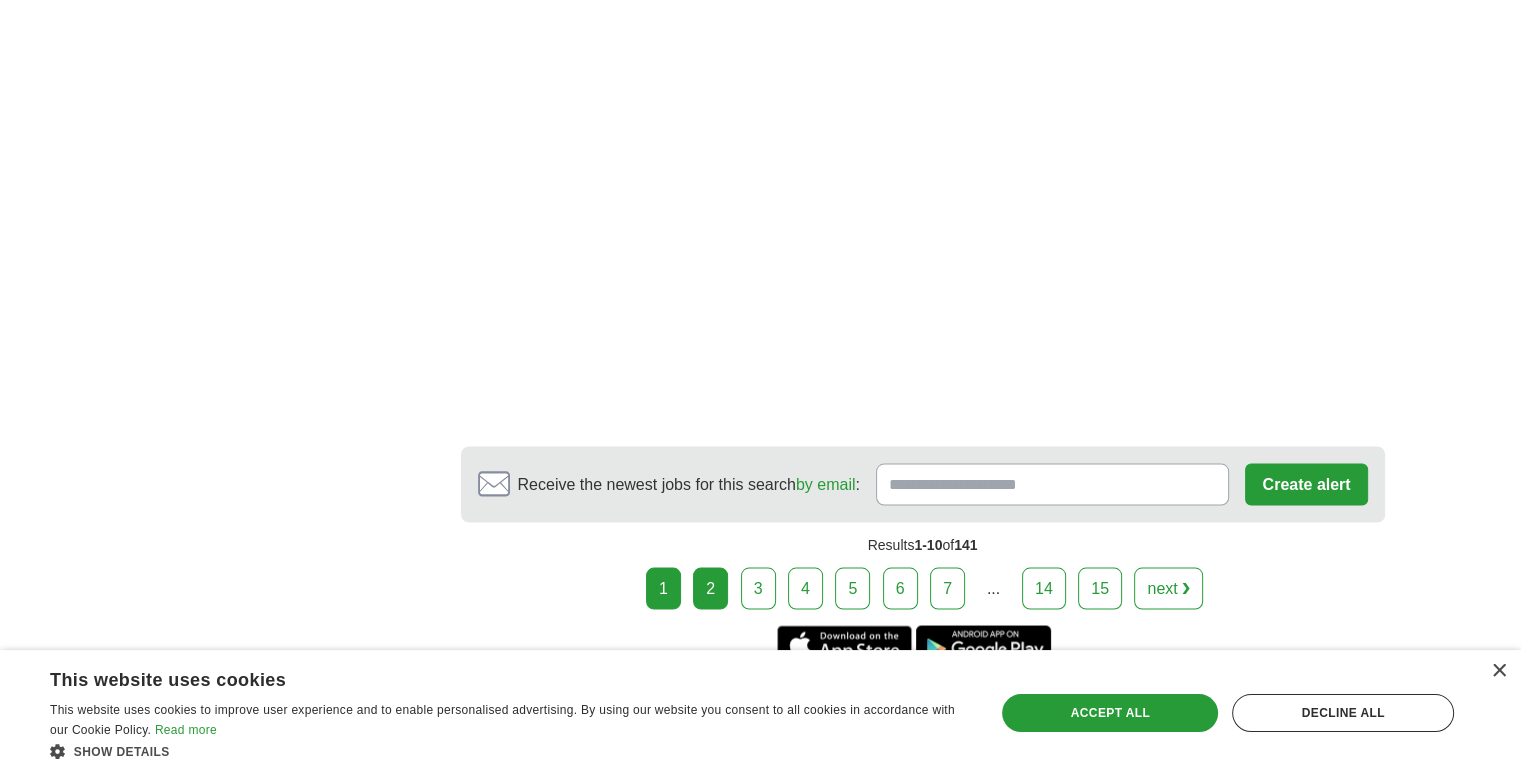 click on "2" at bounding box center [710, 588] 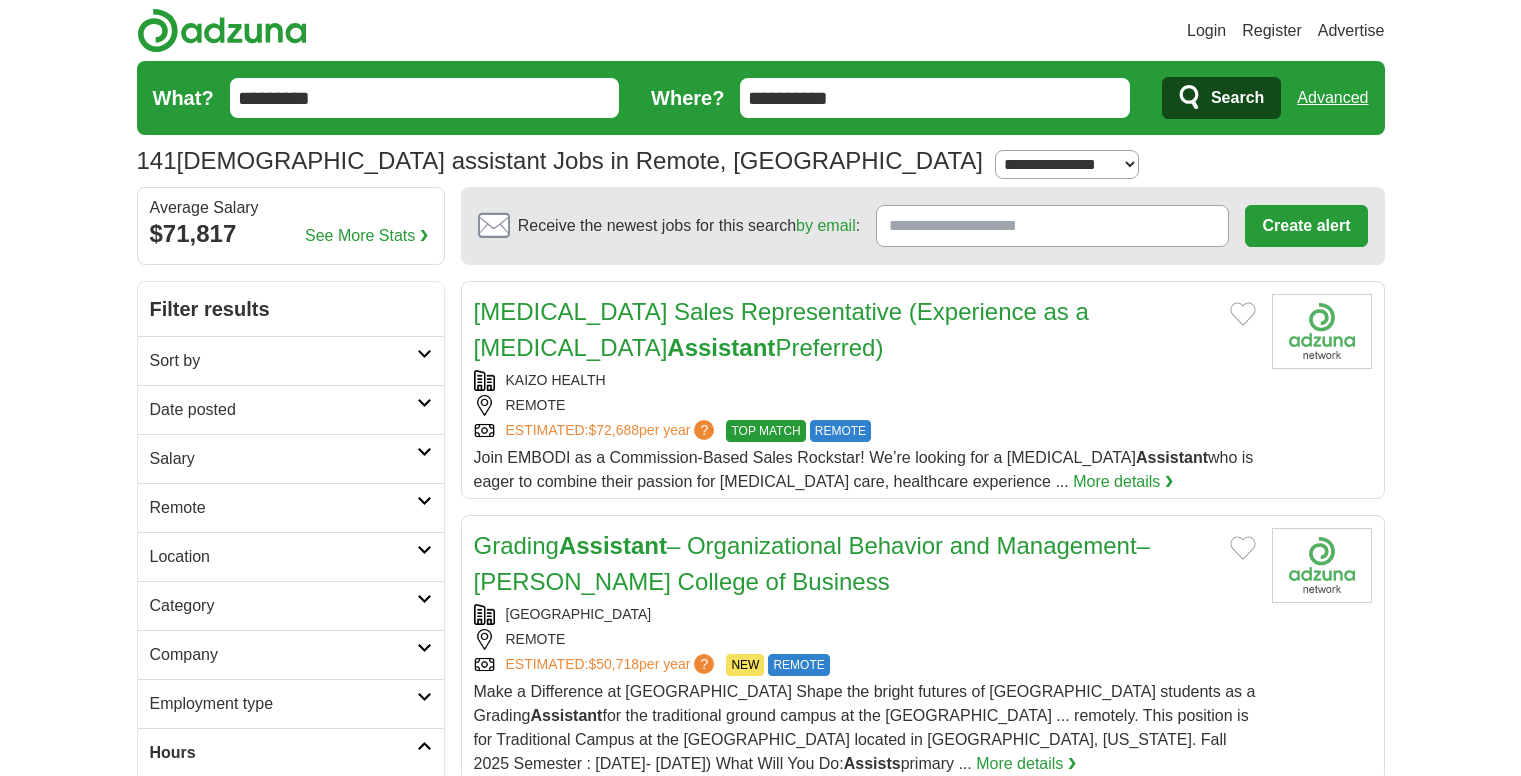 scroll, scrollTop: 0, scrollLeft: 0, axis: both 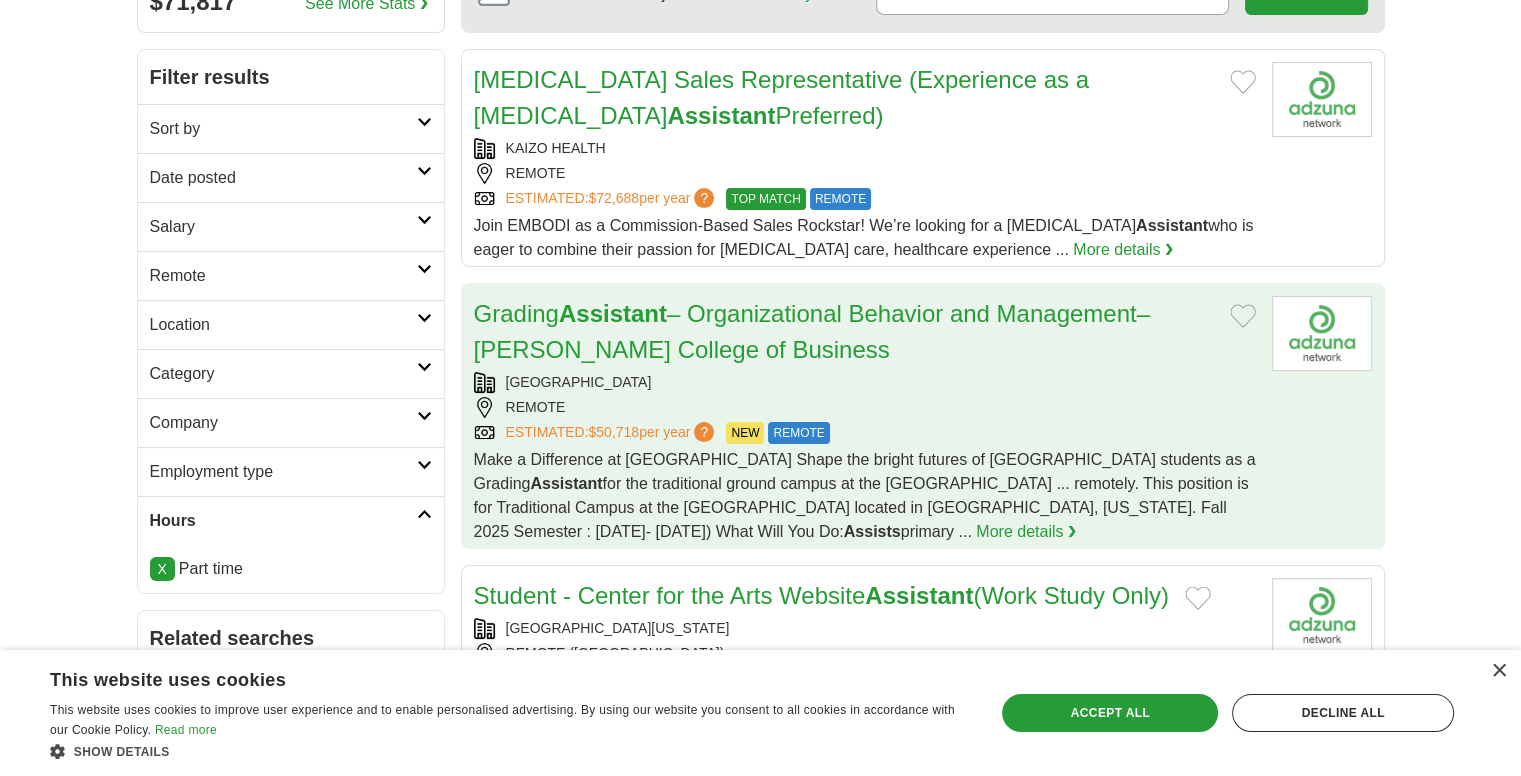 click on "Grading  Assistant  – Organizational Behavior and Management– [PERSON_NAME] College of Business
[GEOGRAPHIC_DATA]
REMOTE
ESTIMATED:
$50,718
per year
?
NEW REMOTE
NEW REMOTE
Assistant Assists" at bounding box center (923, 416) 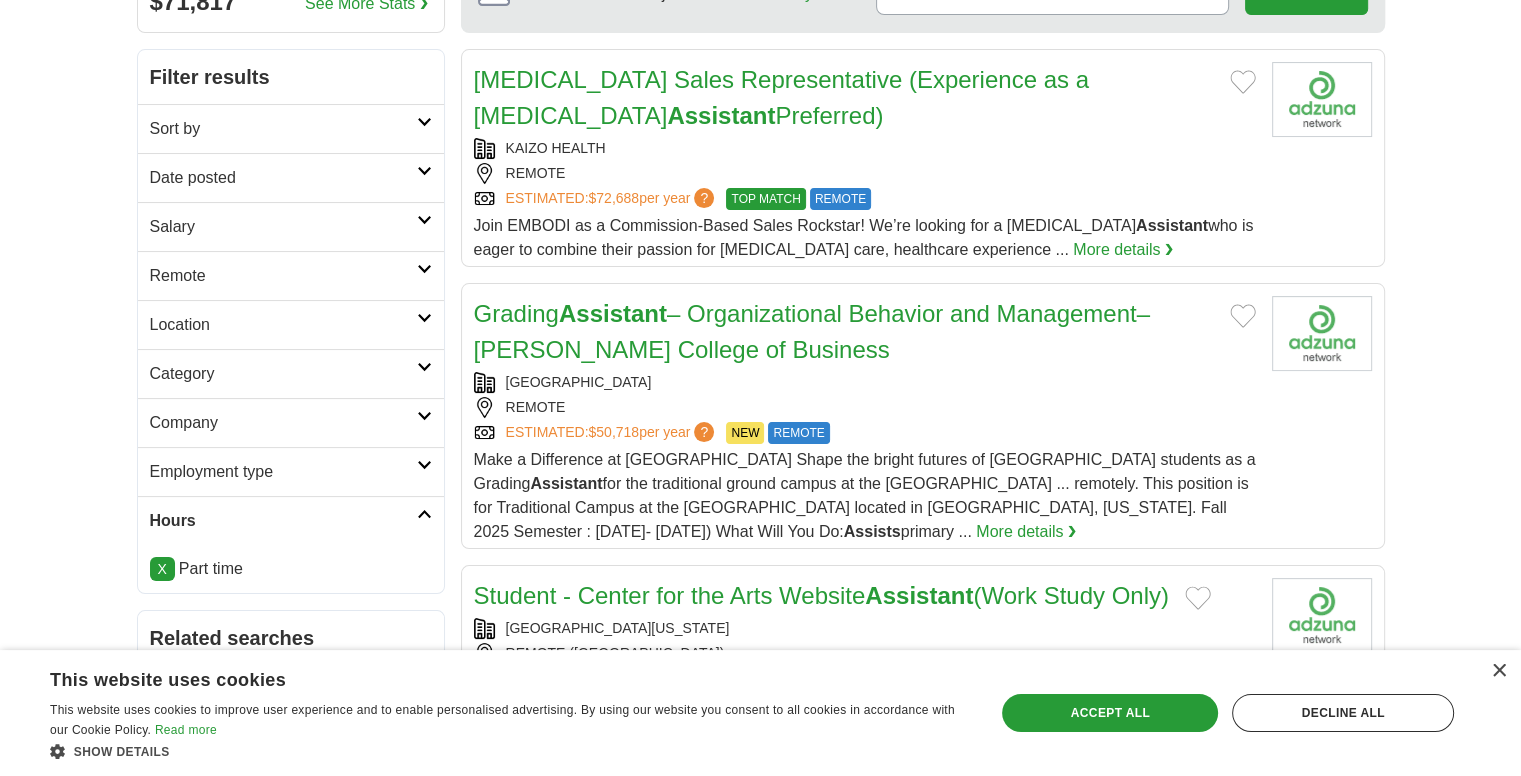 drag, startPoint x: 1532, startPoint y: 169, endPoint x: 1462, endPoint y: 77, distance: 115.60277 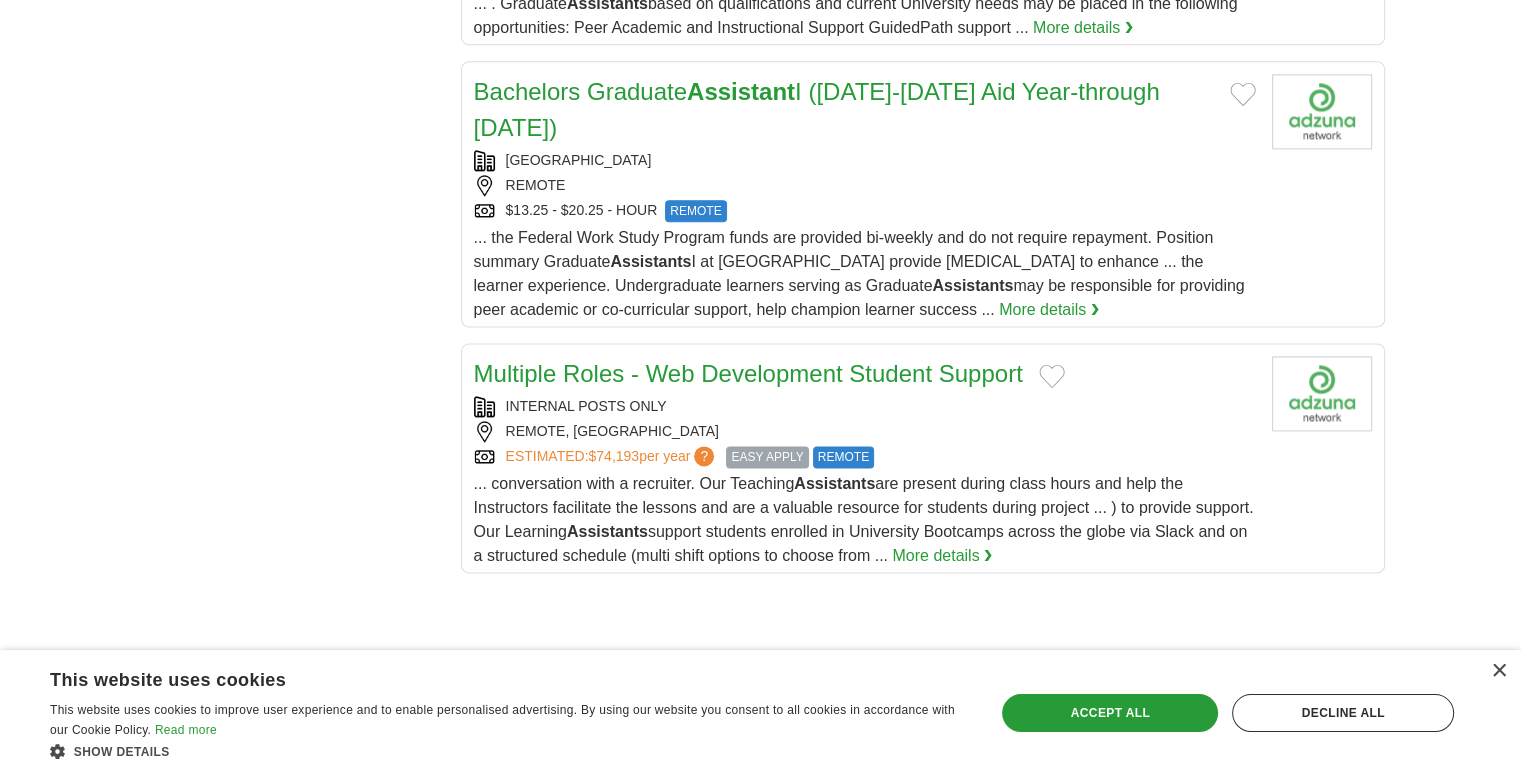 scroll, scrollTop: 2604, scrollLeft: 0, axis: vertical 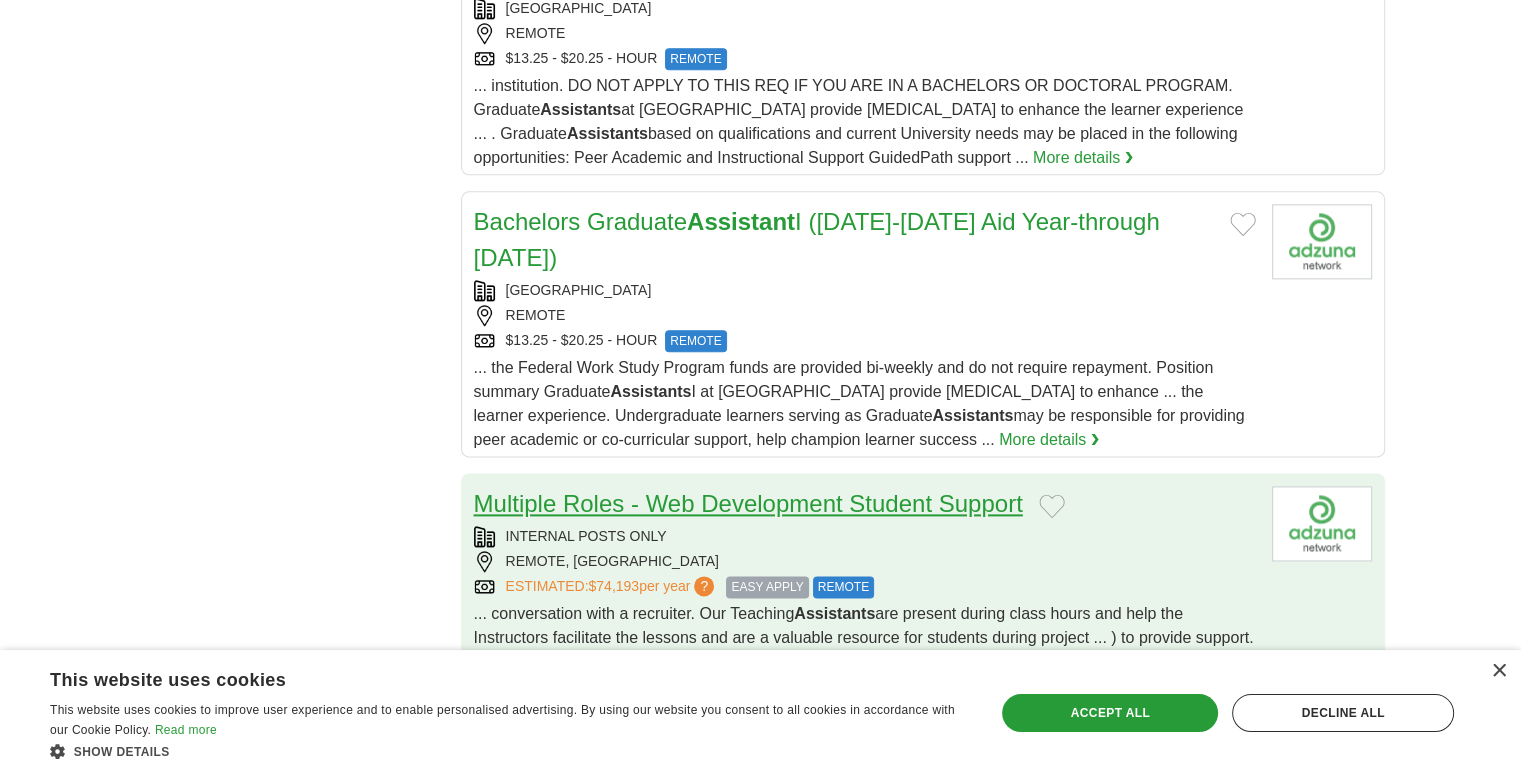 click on "Multiple Roles - Web Development Student Support" at bounding box center [748, 503] 